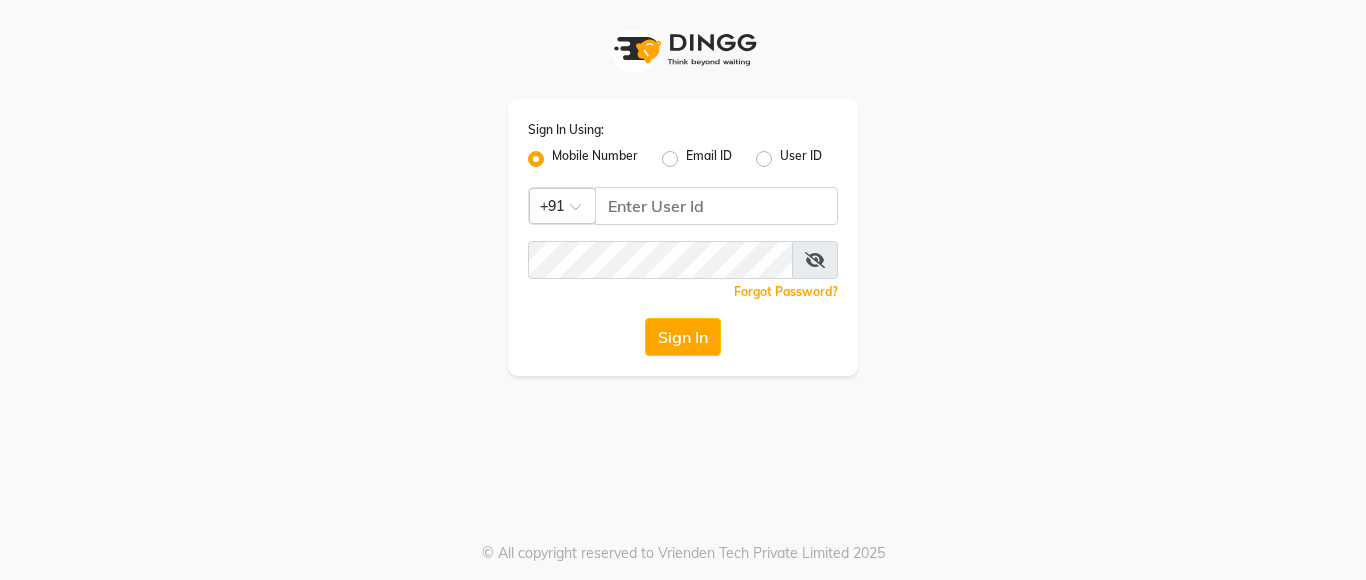 scroll, scrollTop: 0, scrollLeft: 0, axis: both 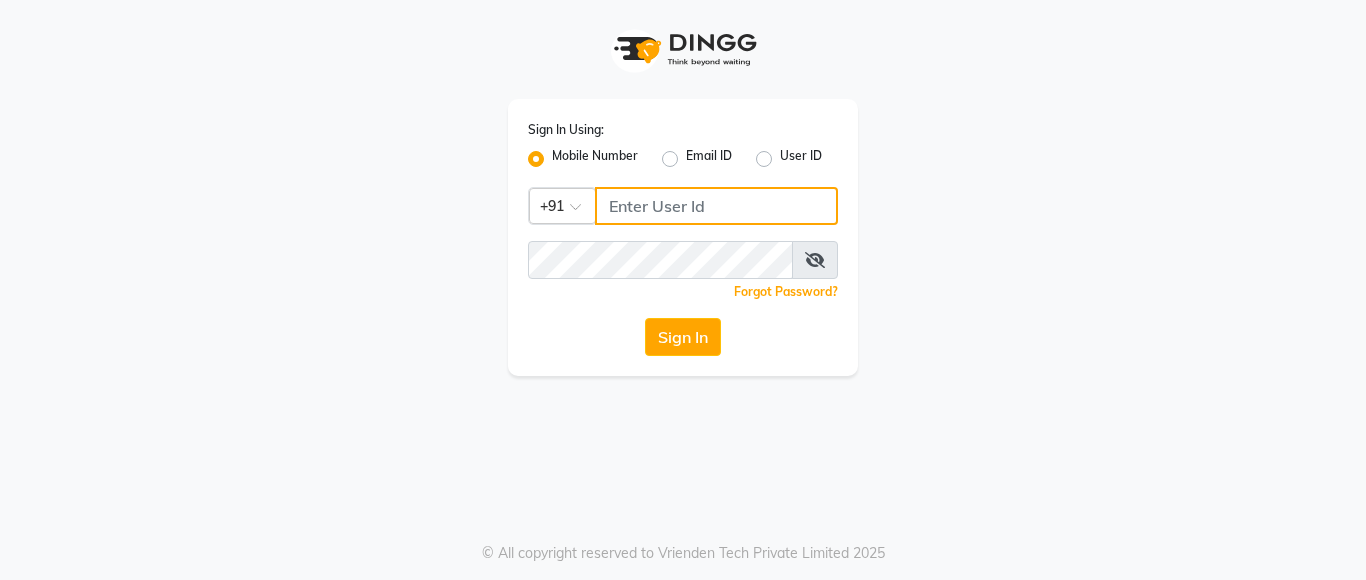 click 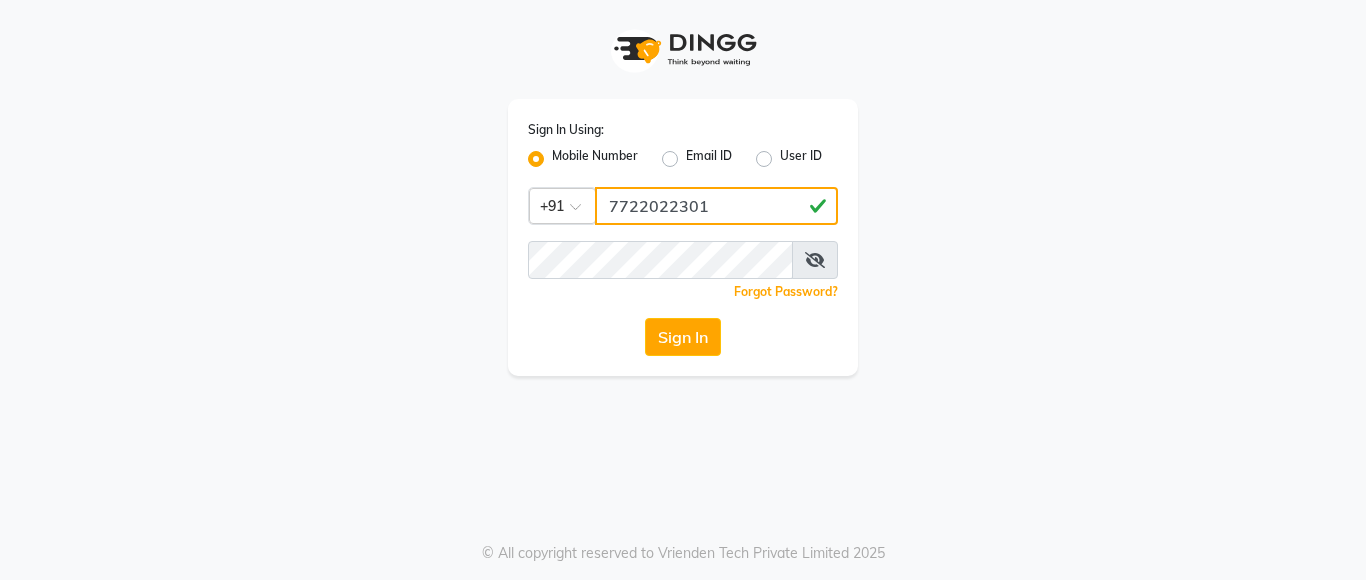 type on "7722022301" 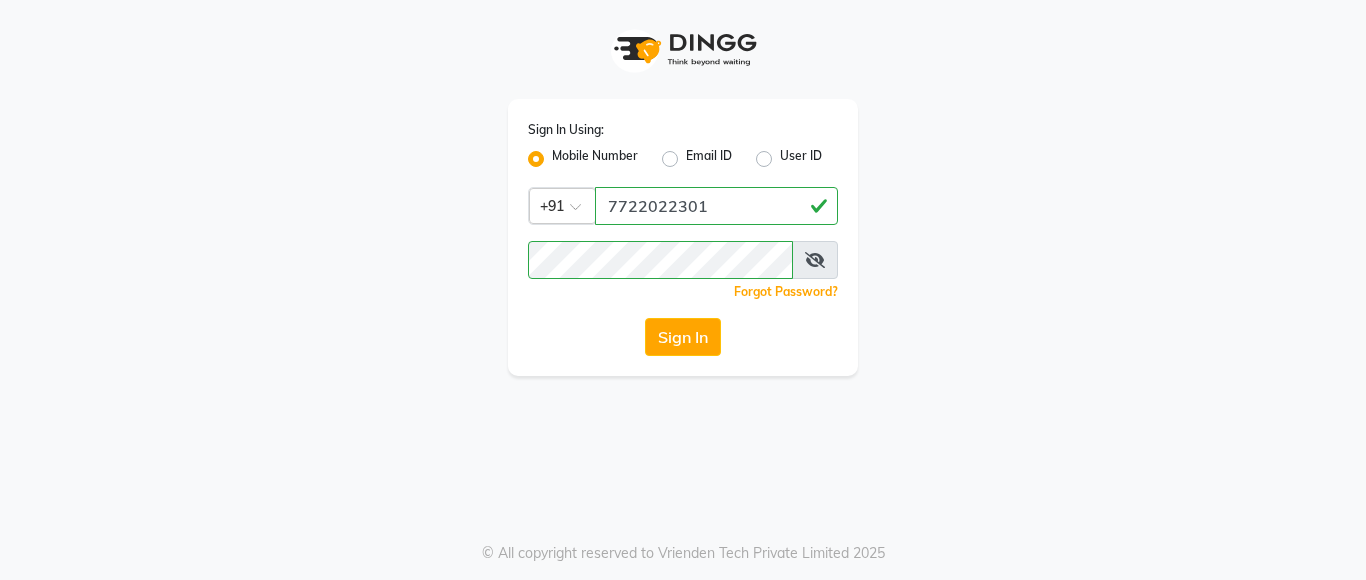 click at bounding box center (815, 260) 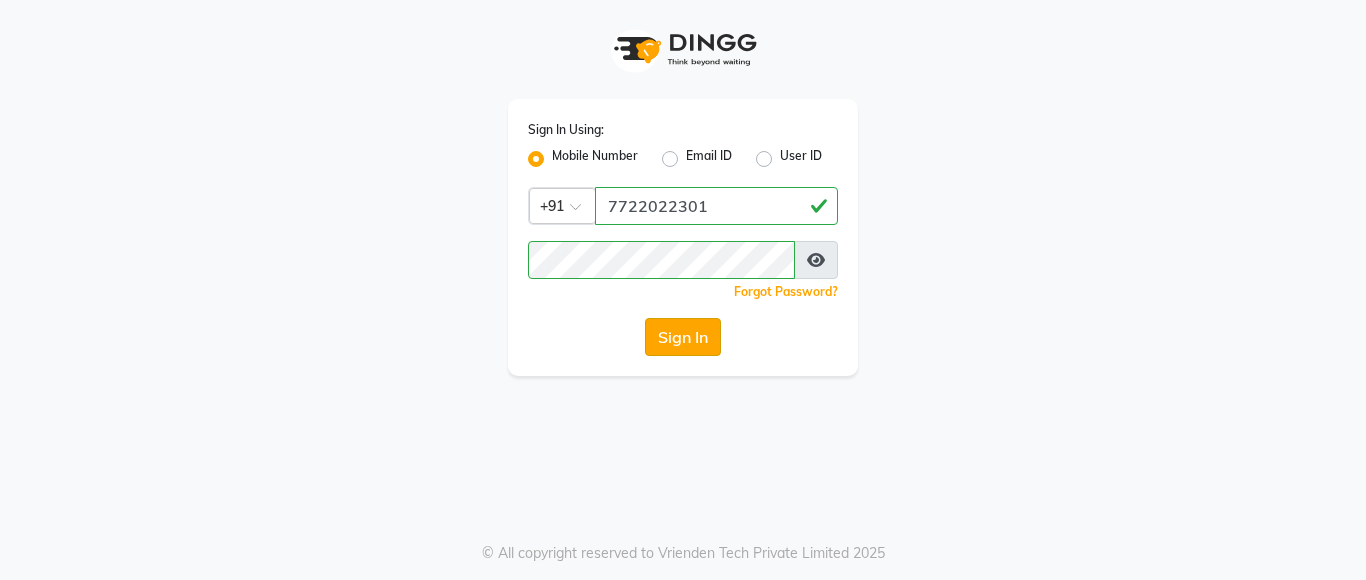 click on "Sign In" 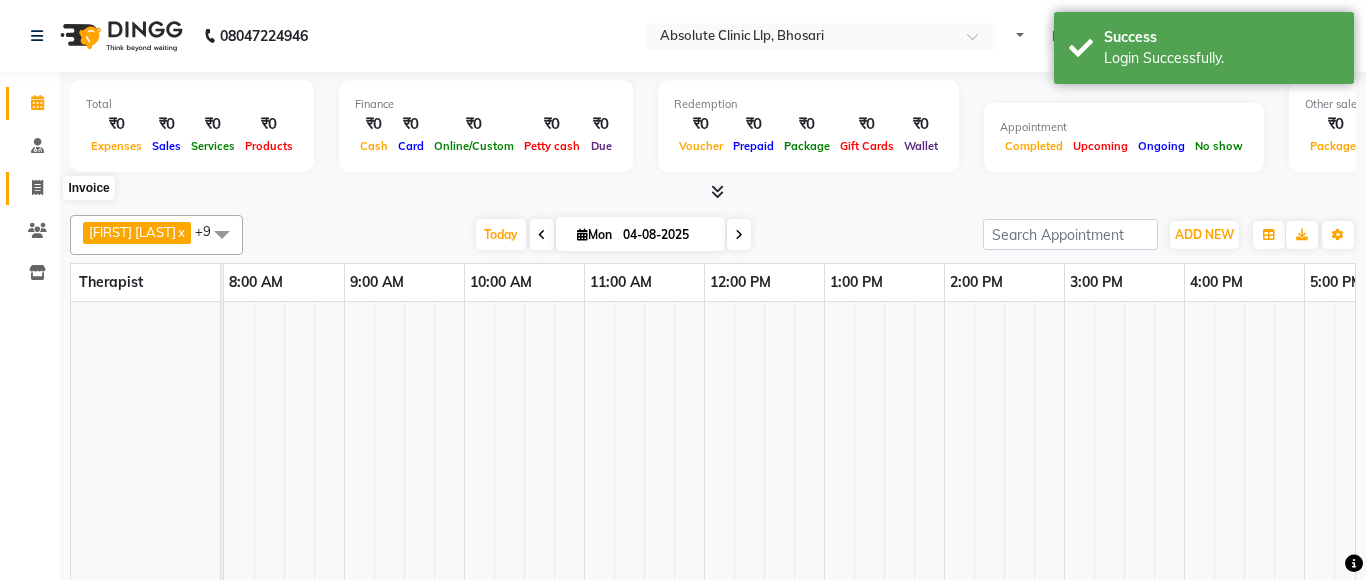 select on "en" 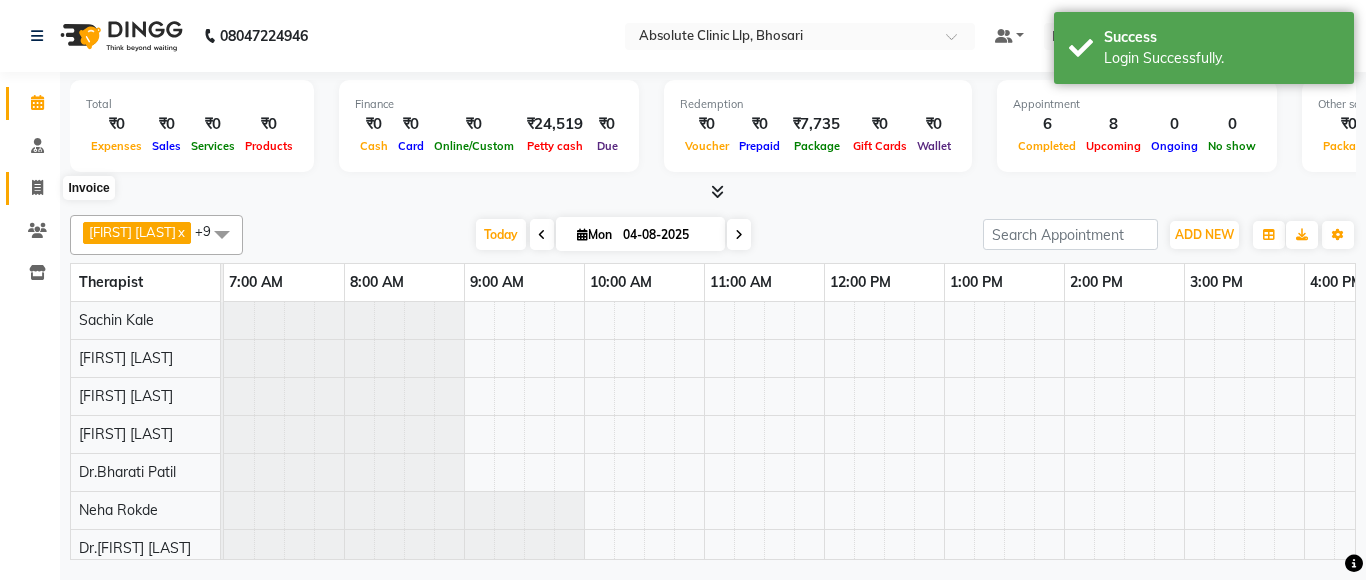 scroll, scrollTop: 0, scrollLeft: 0, axis: both 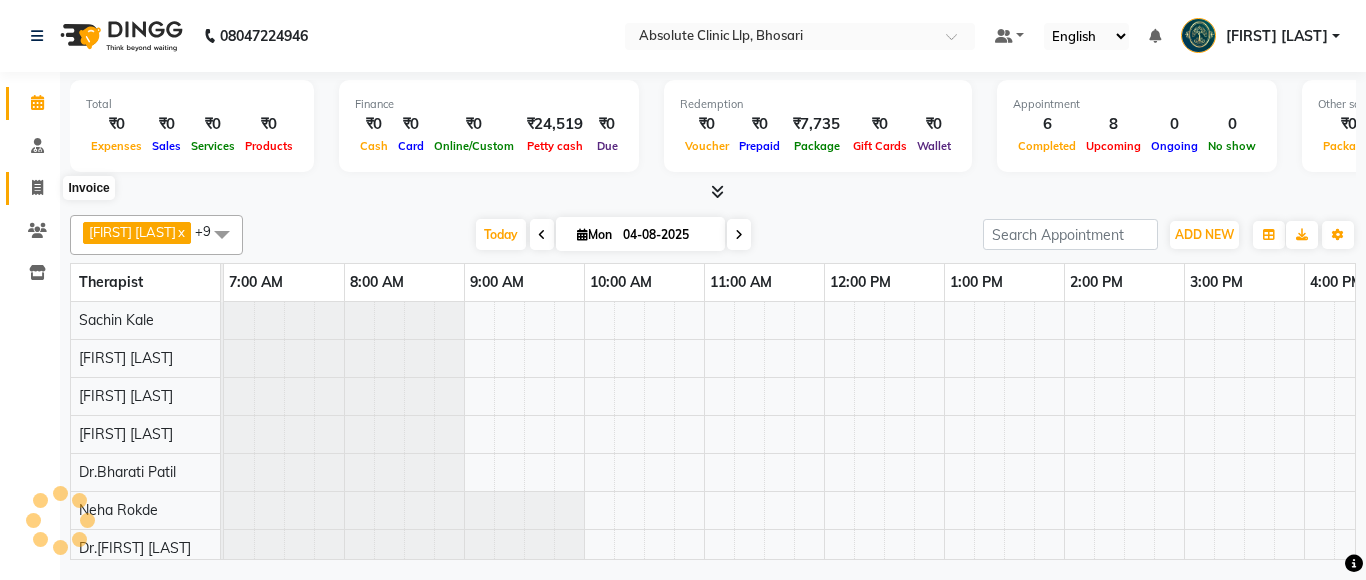 click 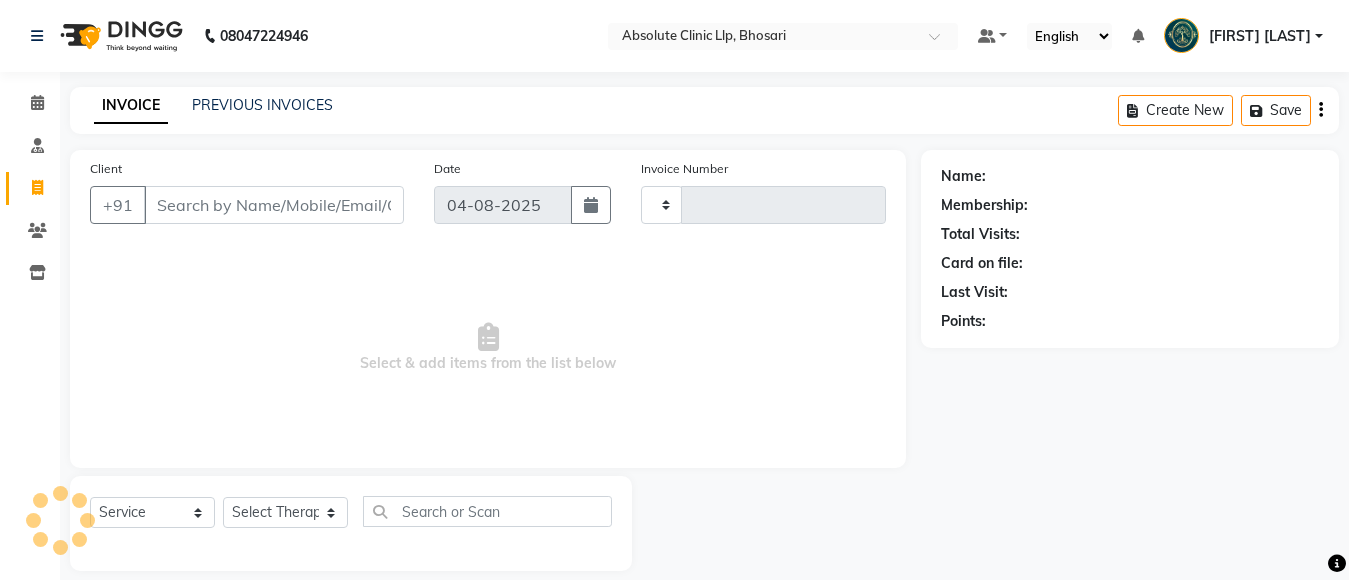 type on "1926" 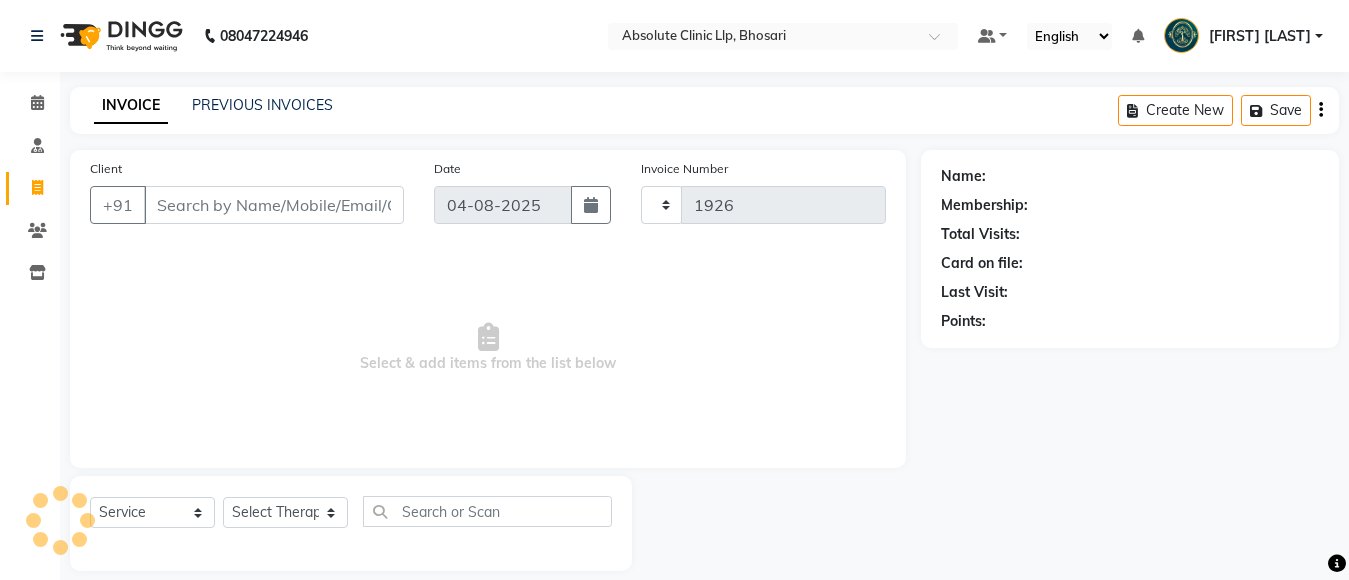 select on "4706" 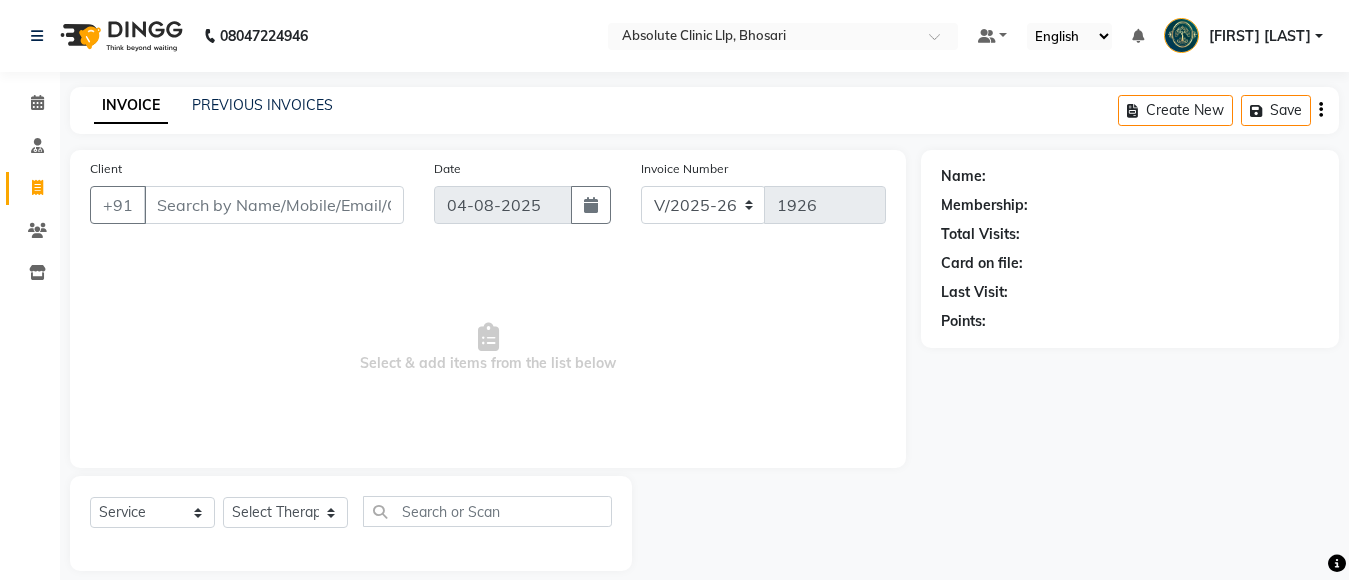 scroll, scrollTop: 0, scrollLeft: 0, axis: both 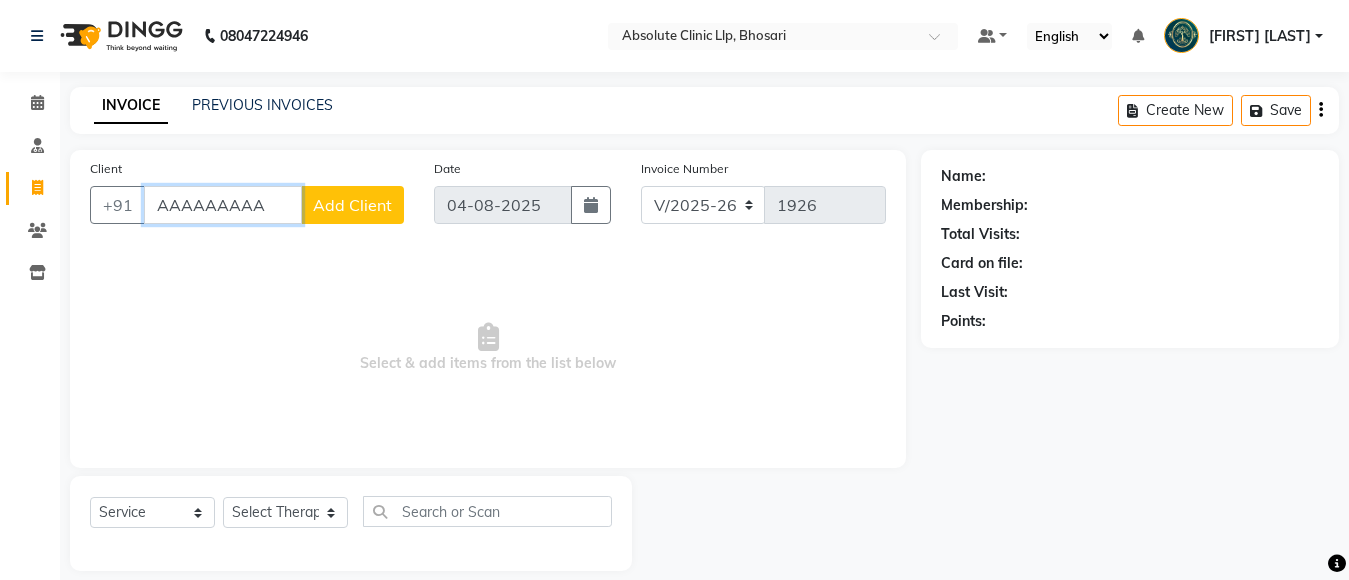 drag, startPoint x: 640, startPoint y: 486, endPoint x: 261, endPoint y: 201, distance: 474.20038 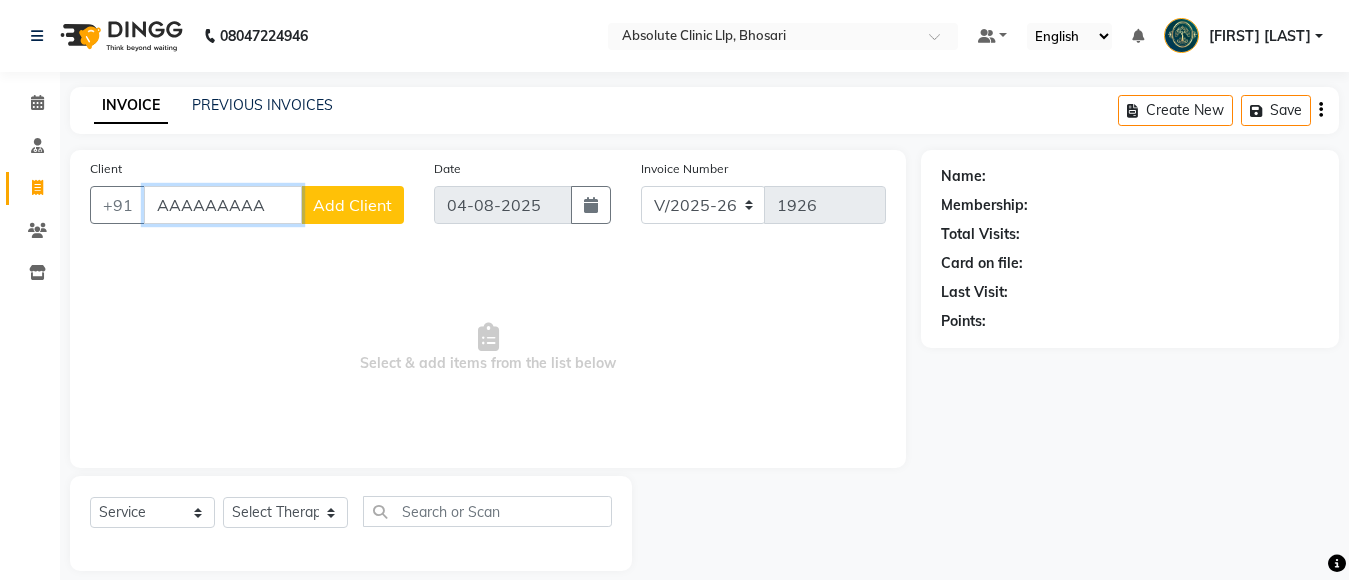 click on "AAAAAAAAA" at bounding box center [223, 205] 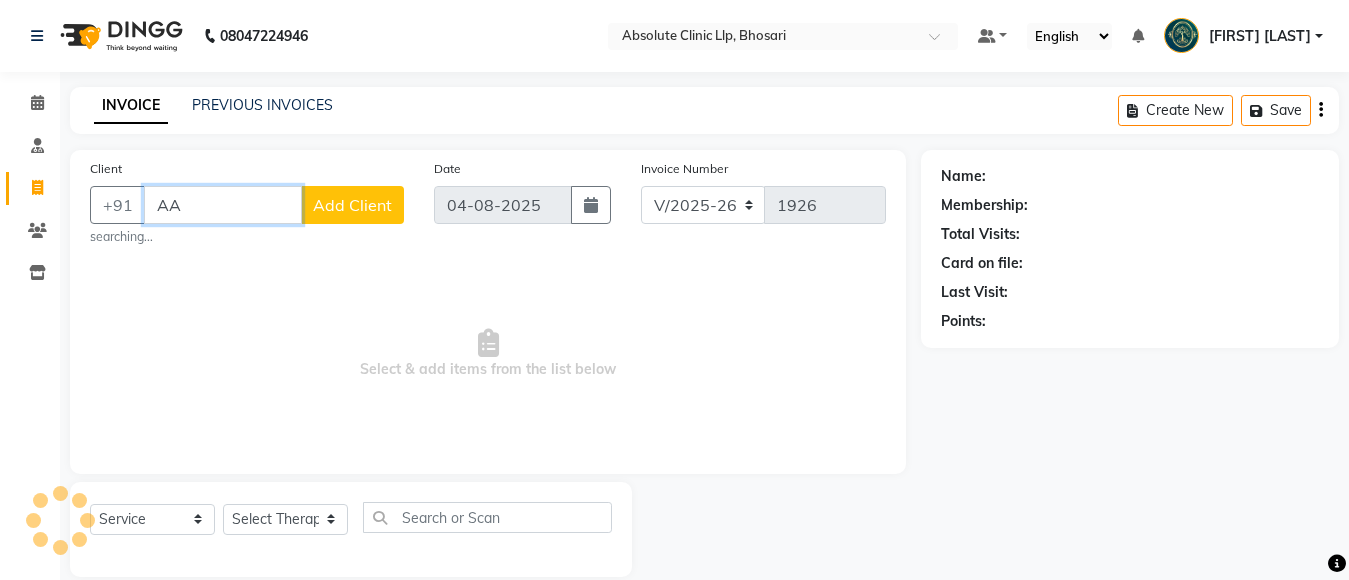 type on "A" 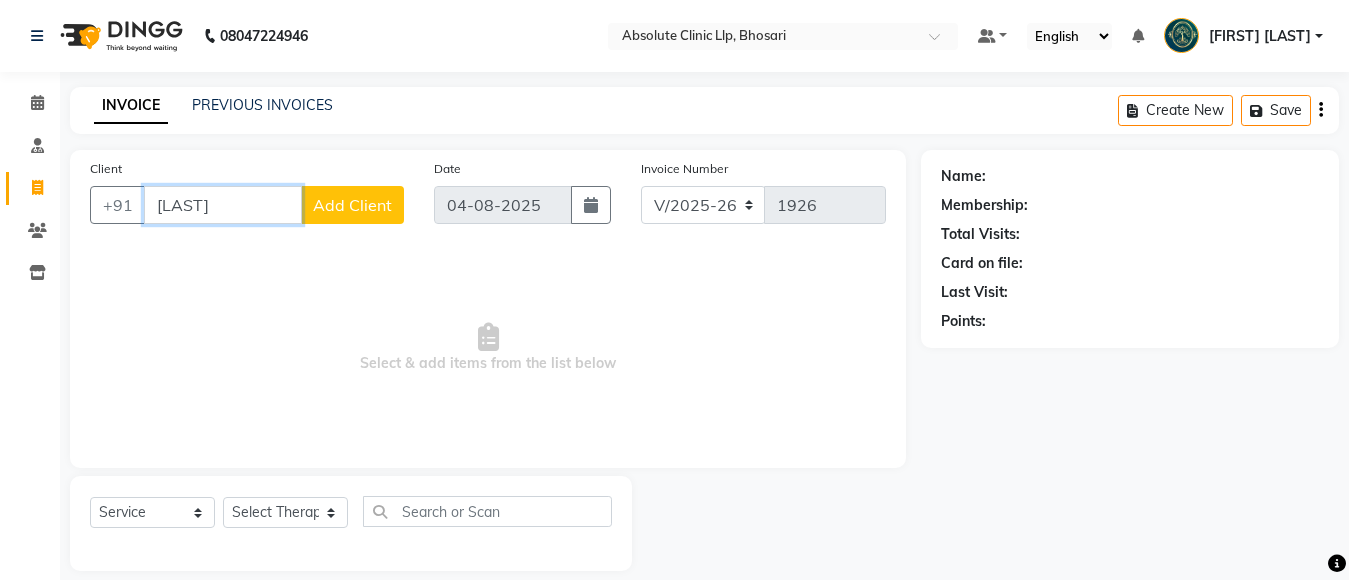 scroll, scrollTop: 0, scrollLeft: 56, axis: horizontal 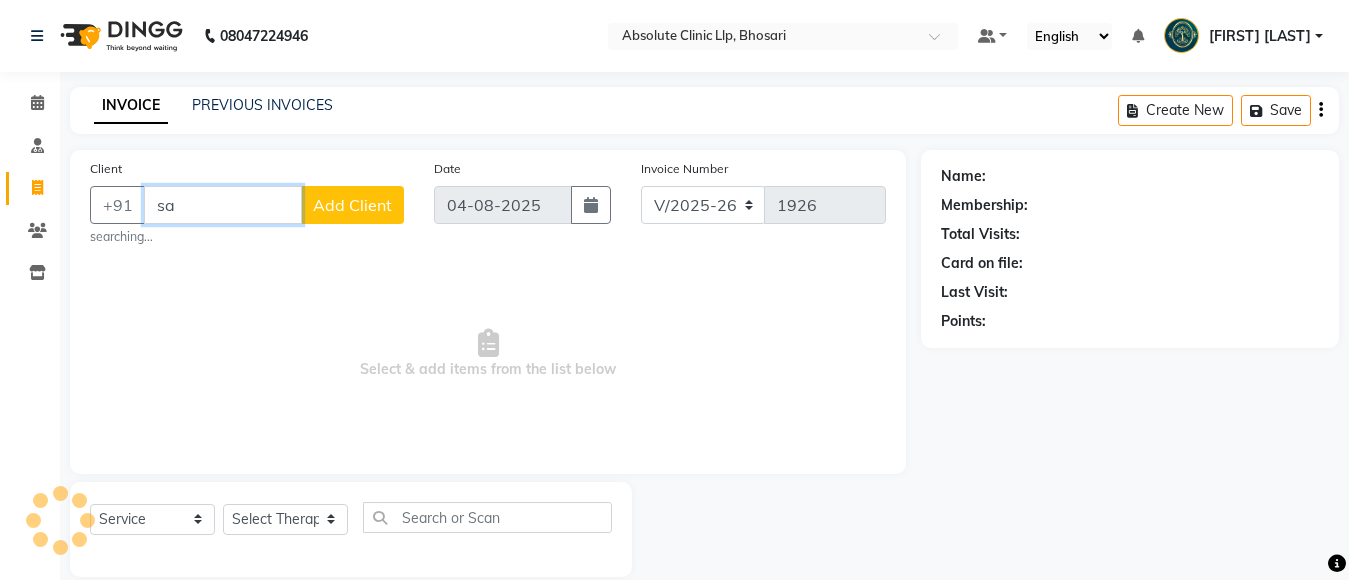 type on "s" 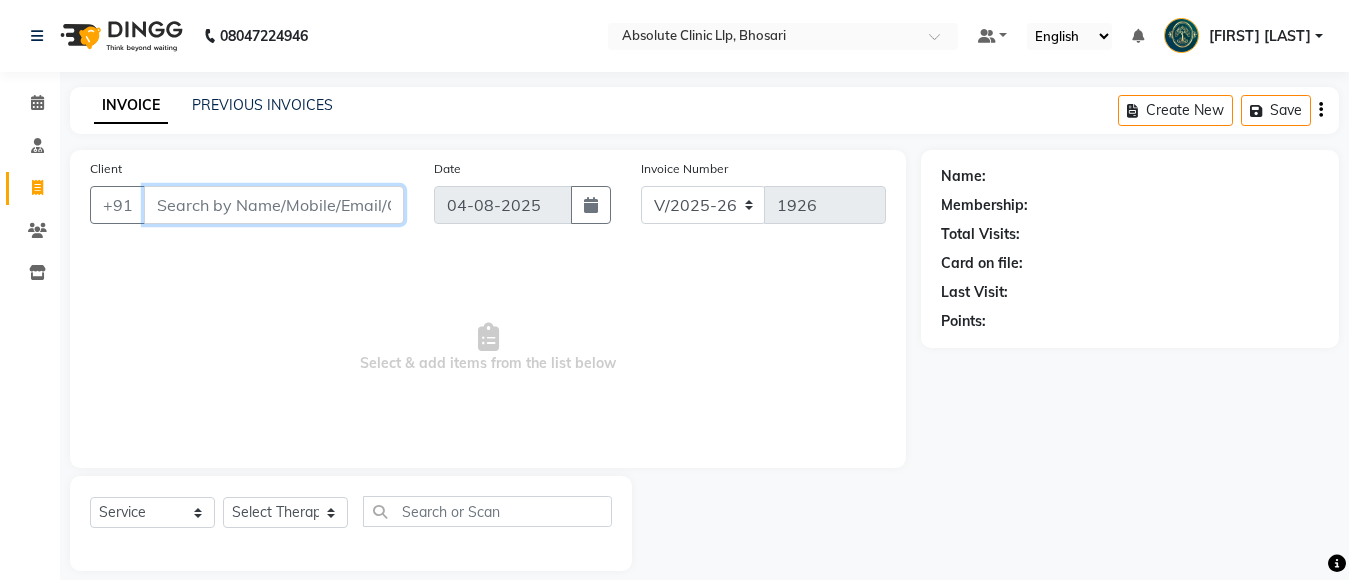 scroll, scrollTop: 0, scrollLeft: 0, axis: both 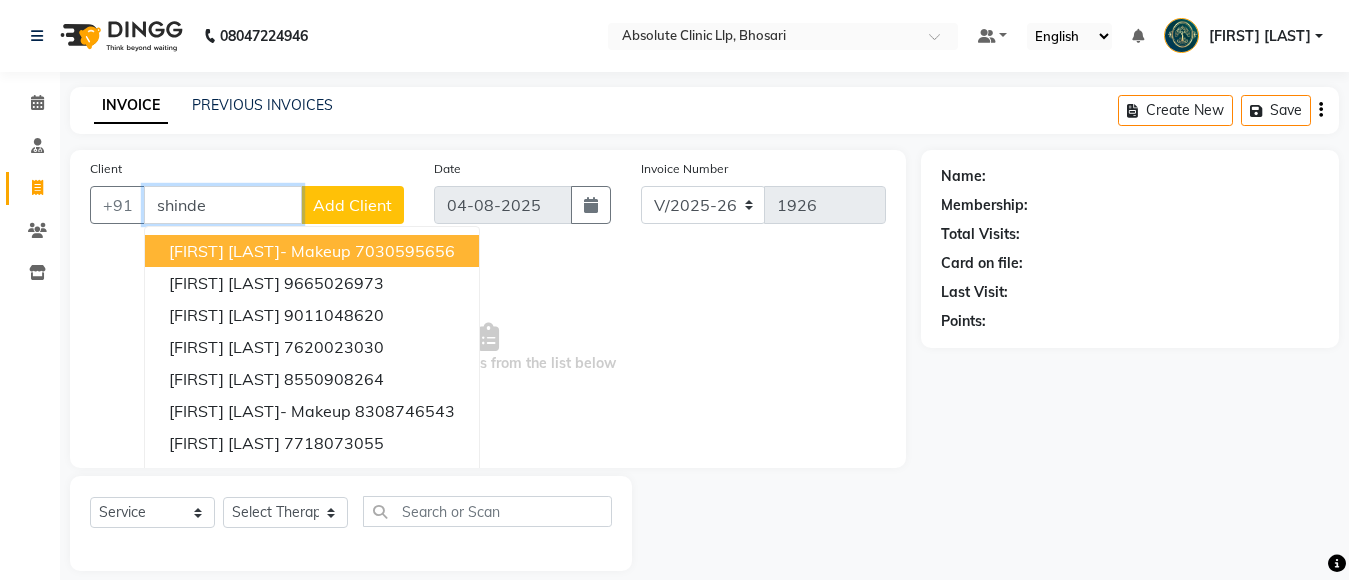 click on "shinde" at bounding box center (223, 205) 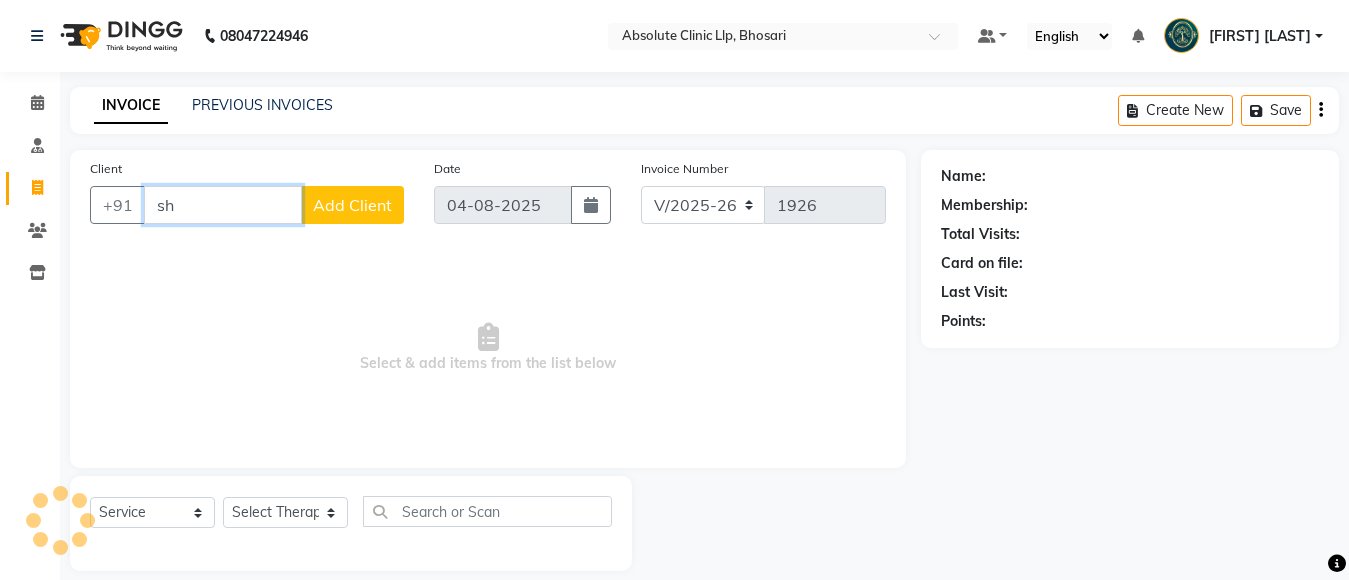 type on "s" 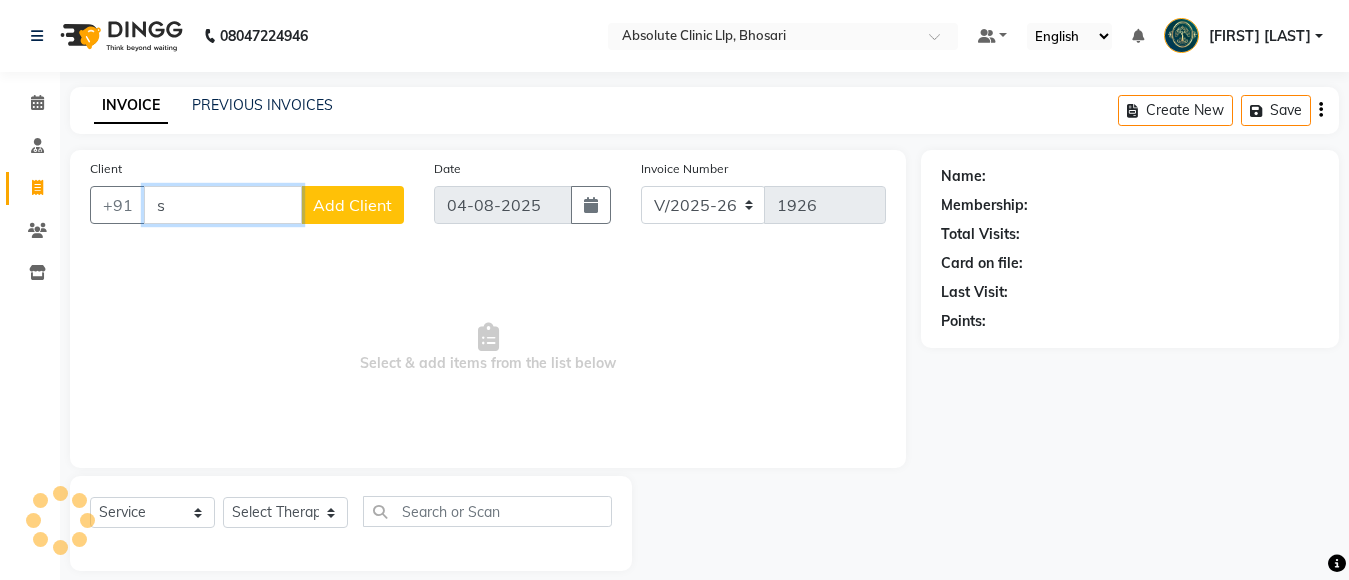 click on "s" at bounding box center [223, 205] 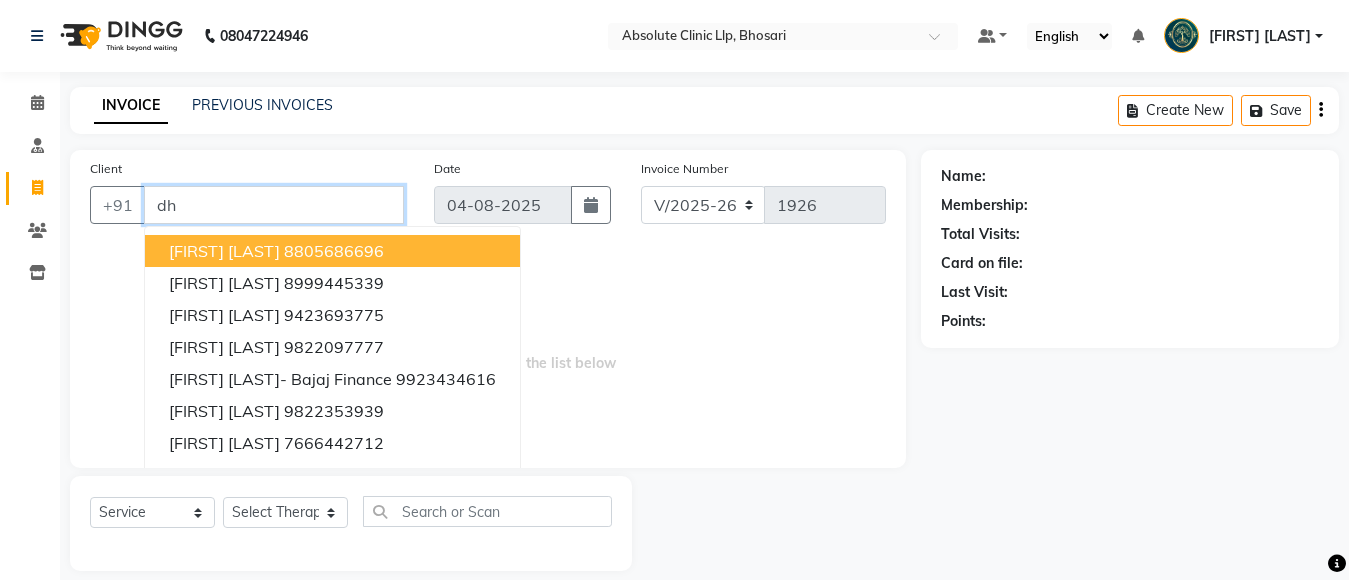 type on "d" 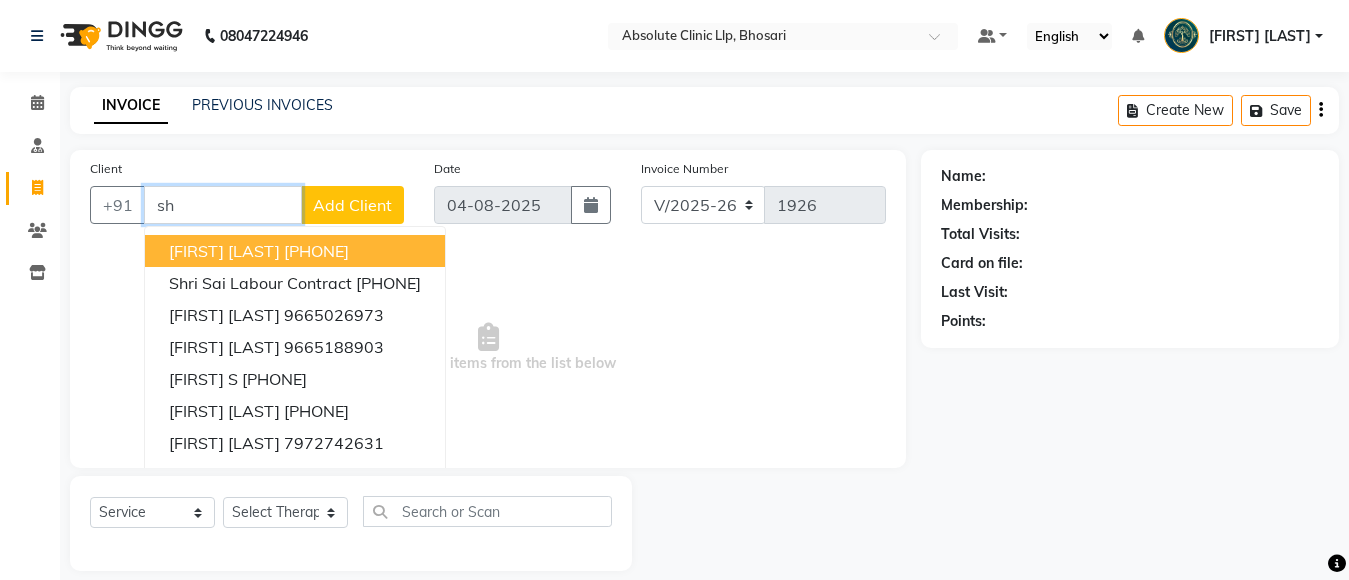 type on "s" 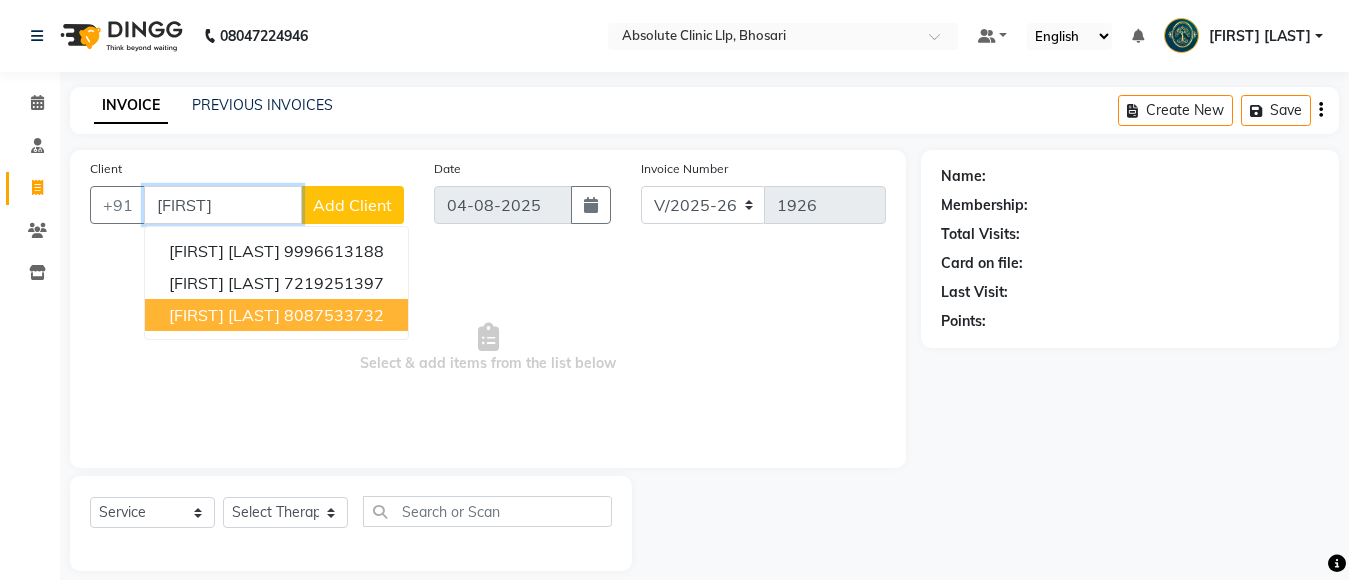 click on "[FIRST] [LAST]" at bounding box center (224, 315) 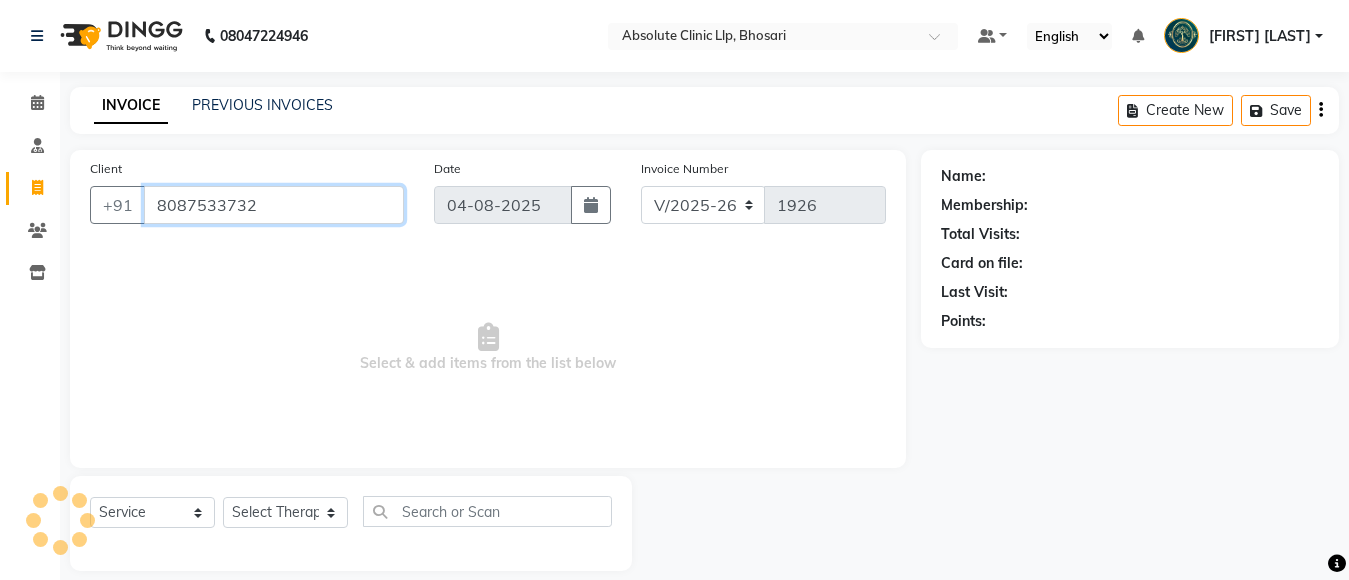 type on "8087533732" 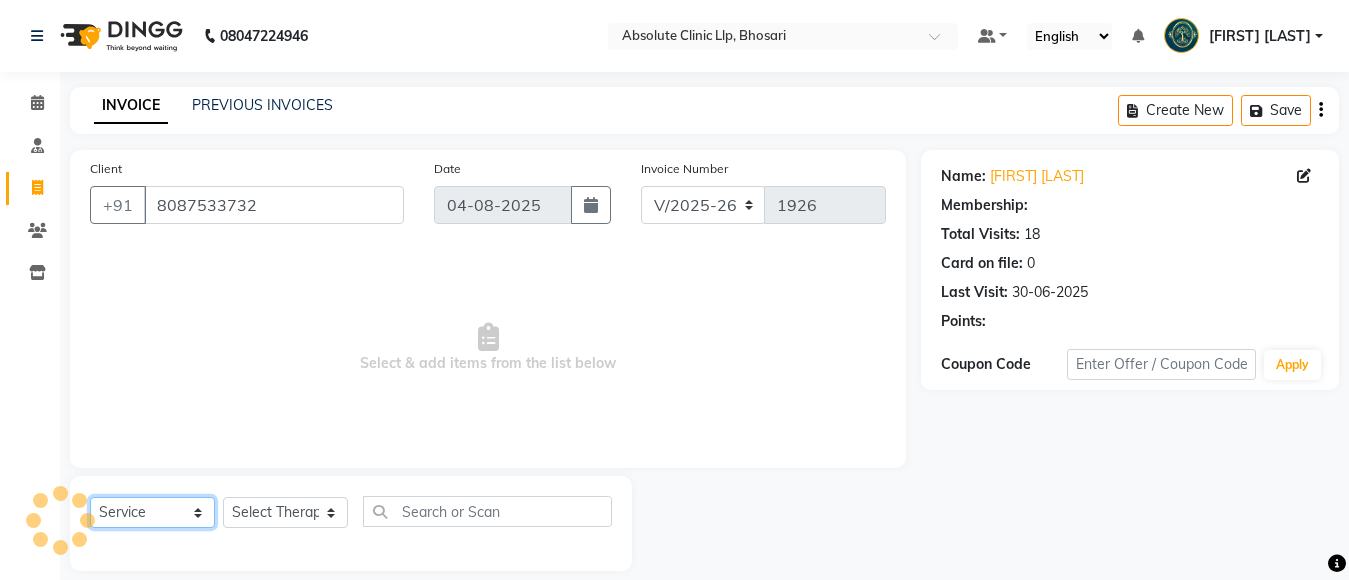 click on "Select  Service  Product  Membership  Package Voucher Prepaid Gift Card" 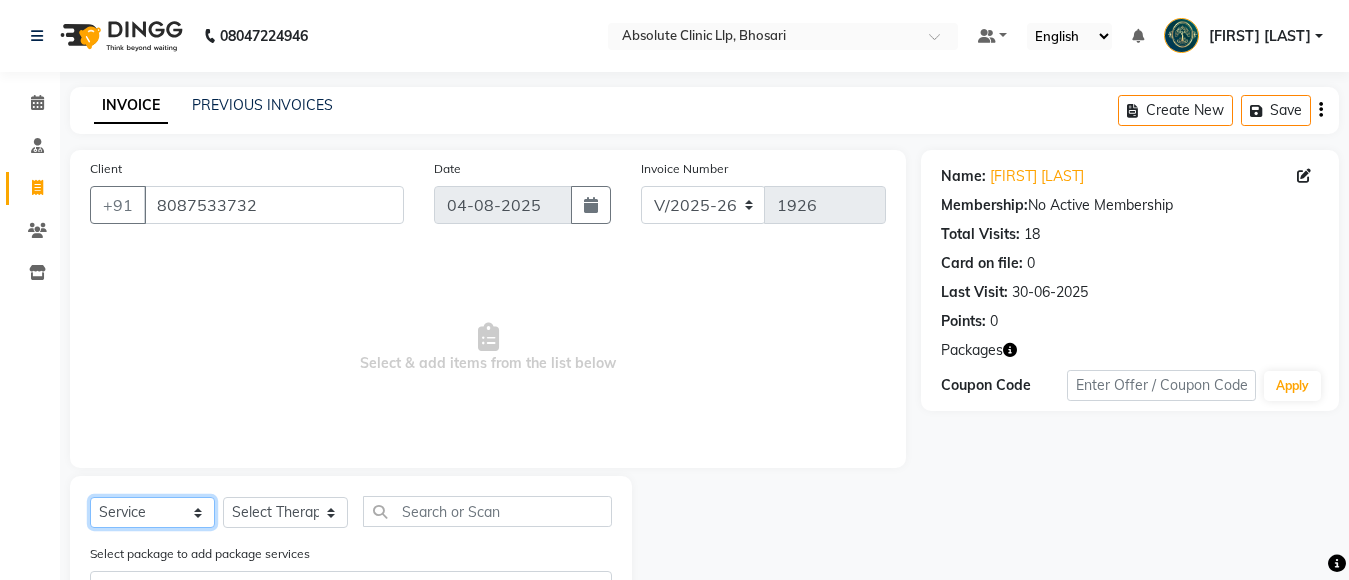 select on "product" 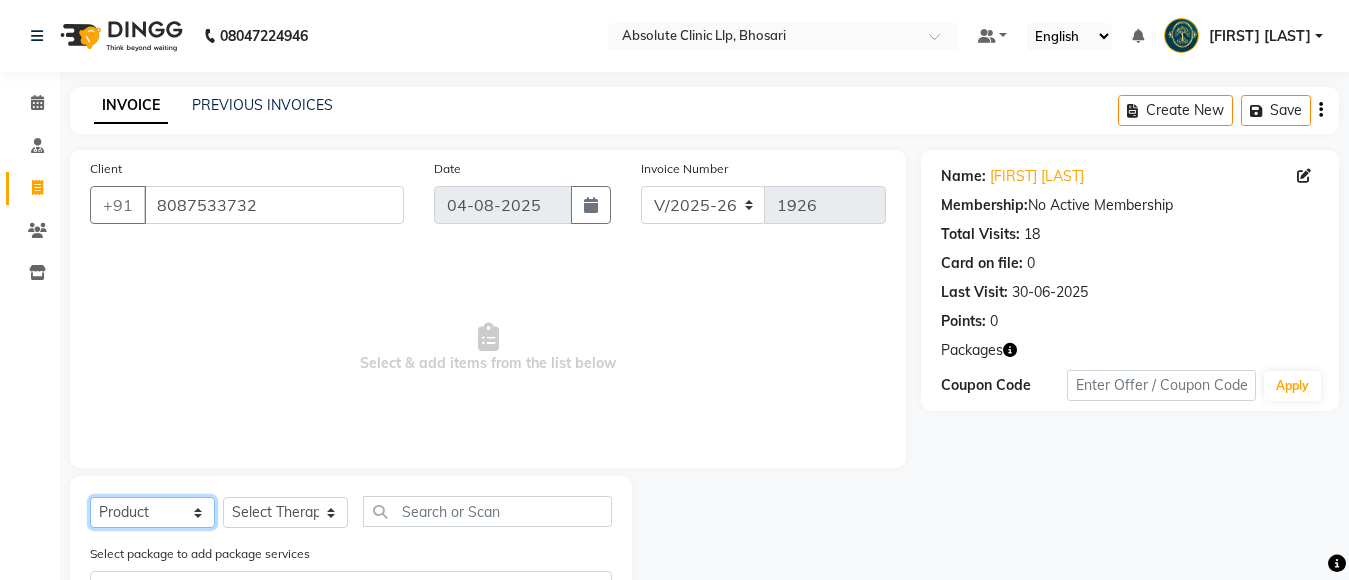 click on "Select  Service  Product  Membership  Package Voucher Prepaid Gift Card" 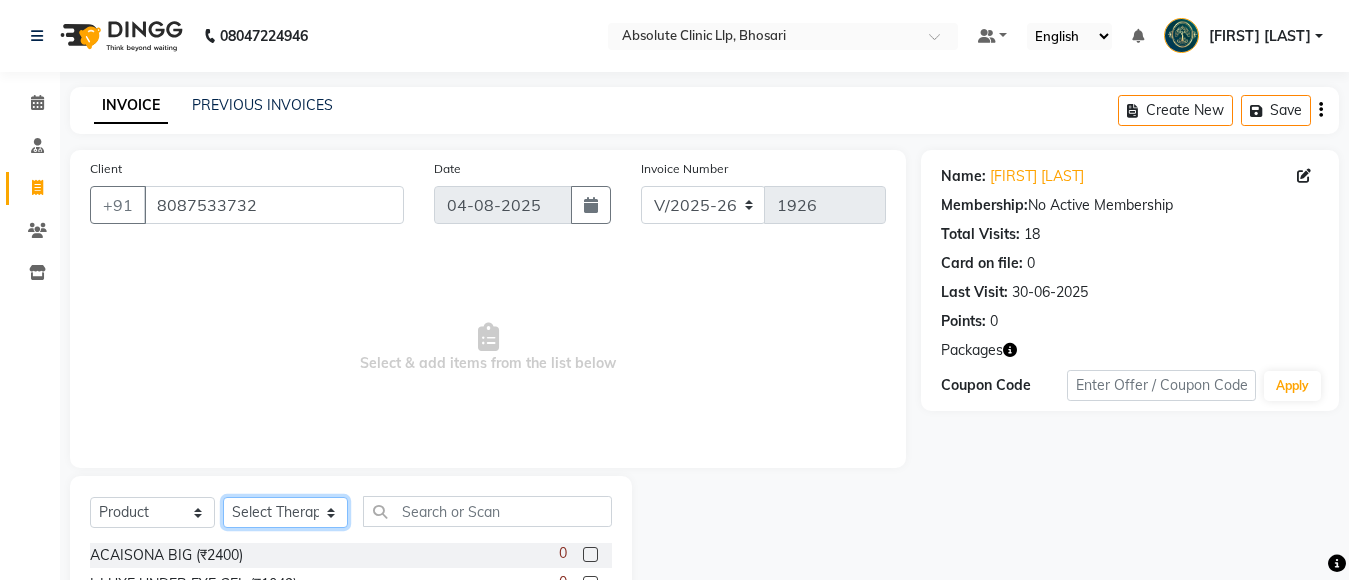 click on "Select Therapist Anita Gawli	 Dr.Bharati Patil Dr.Dhananjay Patil Dr.Rachana Hivarkar Gaurav Raaj Neha Rokde Priyanka  More RECEPTION-phuge prima Sachin Kale	 Sanjivni Kale	 Shekhar Chavan Sonali Naikre	 Vaishali Chowgule" 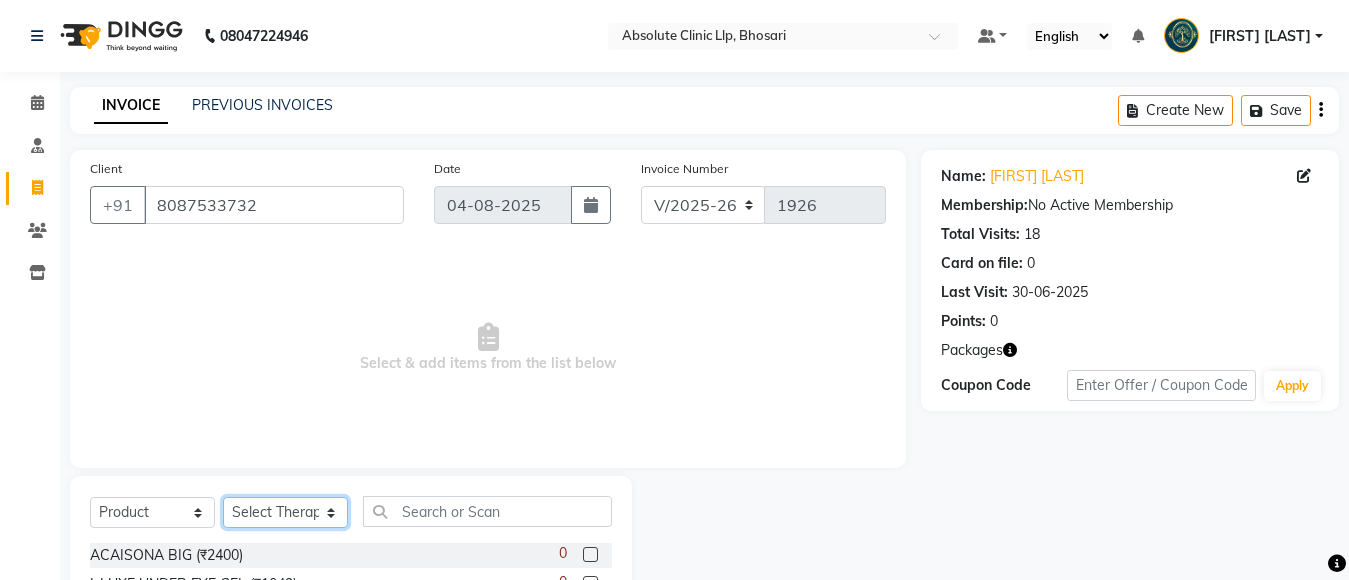 select on "27987" 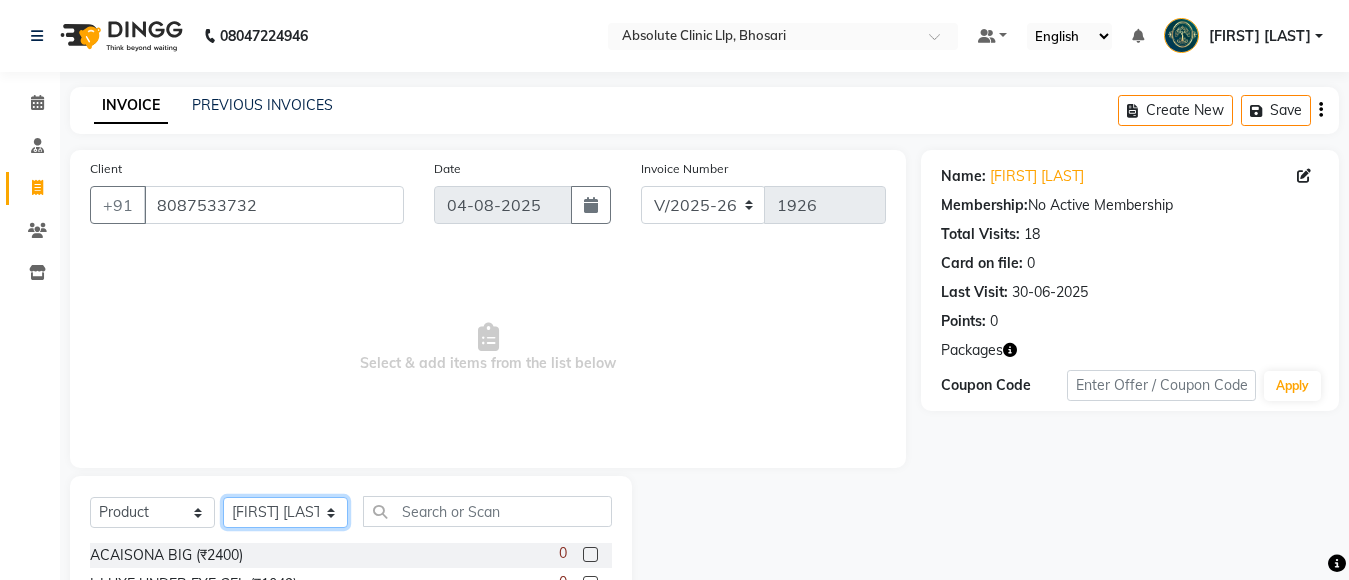click on "Select Therapist Anita Gawli	 Dr.Bharati Patil Dr.Dhananjay Patil Dr.Rachana Hivarkar Gaurav Raaj Neha Rokde Priyanka  More RECEPTION-phuge prima Sachin Kale	 Sanjivni Kale	 Shekhar Chavan Sonali Naikre	 Vaishali Chowgule" 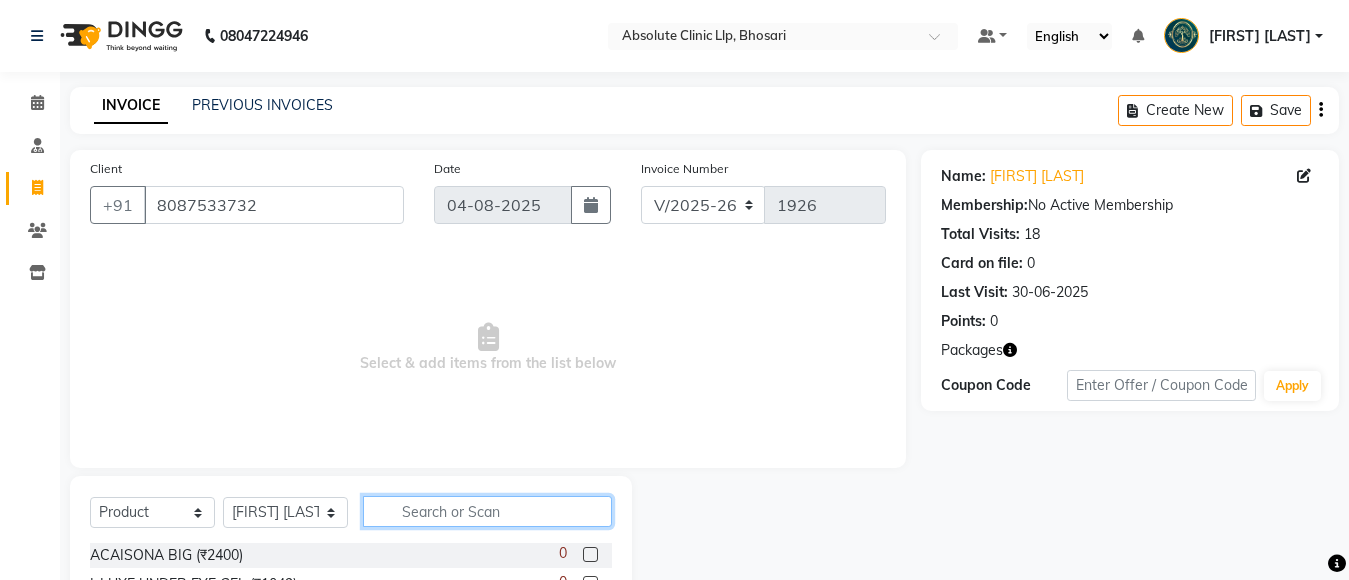 click 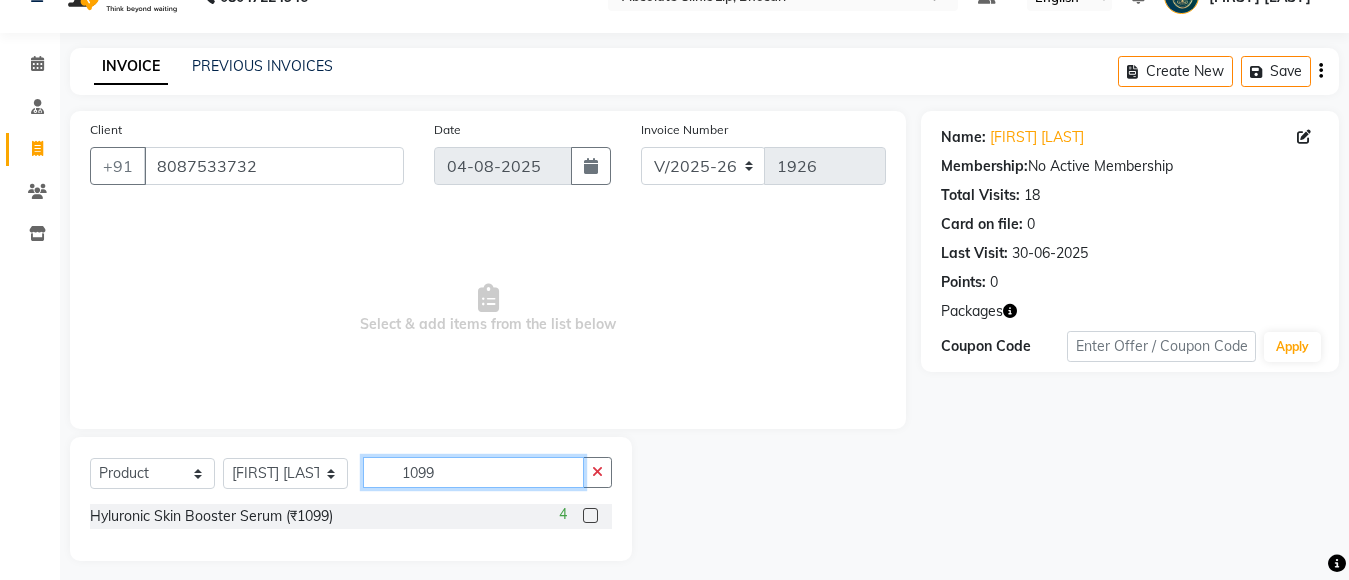 scroll, scrollTop: 50, scrollLeft: 0, axis: vertical 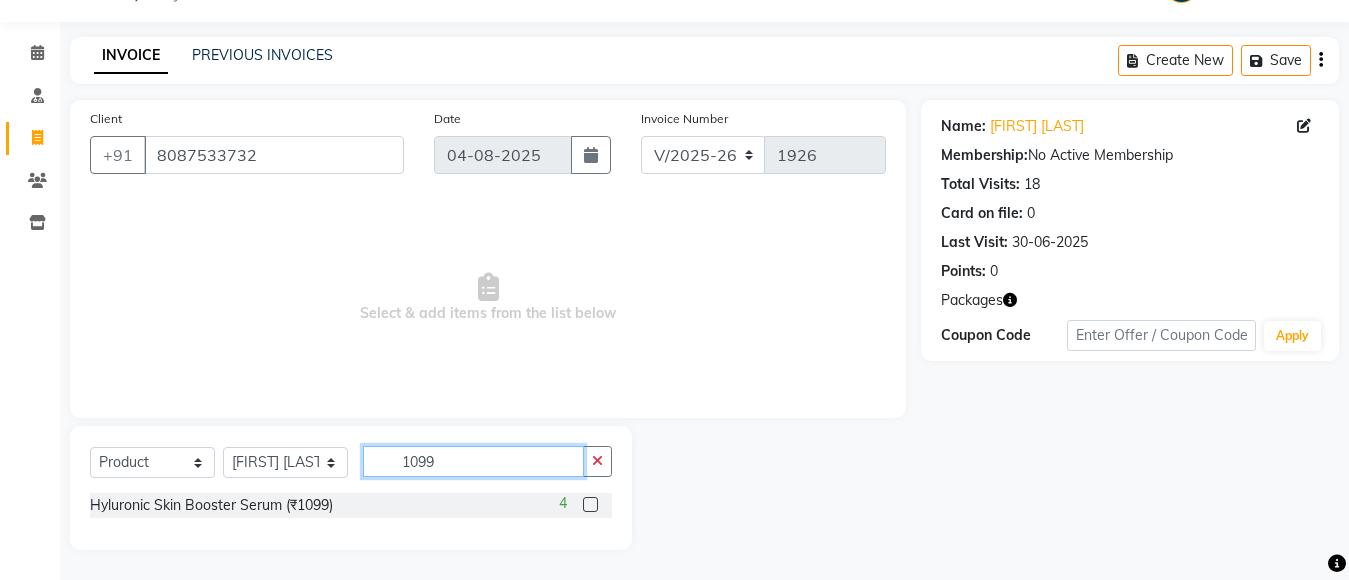 type on "1099" 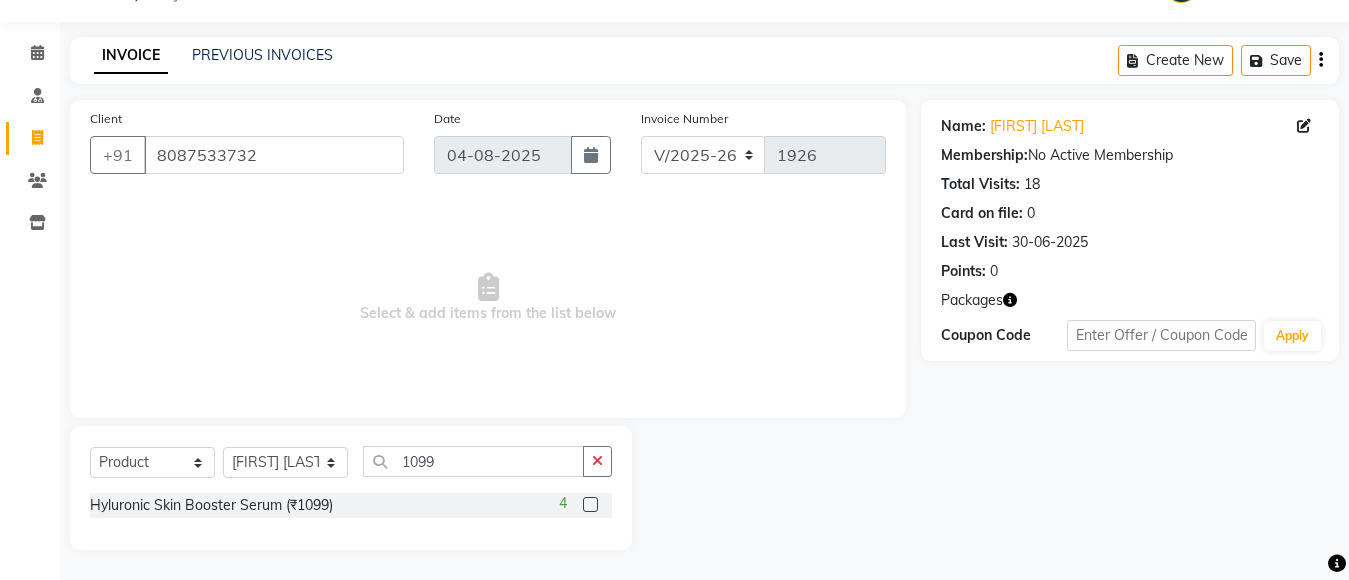 click 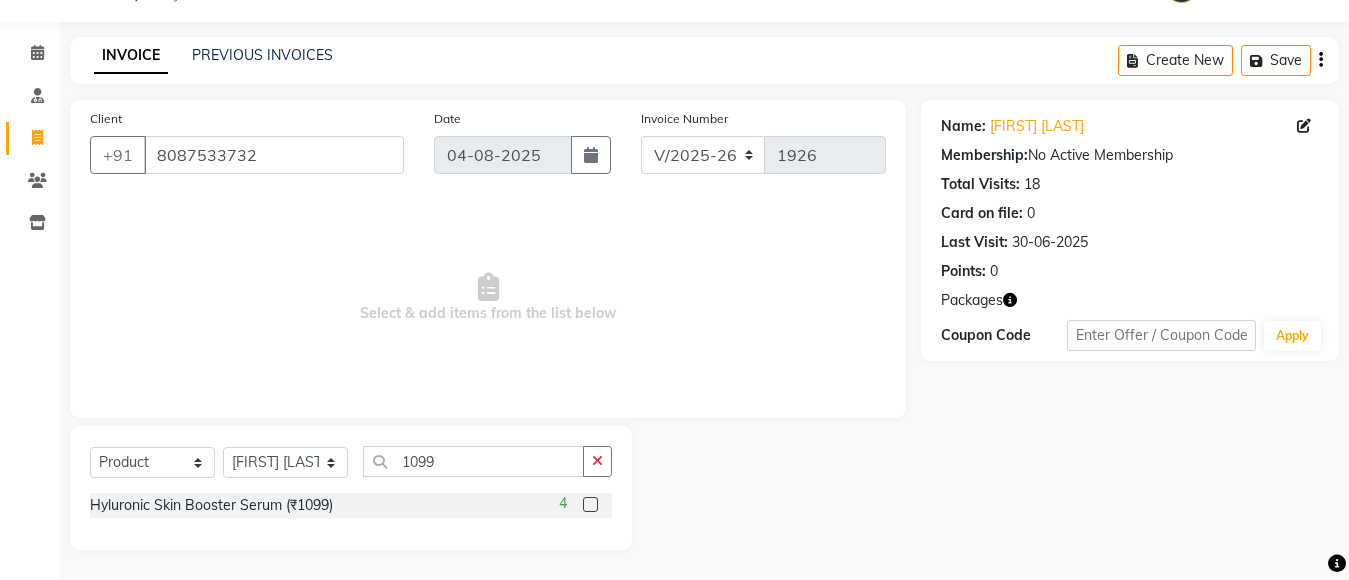 click at bounding box center (589, 505) 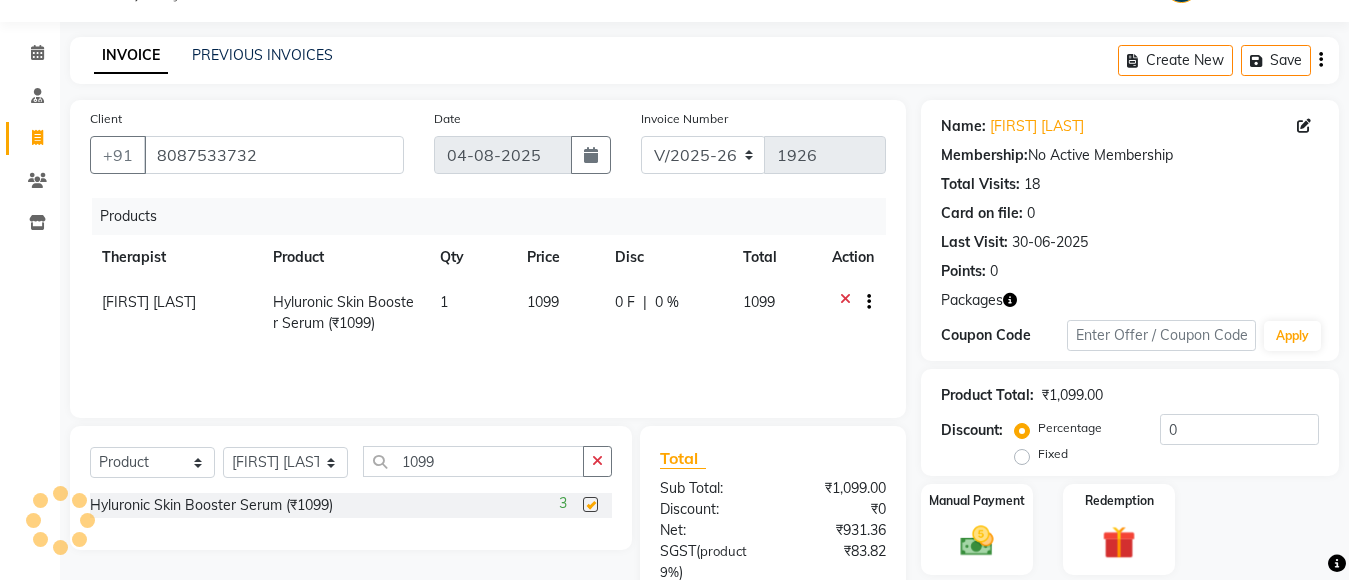 checkbox on "false" 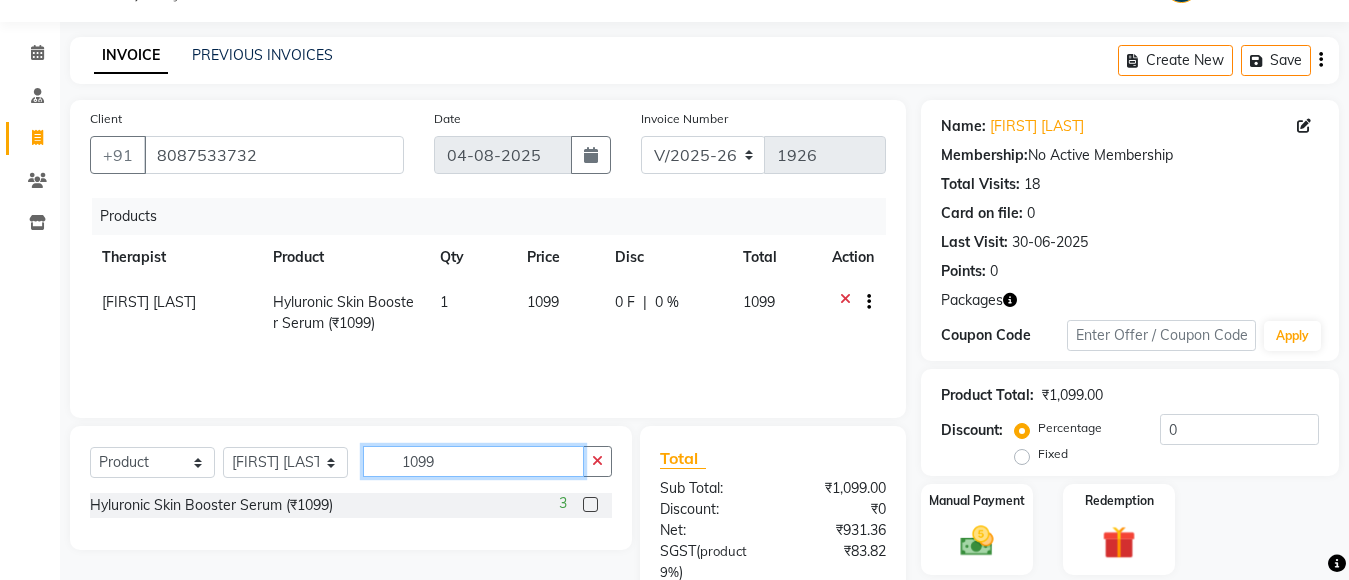 click on "1099" 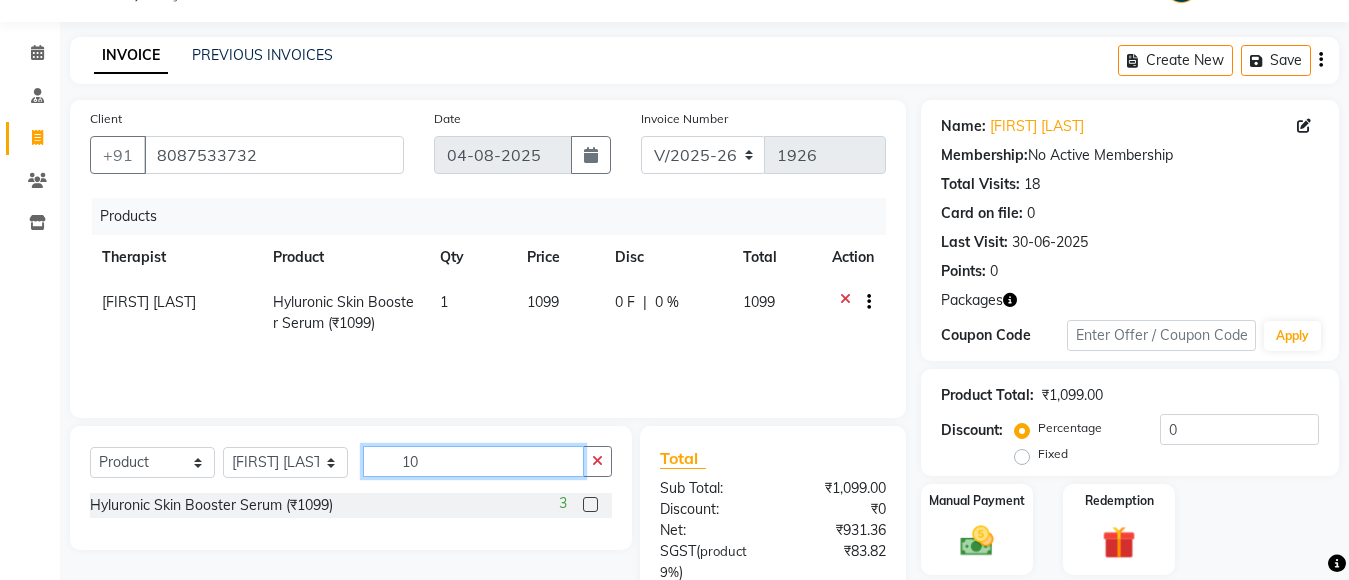 type on "1" 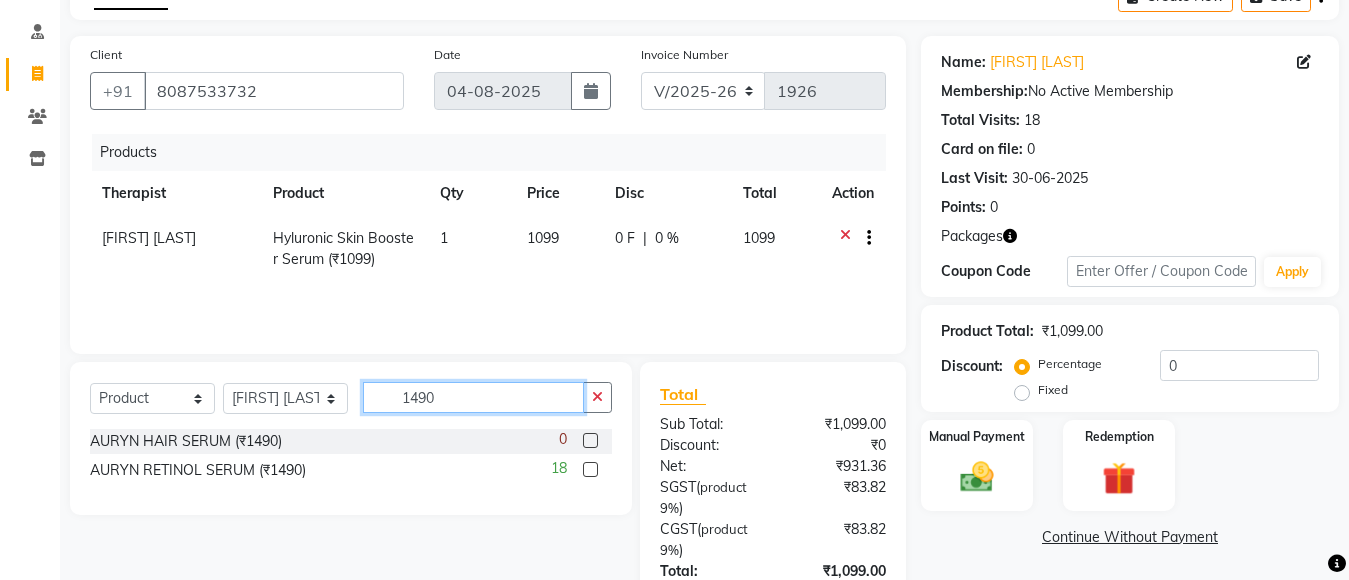 scroll, scrollTop: 150, scrollLeft: 0, axis: vertical 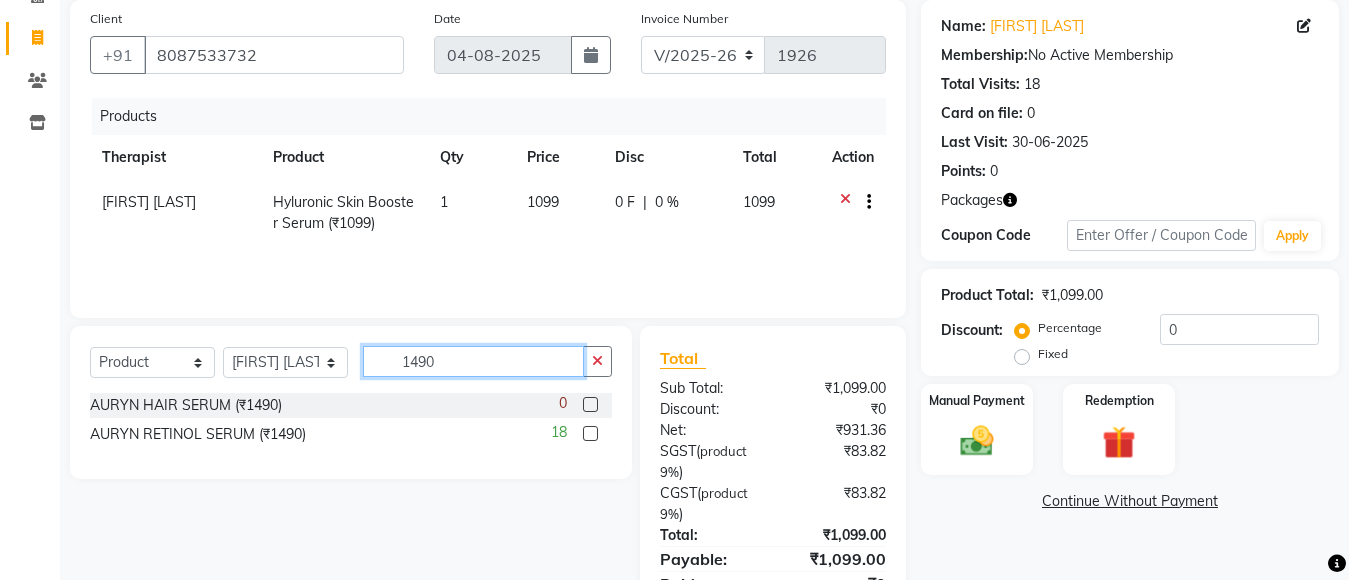 type on "1490" 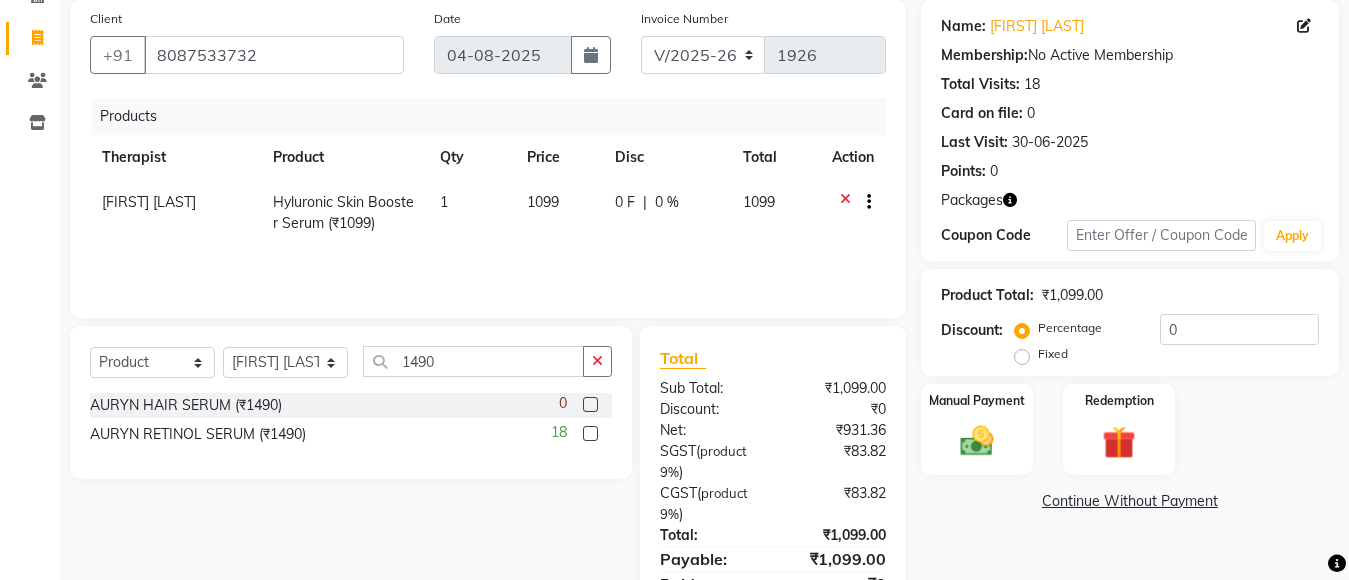 click 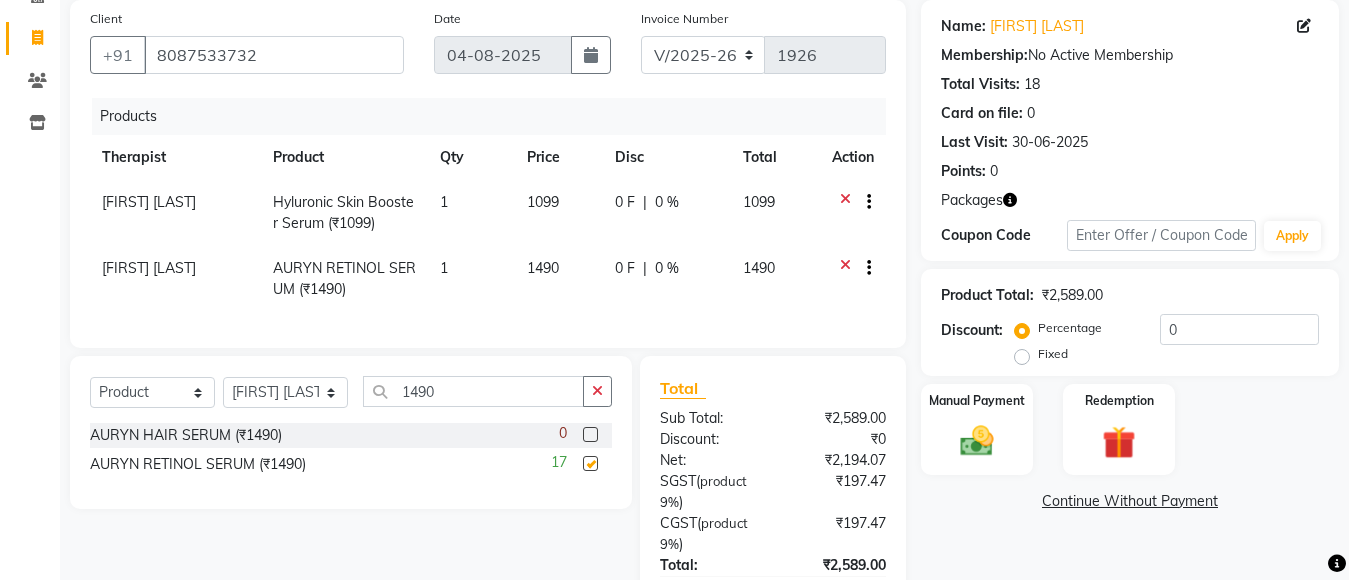 checkbox on "false" 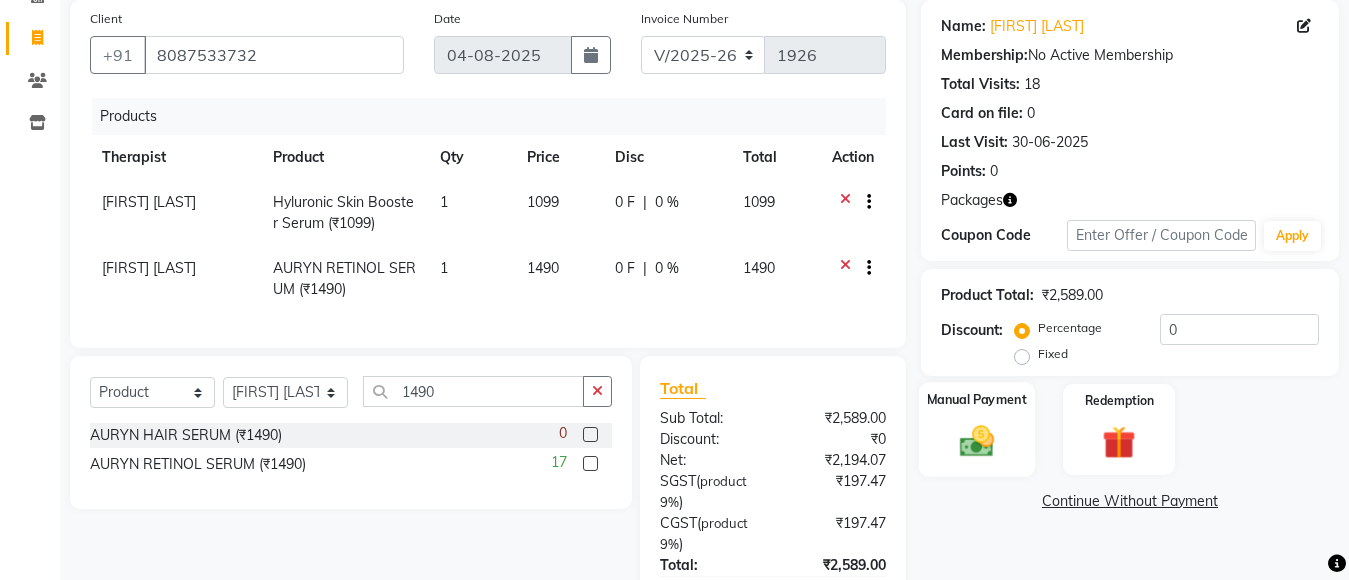 click 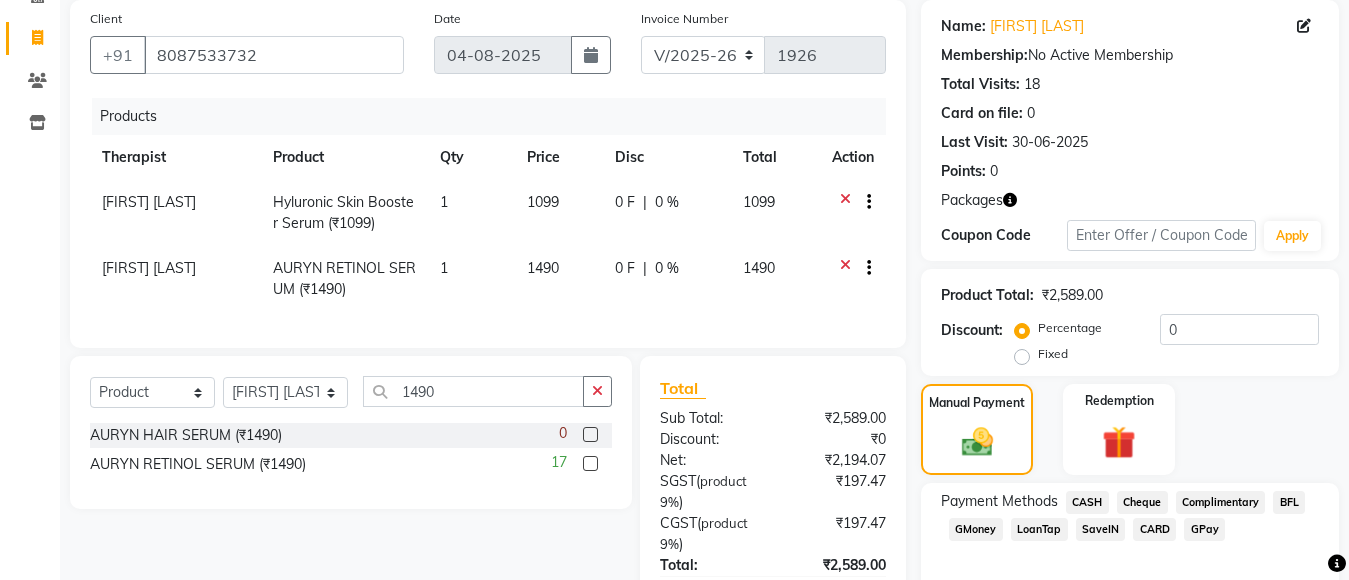click on "GPay" 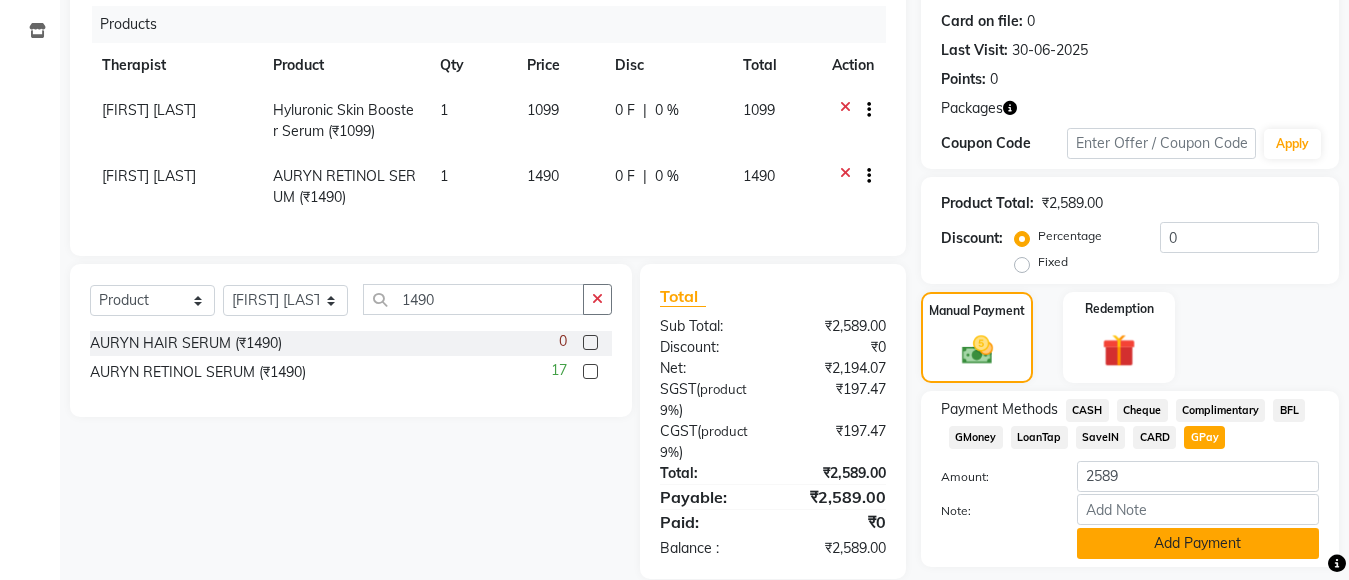 scroll, scrollTop: 300, scrollLeft: 0, axis: vertical 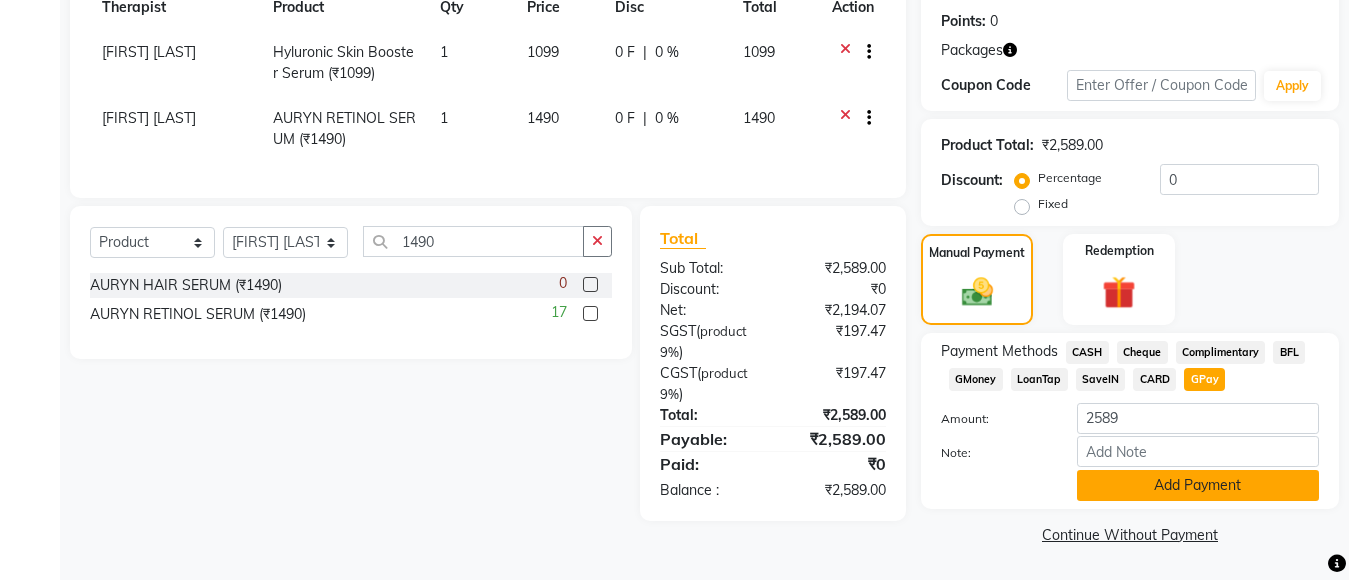 click on "Add Payment" 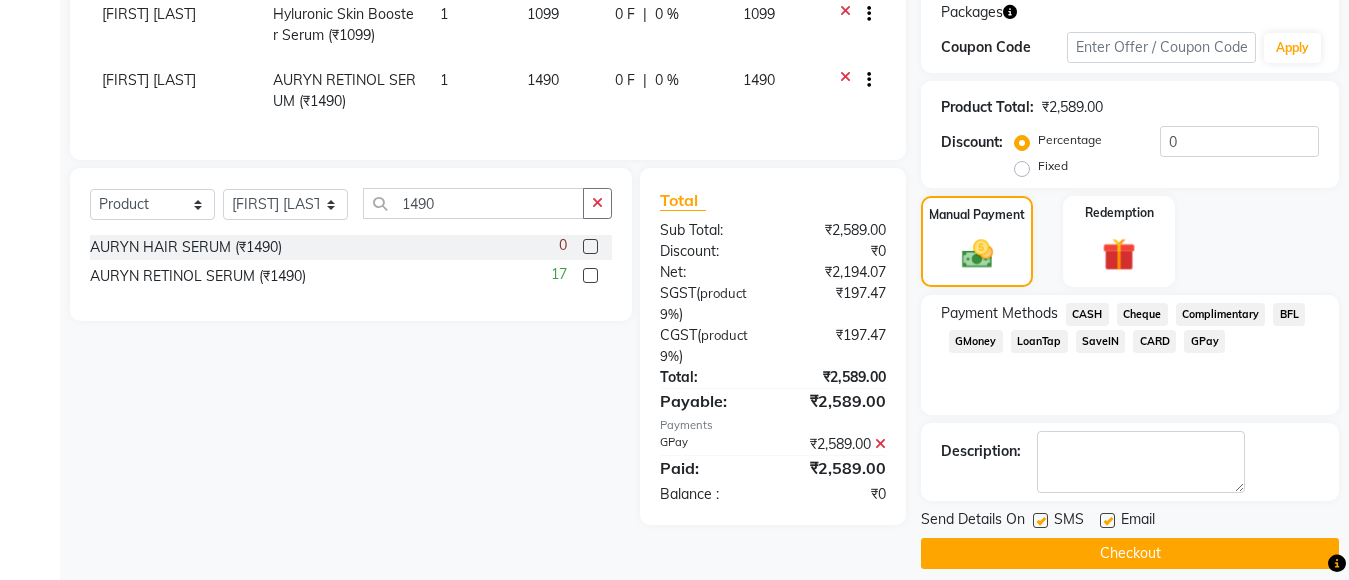 scroll, scrollTop: 357, scrollLeft: 0, axis: vertical 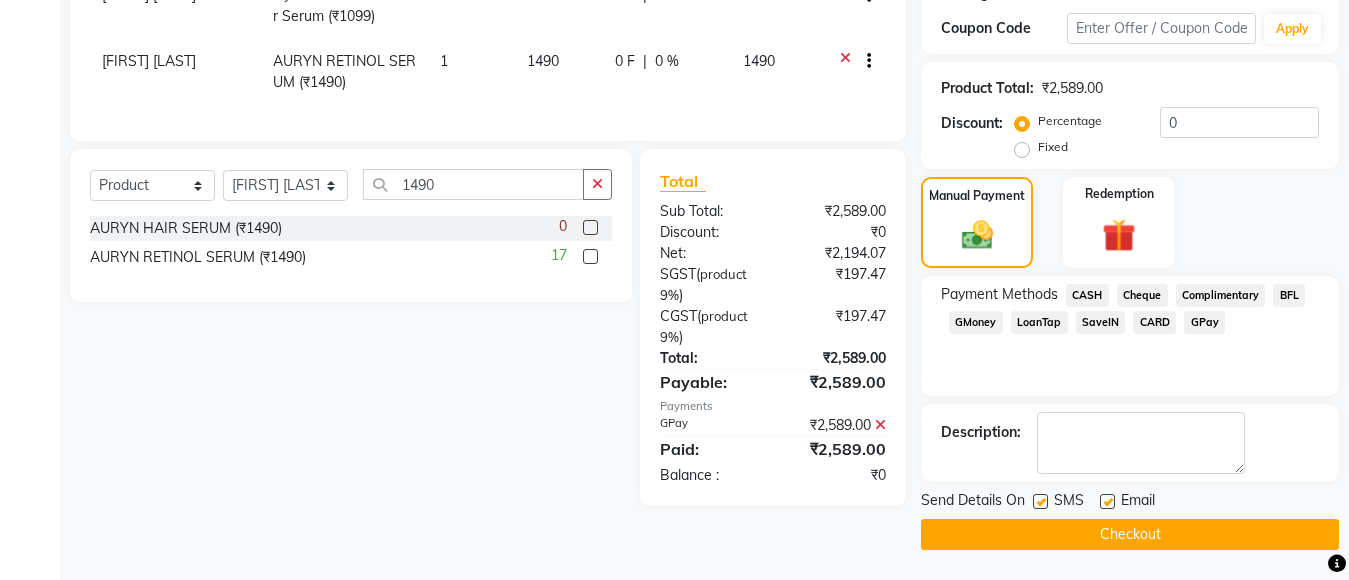 click on "Checkout" 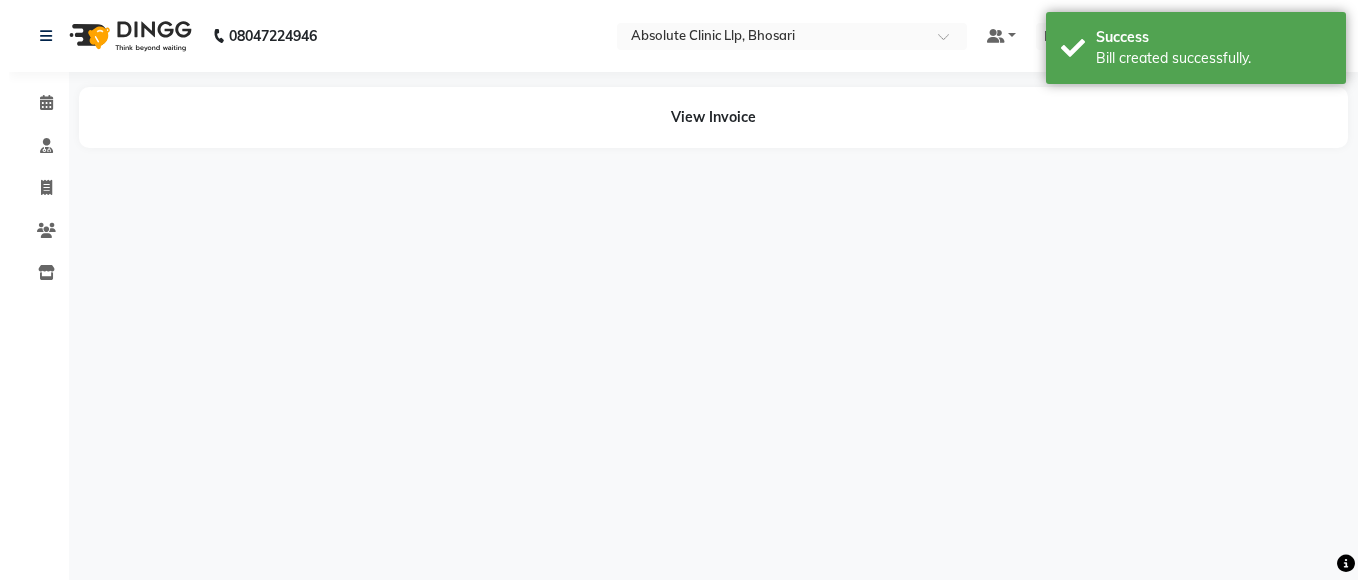 scroll, scrollTop: 0, scrollLeft: 0, axis: both 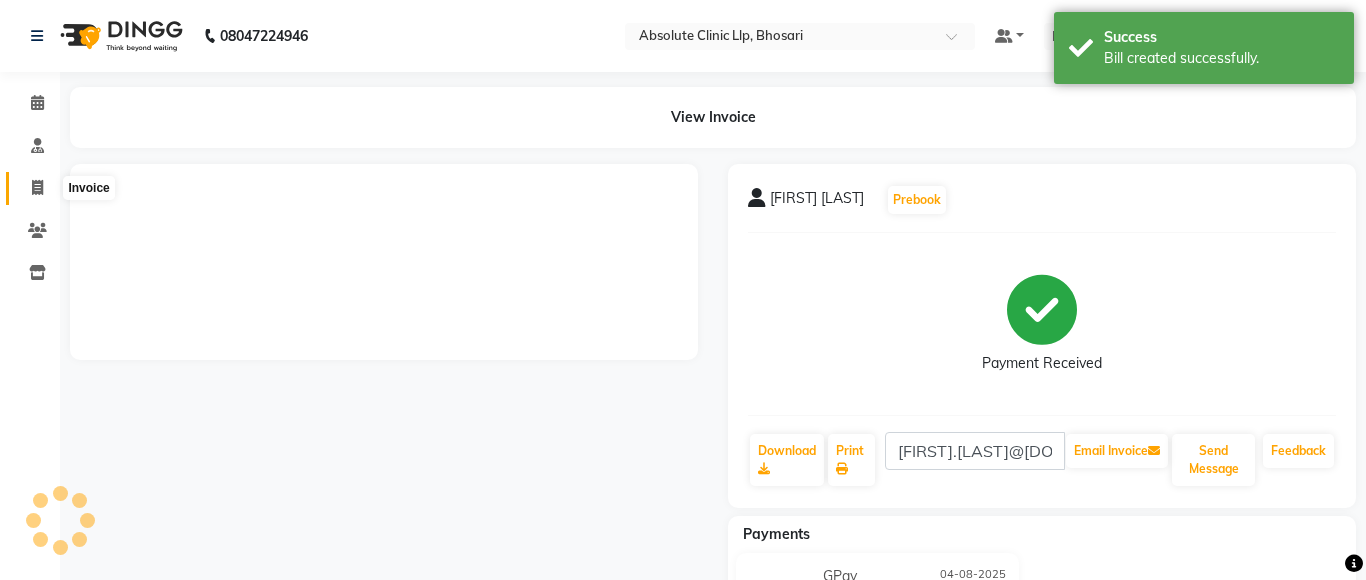 click 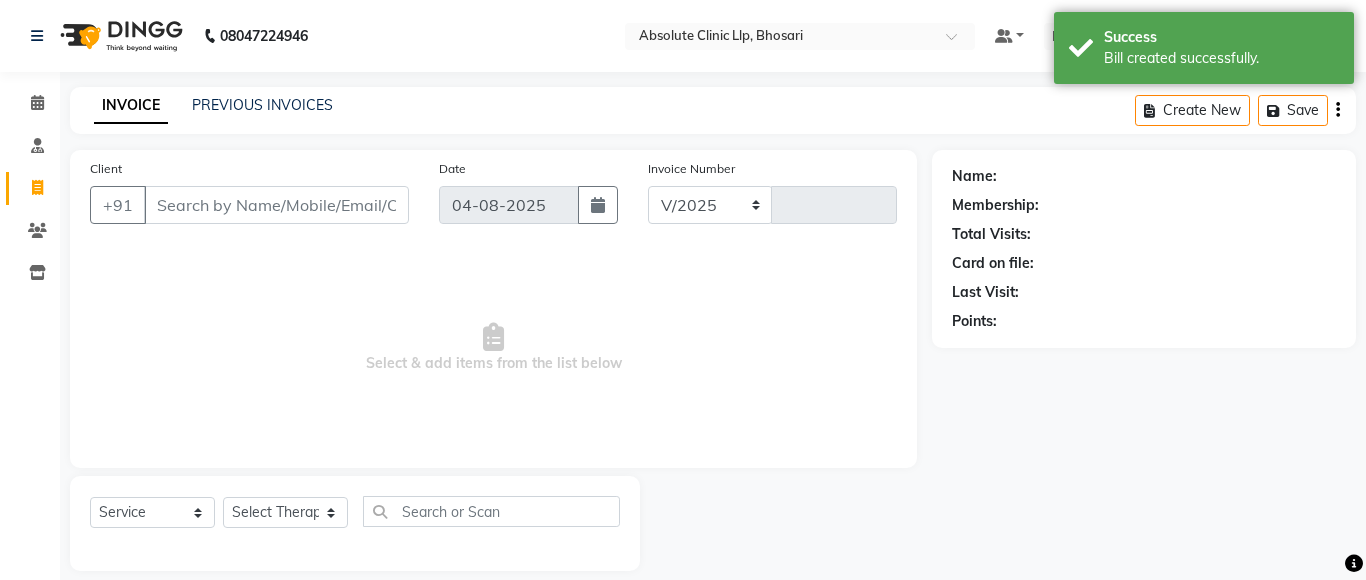 select on "4706" 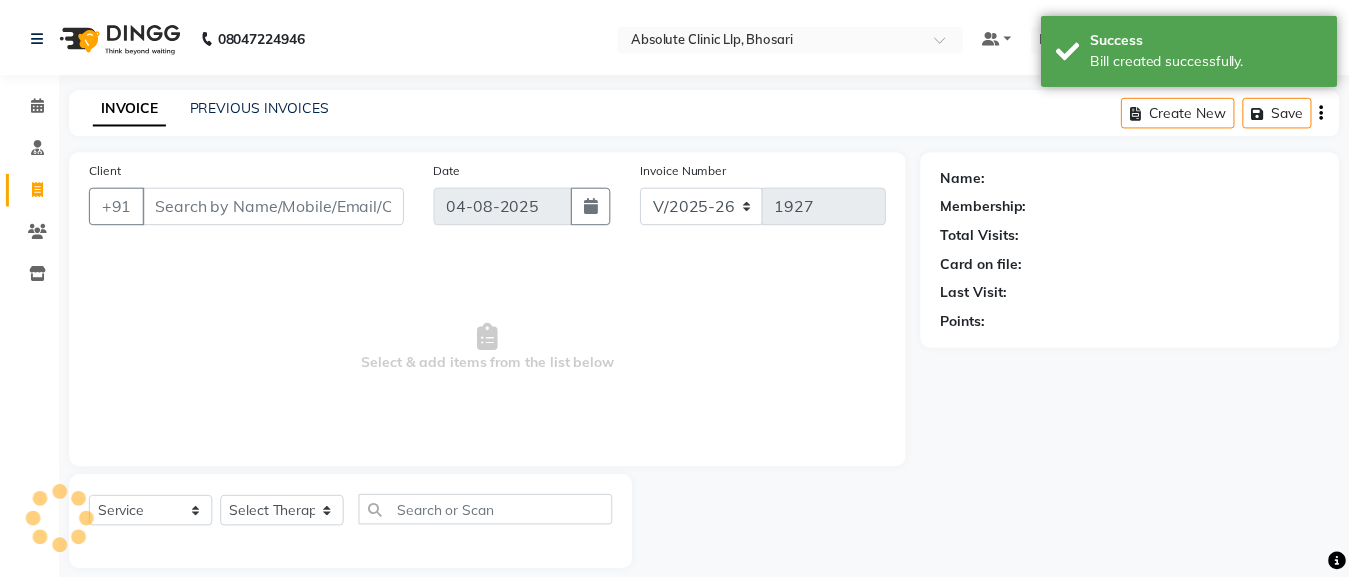 scroll, scrollTop: 21, scrollLeft: 0, axis: vertical 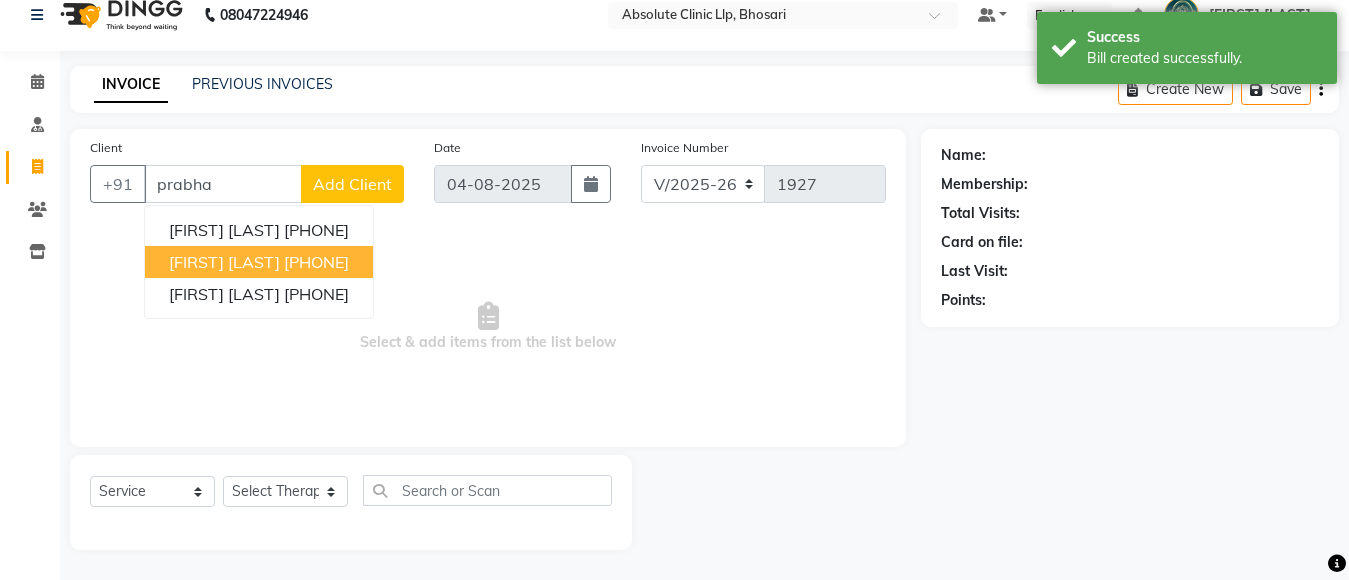 click on "[FIRST] [LAST]" at bounding box center (224, 262) 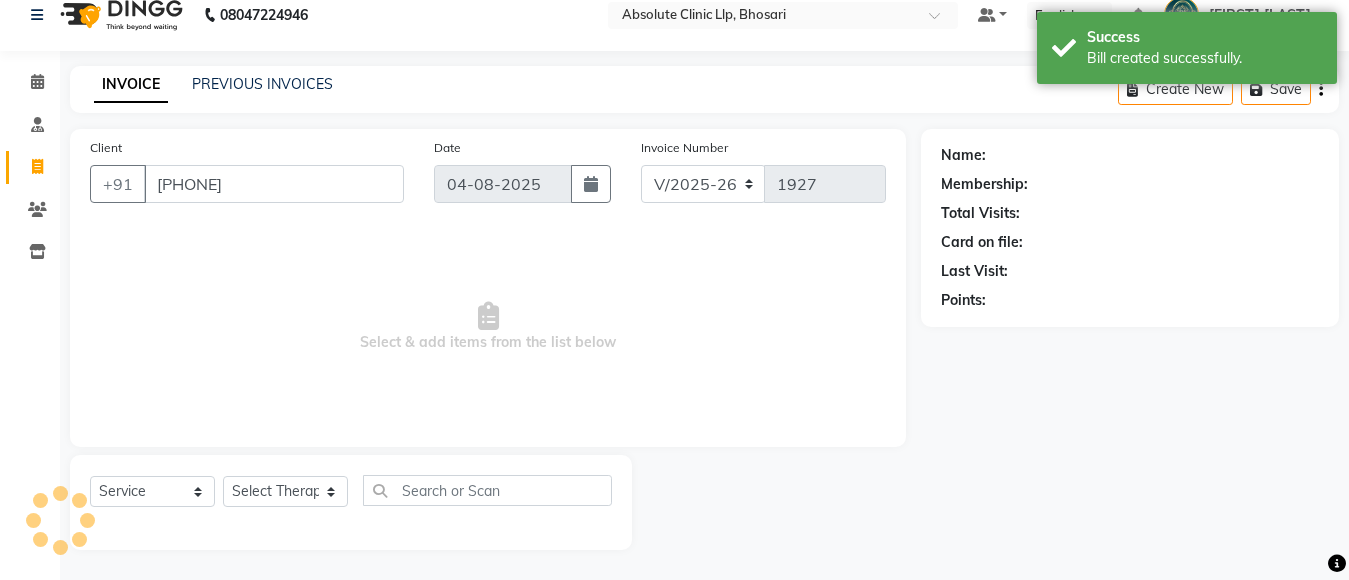 type on "[PHONE]" 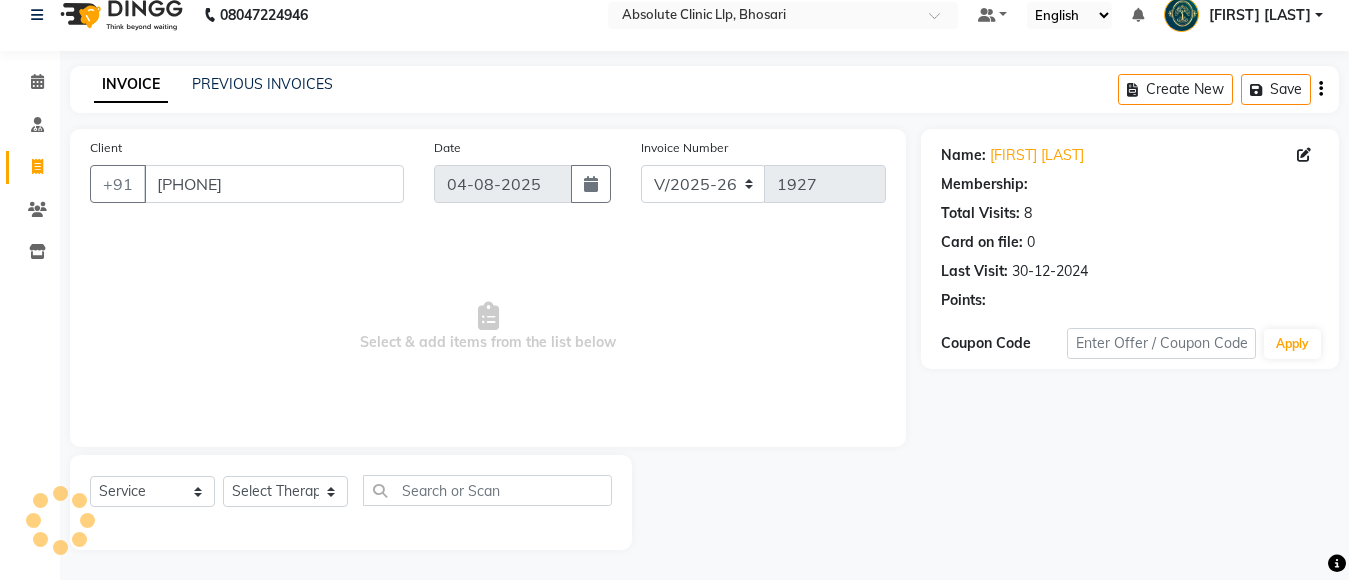 drag, startPoint x: 161, startPoint y: 466, endPoint x: 161, endPoint y: 480, distance: 14 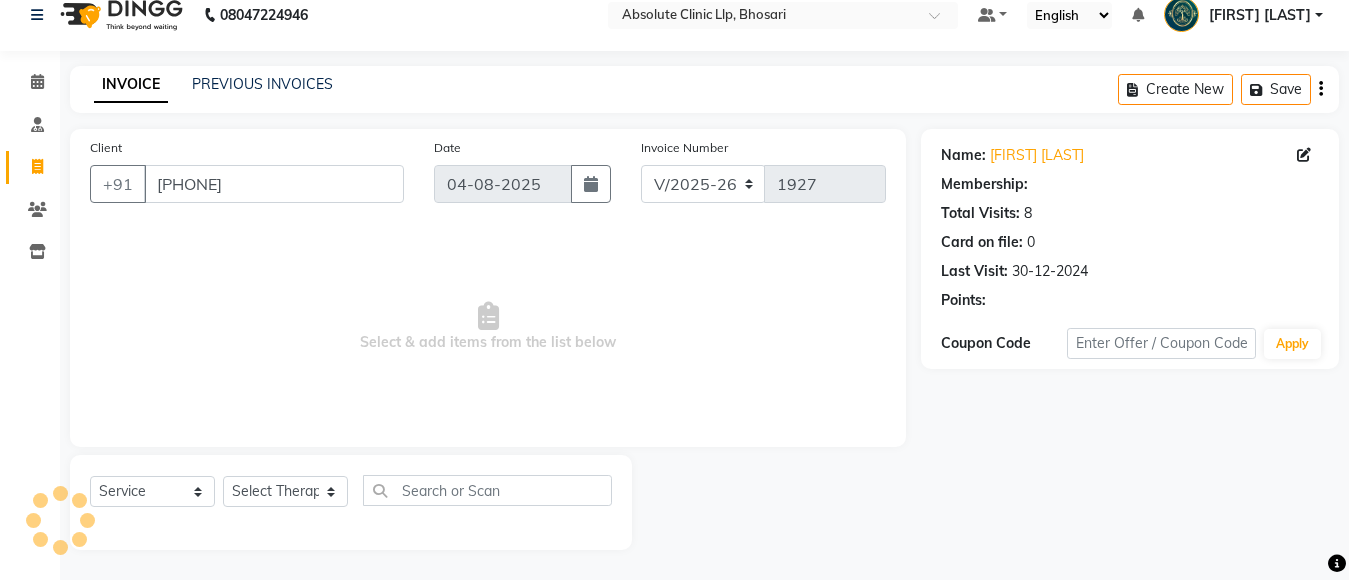 click on "Select  Service  Product  Membership  Package Voucher Prepaid Gift Card  Select Therapist Anita Gawli	 Dr.Bharati Patil Dr.Dhananjay Patil Dr.Rachana Hivarkar Gaurav Raaj Neha Rokde Priyanka  More RECEPTION-phuge prima Sachin Kale	 Sanjivni Kale	 Shekhar Chavan Sonali Naikre	 Vaishali Chowgule" 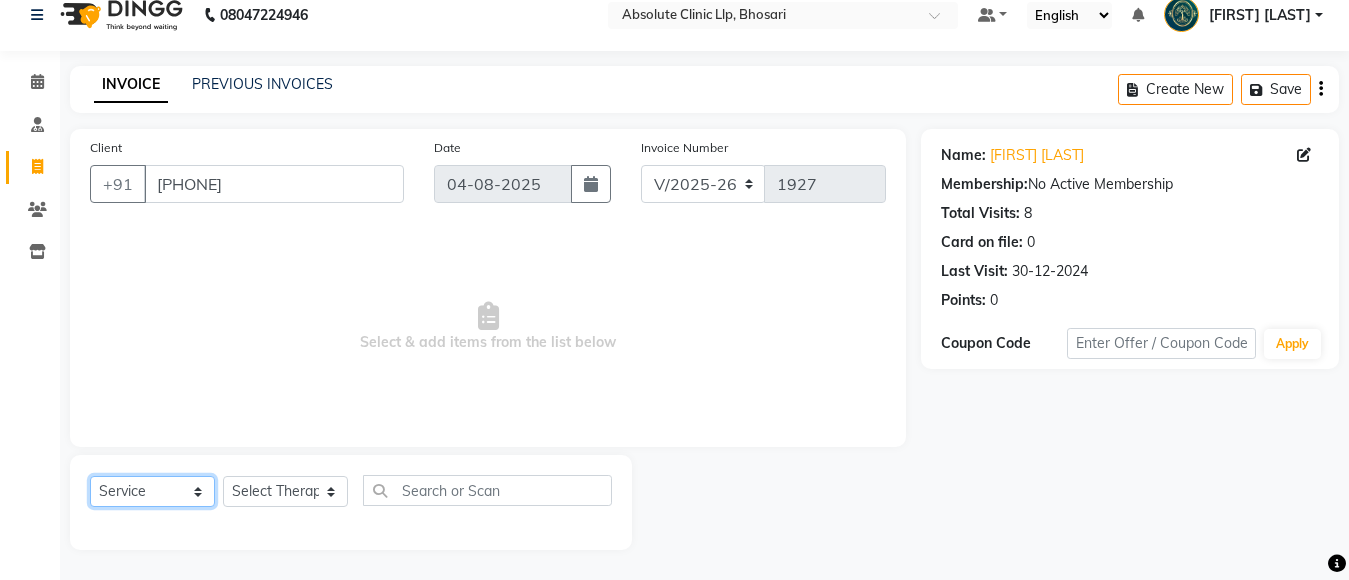 click on "Select  Service  Product  Membership  Package Voucher Prepaid Gift Card" 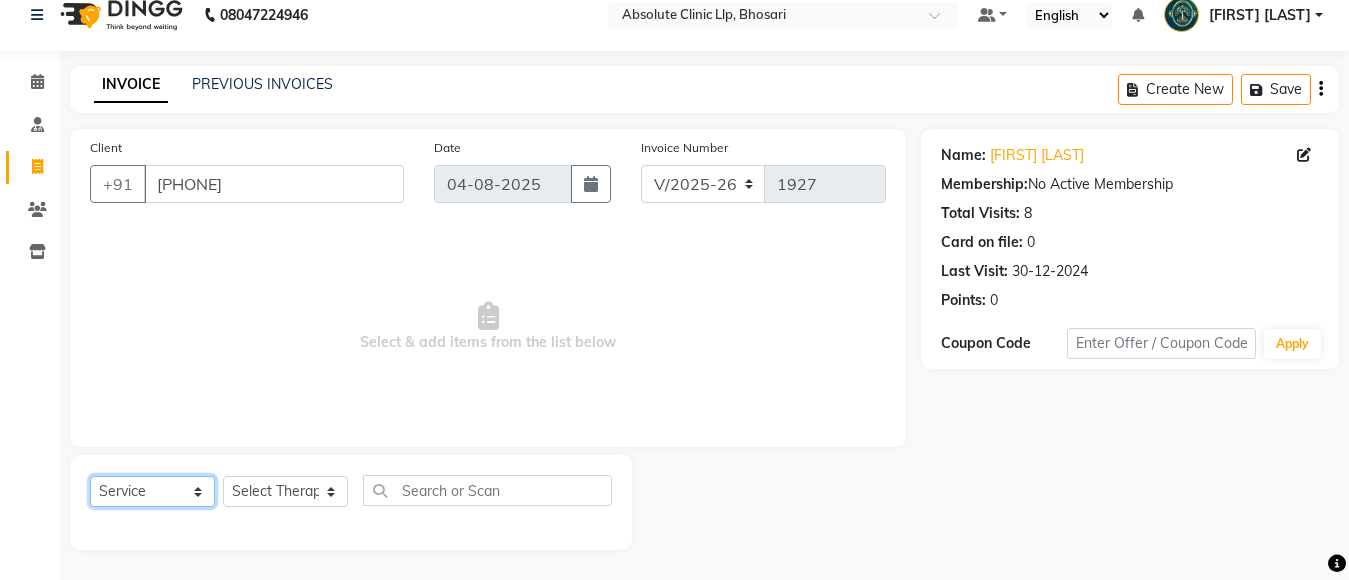 select on "product" 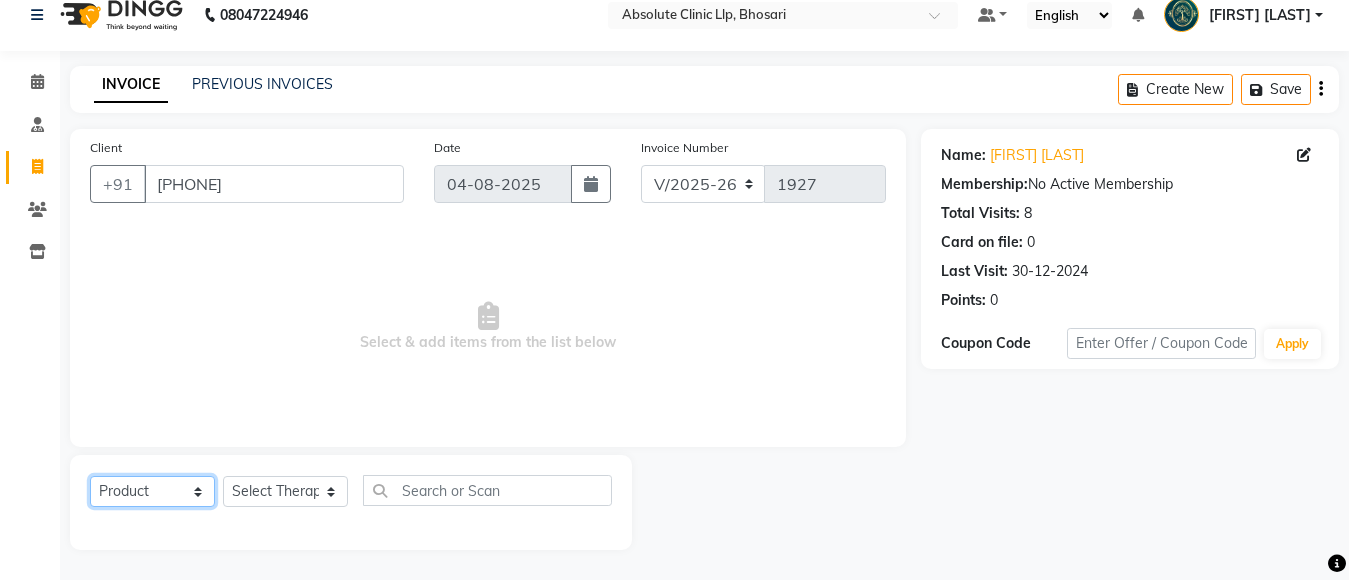 click on "Select  Service  Product  Membership  Package Voucher Prepaid Gift Card" 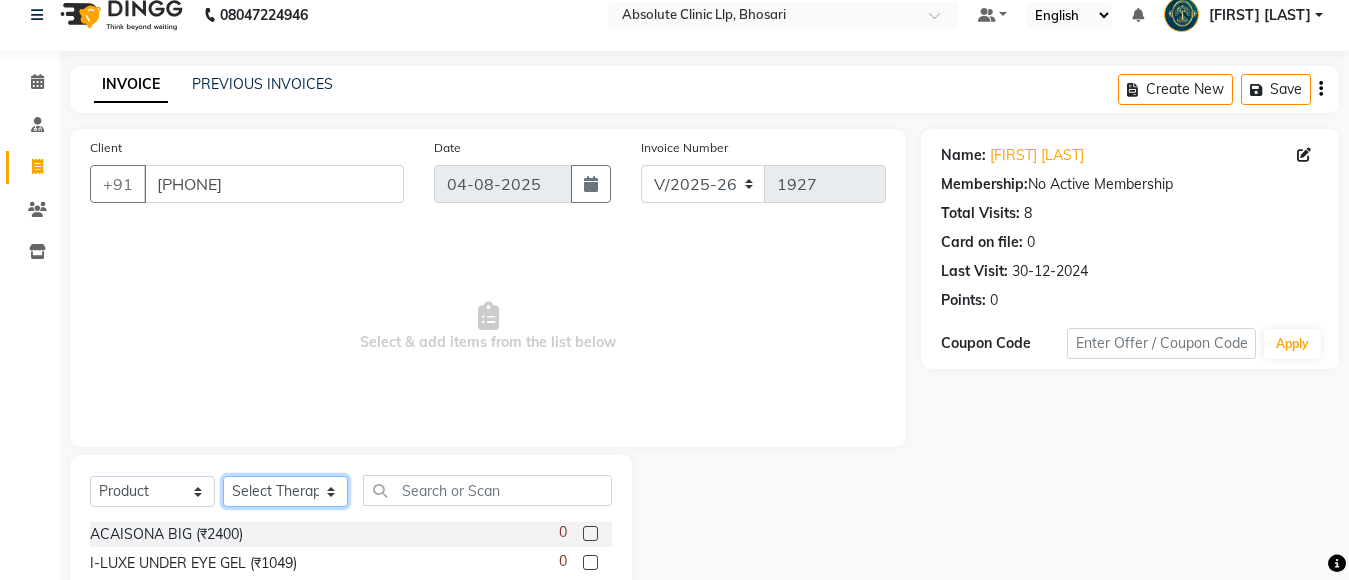click on "Select Therapist Anita Gawli	 Dr.Bharati Patil Dr.Dhananjay Patil Dr.Rachana Hivarkar Gaurav Raaj Neha Rokde Priyanka  More RECEPTION-phuge prima Sachin Kale	 Sanjivni Kale	 Shekhar Chavan Sonali Naikre	 Vaishali Chowgule" 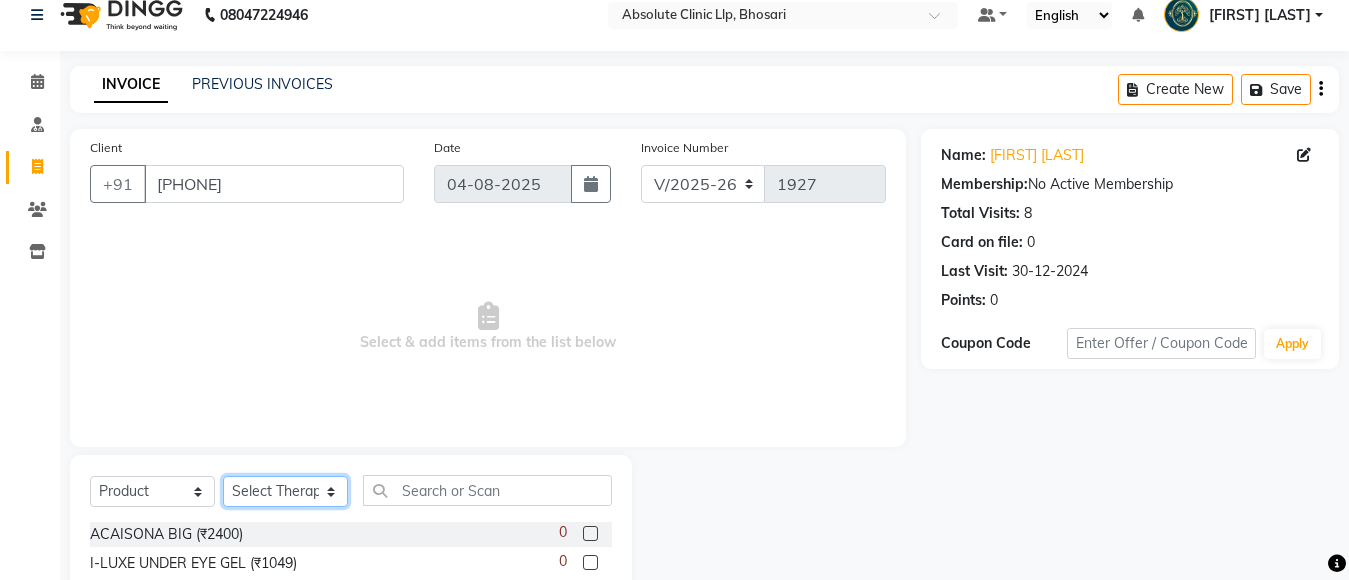 select on "44043" 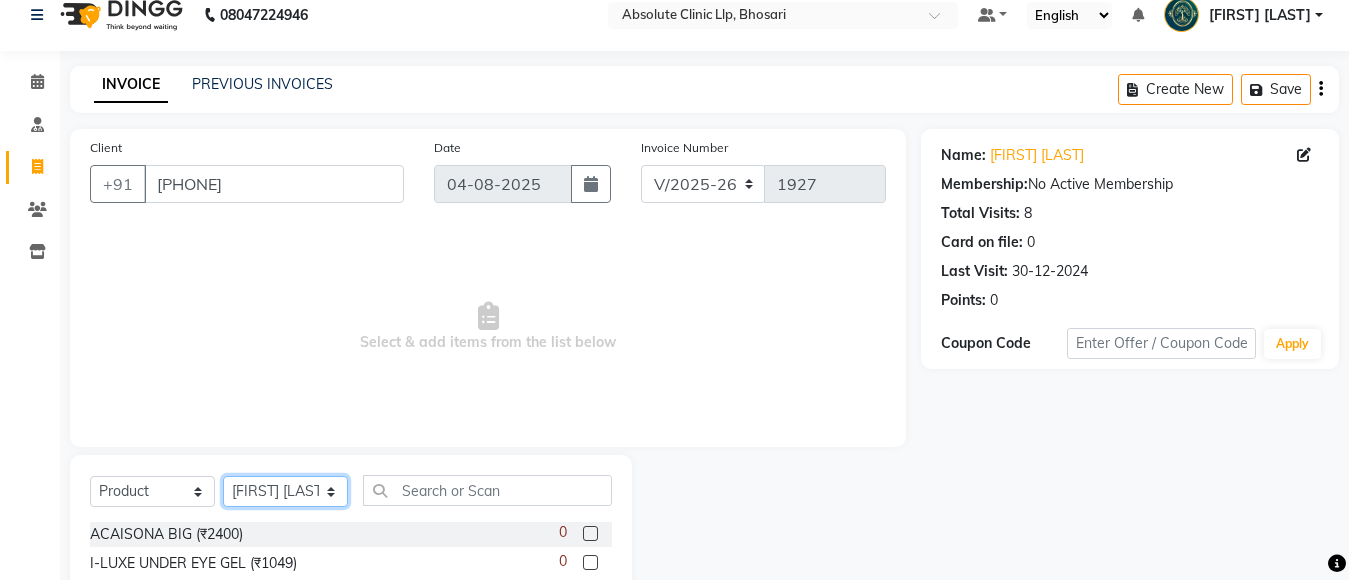 click on "Select Therapist Anita Gawli	 Dr.Bharati Patil Dr.Dhananjay Patil Dr.Rachana Hivarkar Gaurav Raaj Neha Rokde Priyanka  More RECEPTION-phuge prima Sachin Kale	 Sanjivni Kale	 Shekhar Chavan Sonali Naikre	 Vaishali Chowgule" 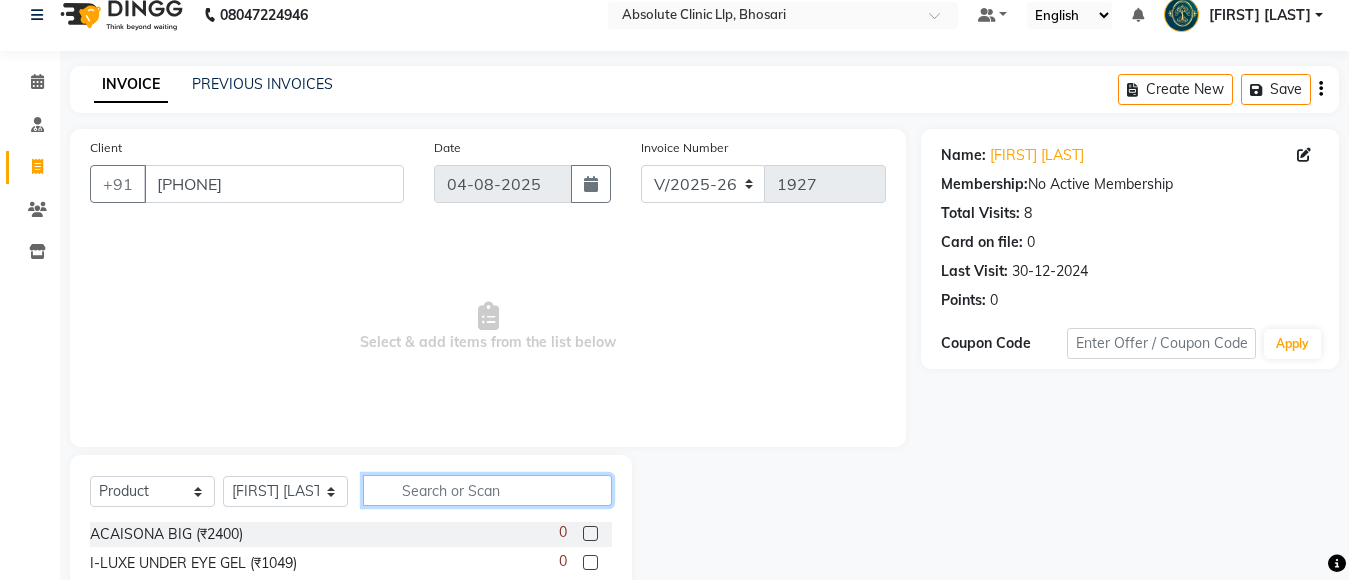 click 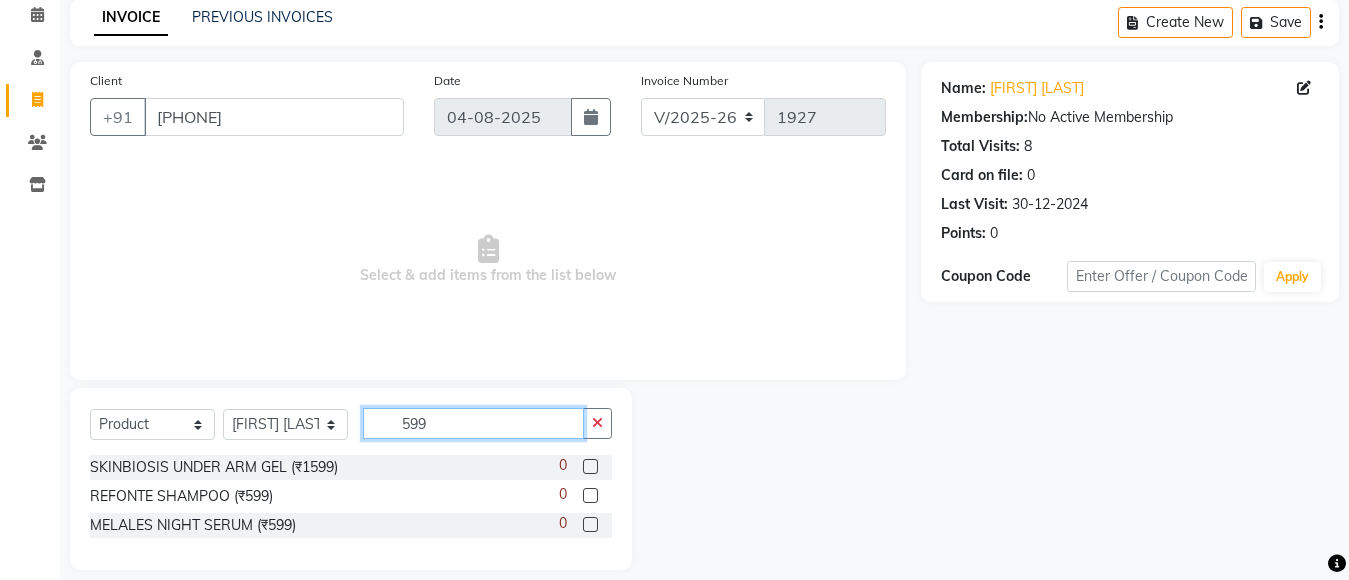 scroll, scrollTop: 108, scrollLeft: 0, axis: vertical 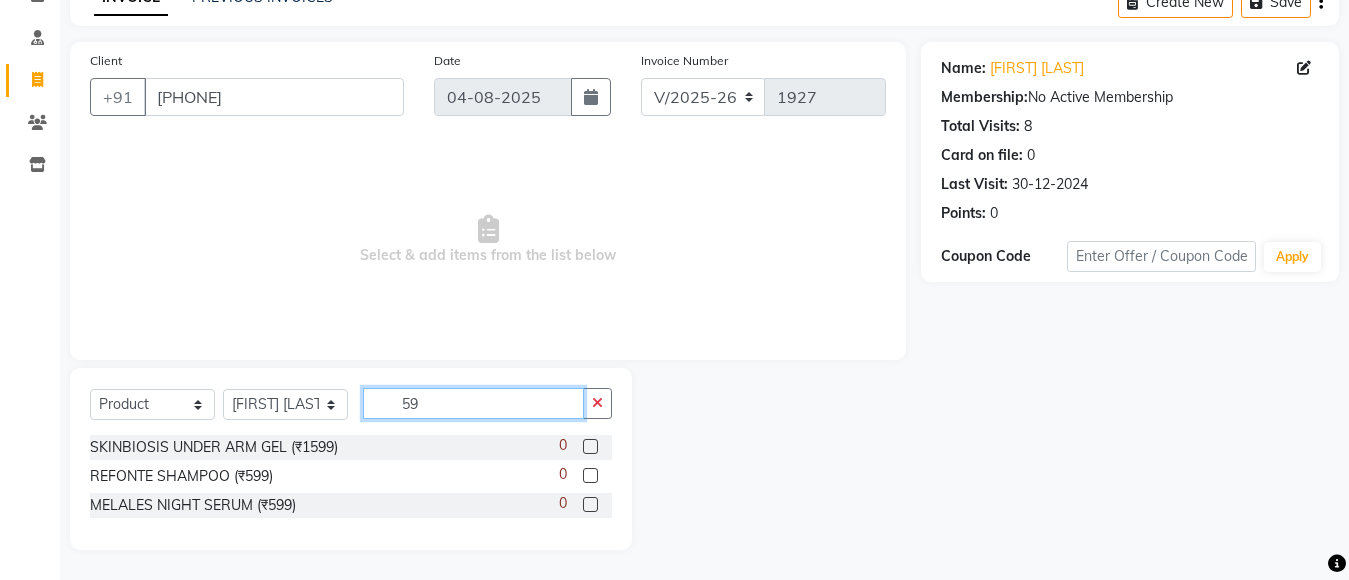 type on "5" 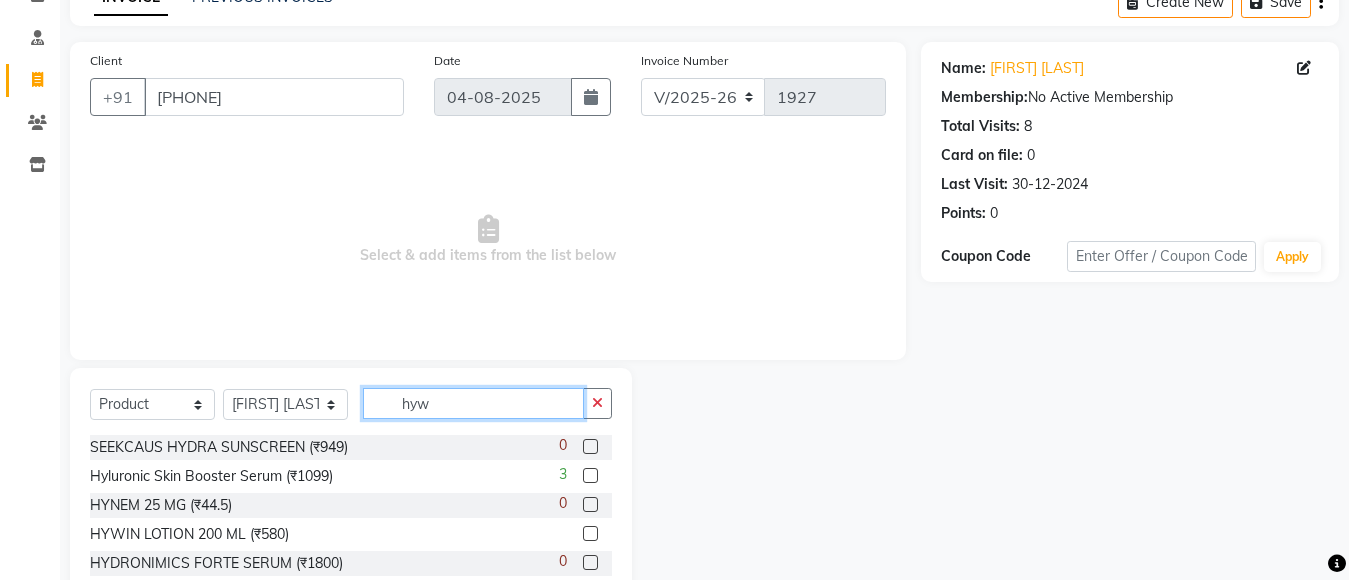 scroll, scrollTop: 79, scrollLeft: 0, axis: vertical 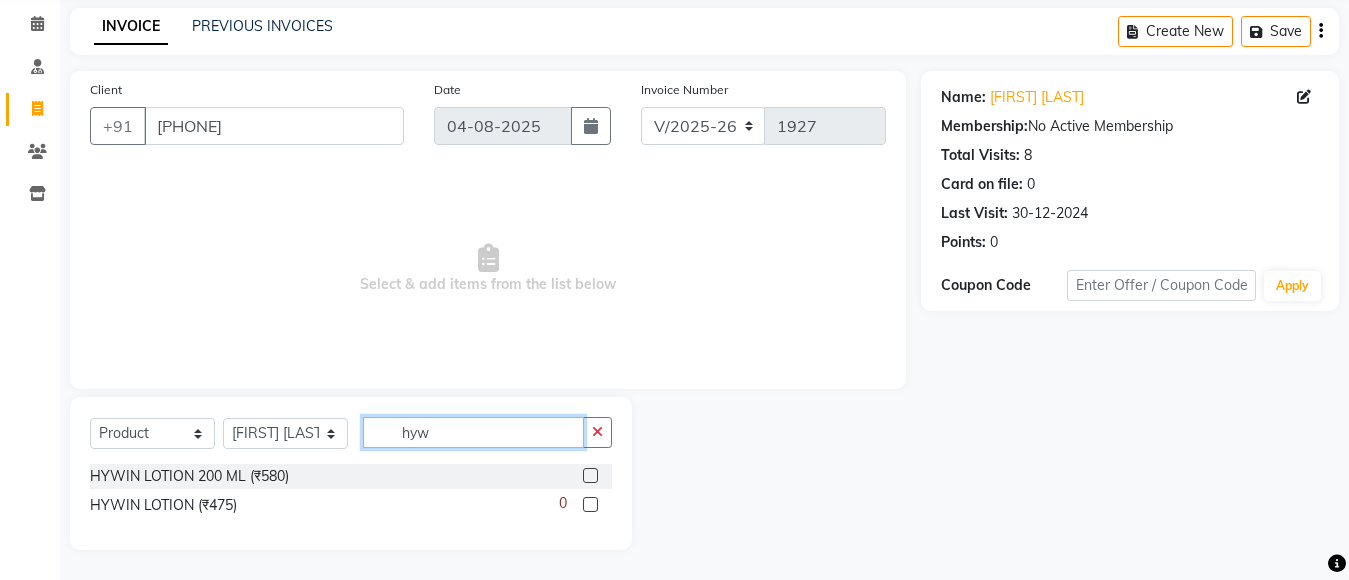 type on "hyw" 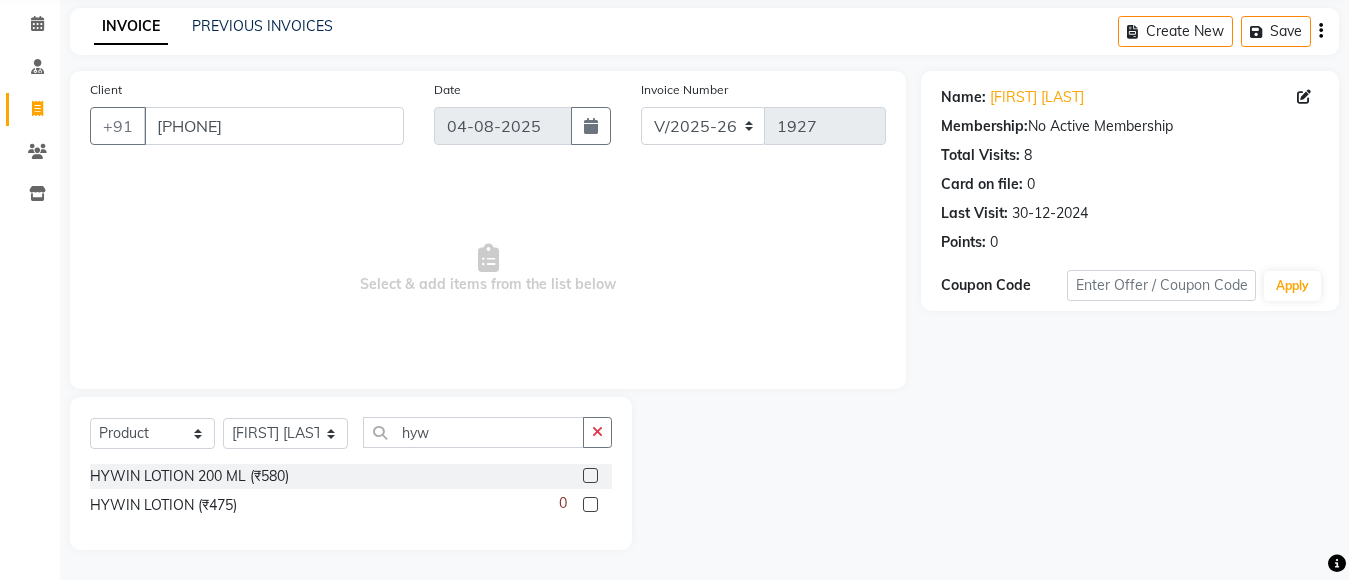 click 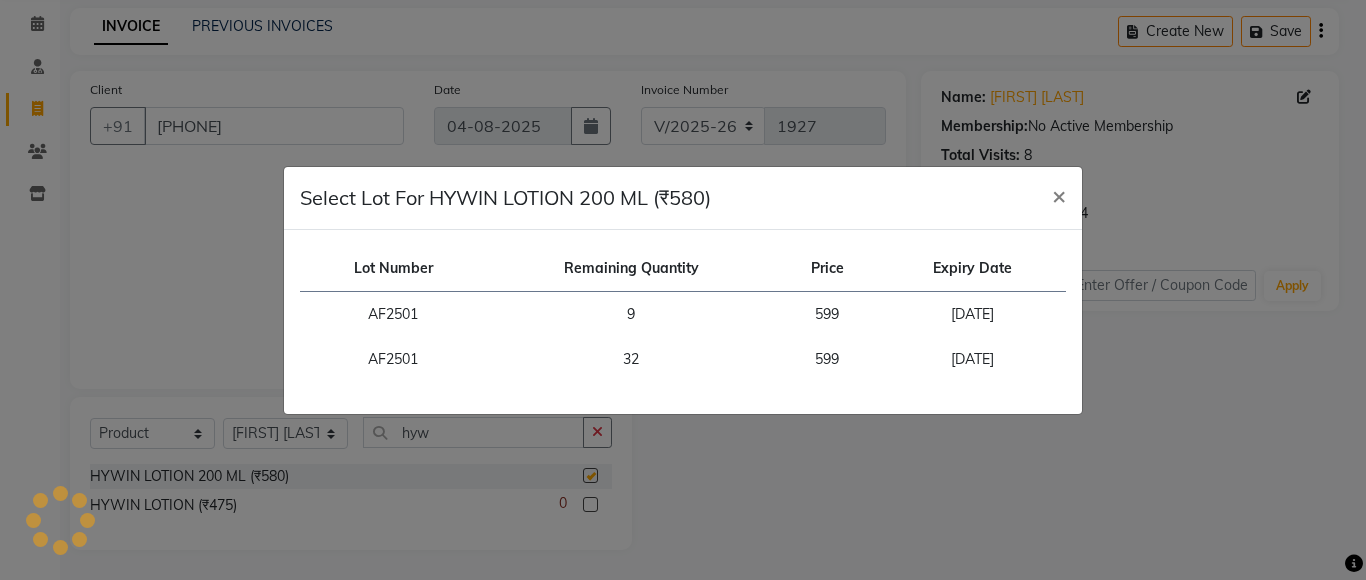 checkbox on "false" 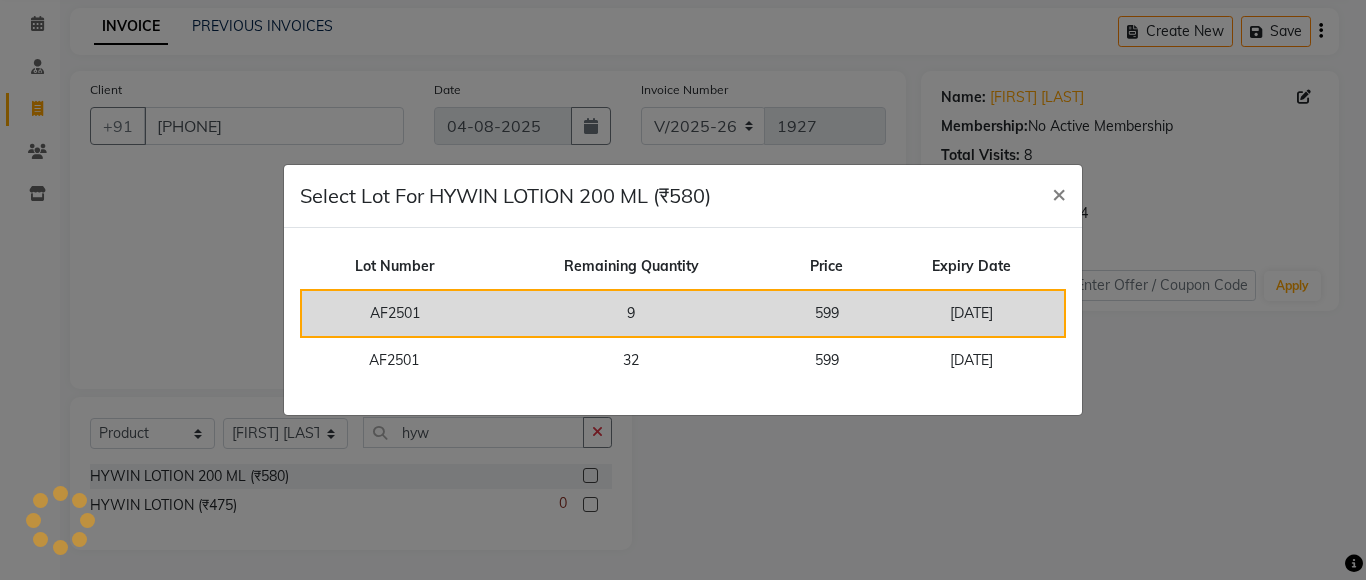 click on "9" 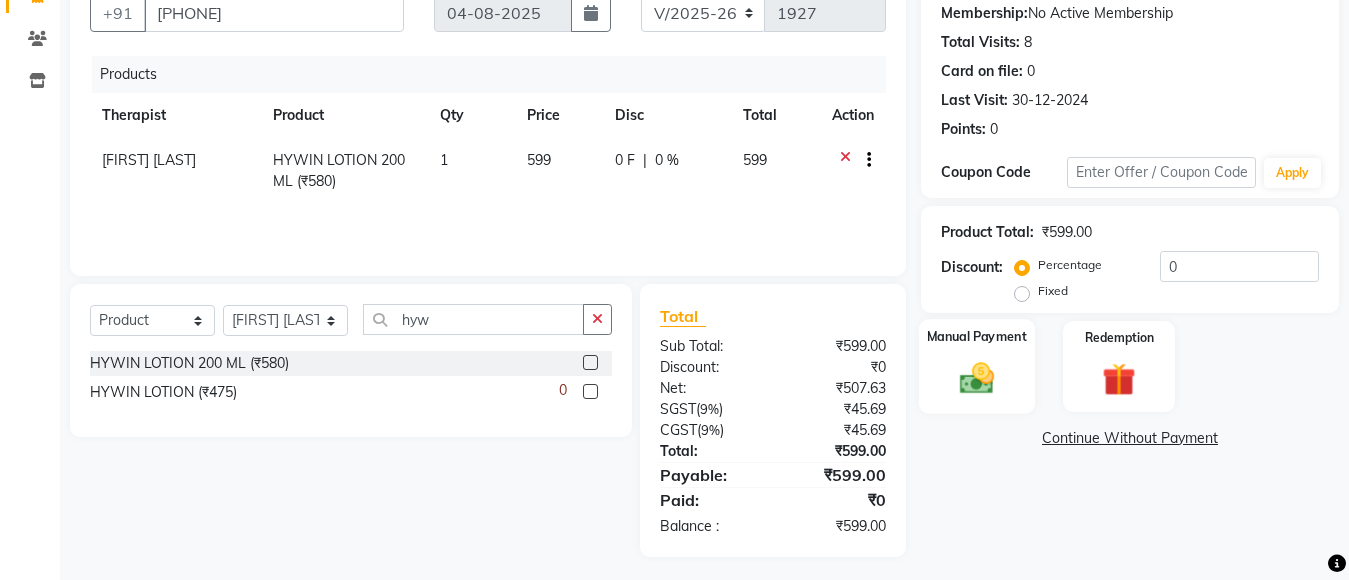 scroll, scrollTop: 199, scrollLeft: 0, axis: vertical 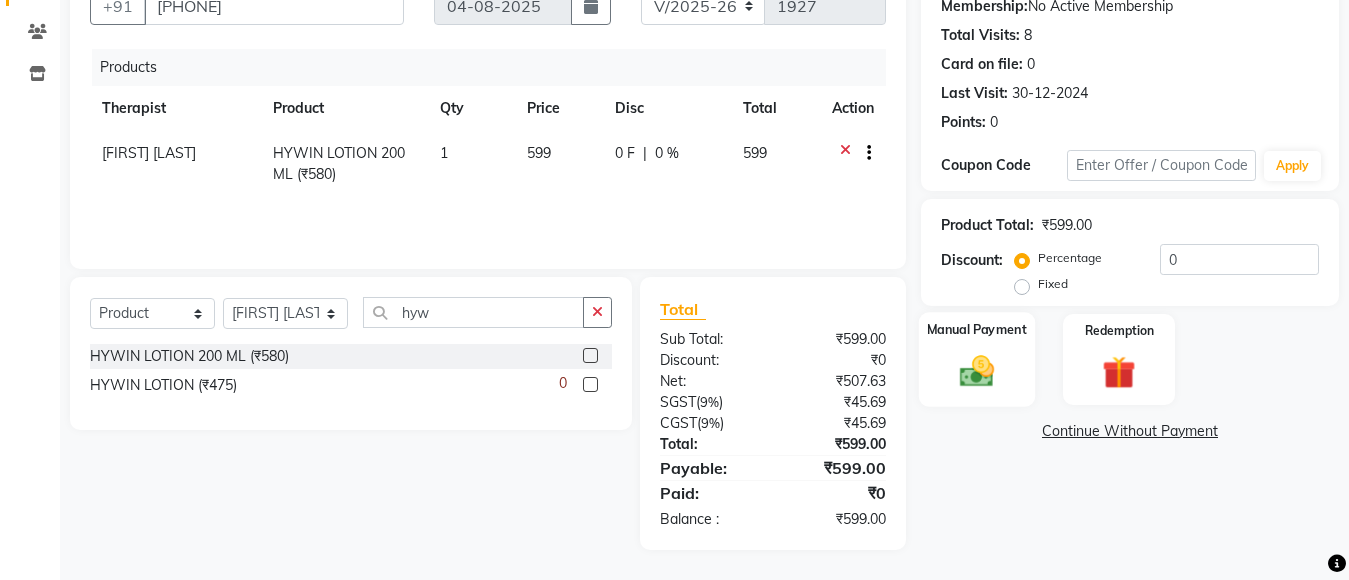 click 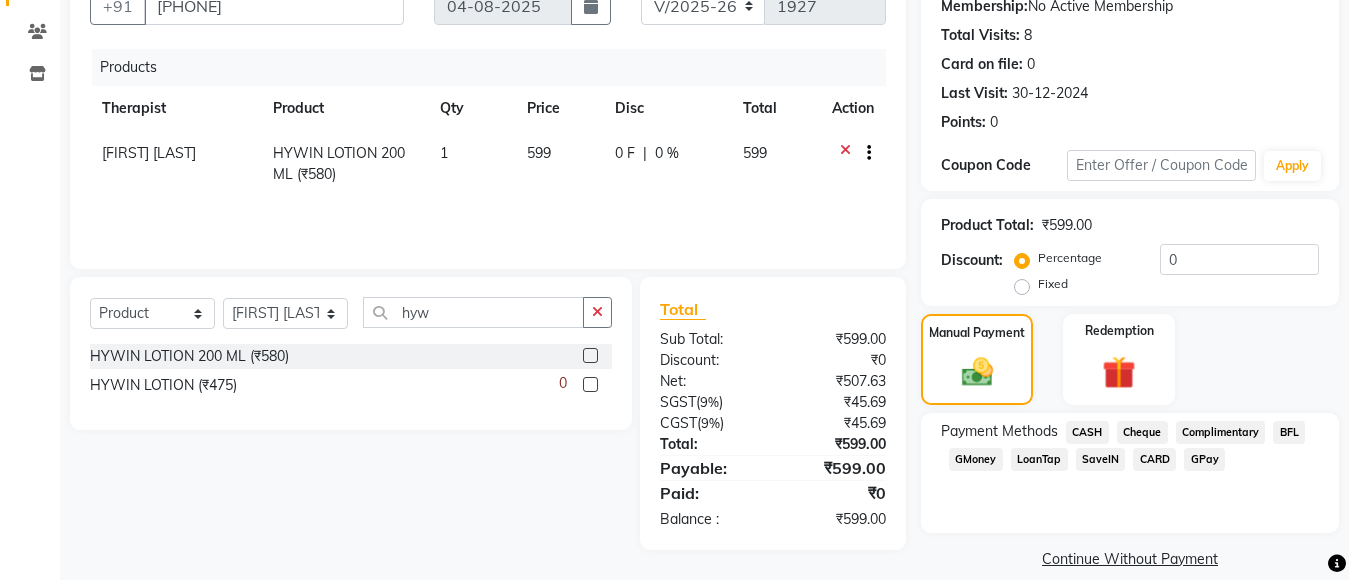 scroll, scrollTop: 223, scrollLeft: 0, axis: vertical 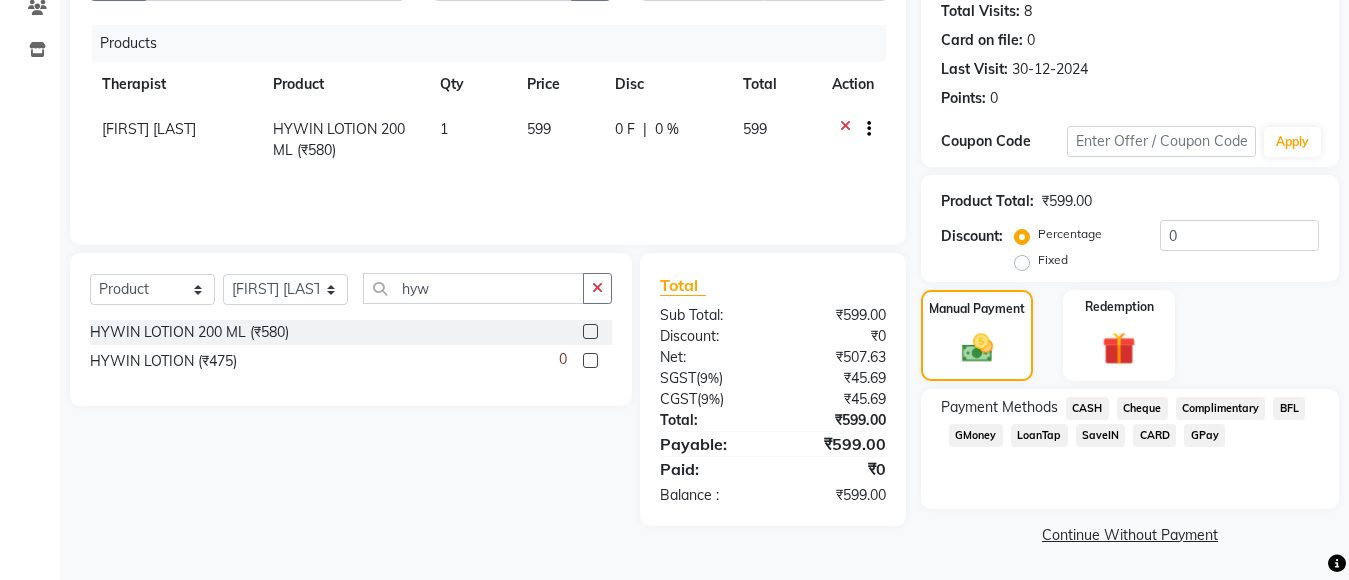 click on "GPay" 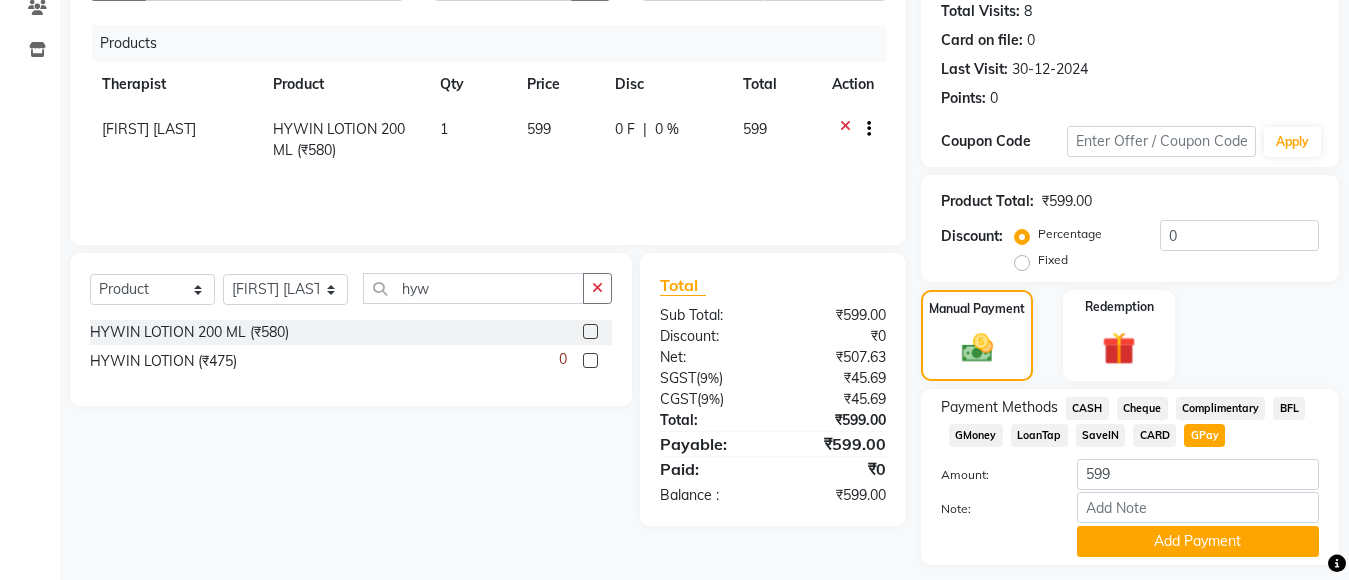click on "CASH" 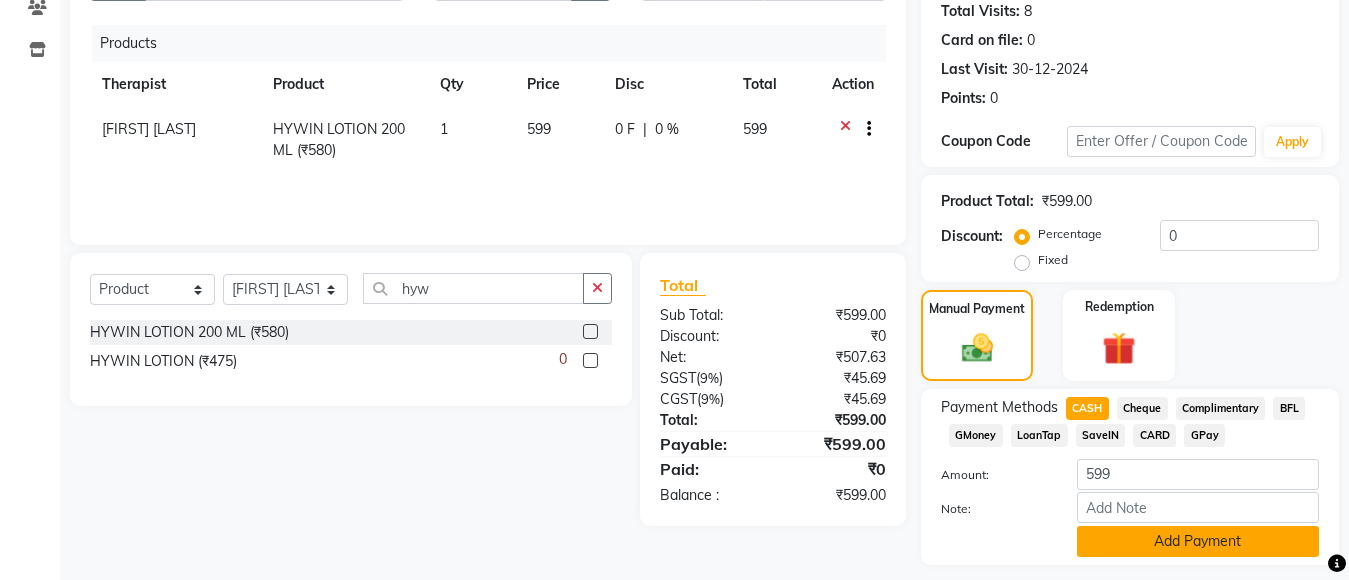 click on "Add Payment" 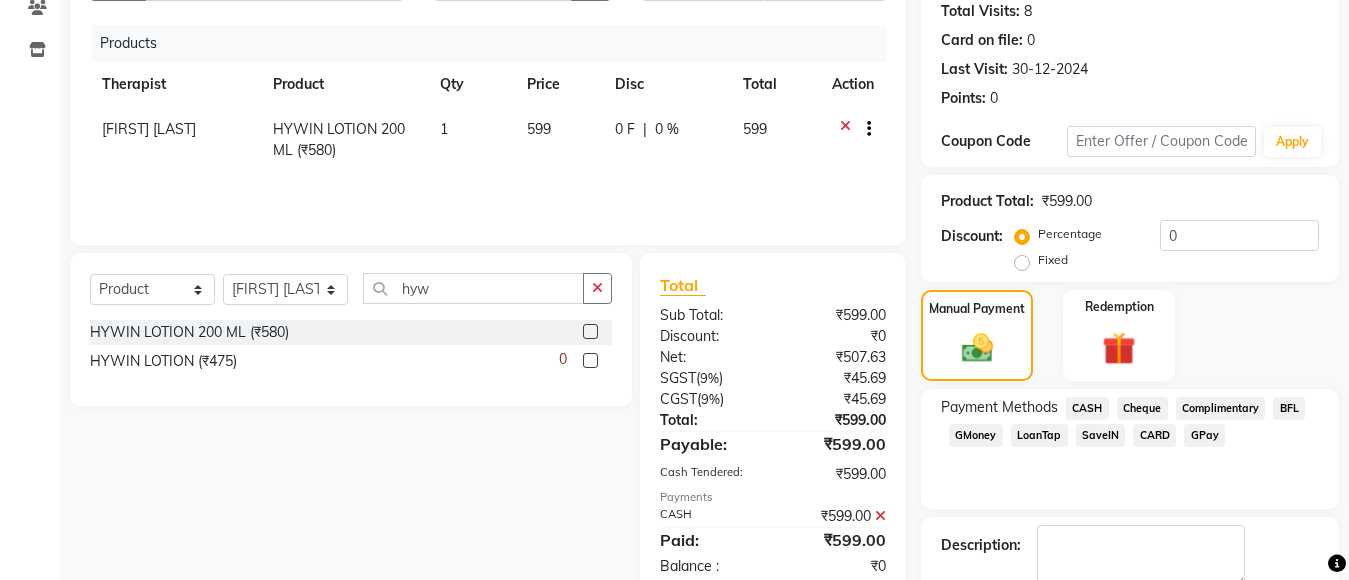 scroll, scrollTop: 336, scrollLeft: 0, axis: vertical 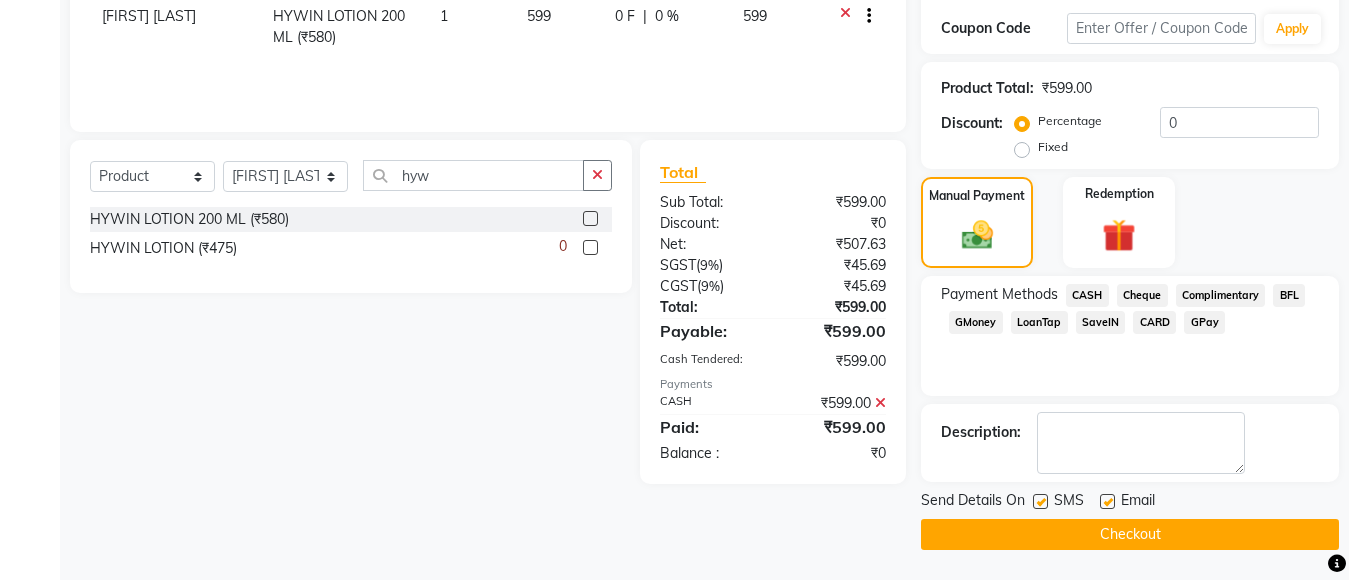 click on "Checkout" 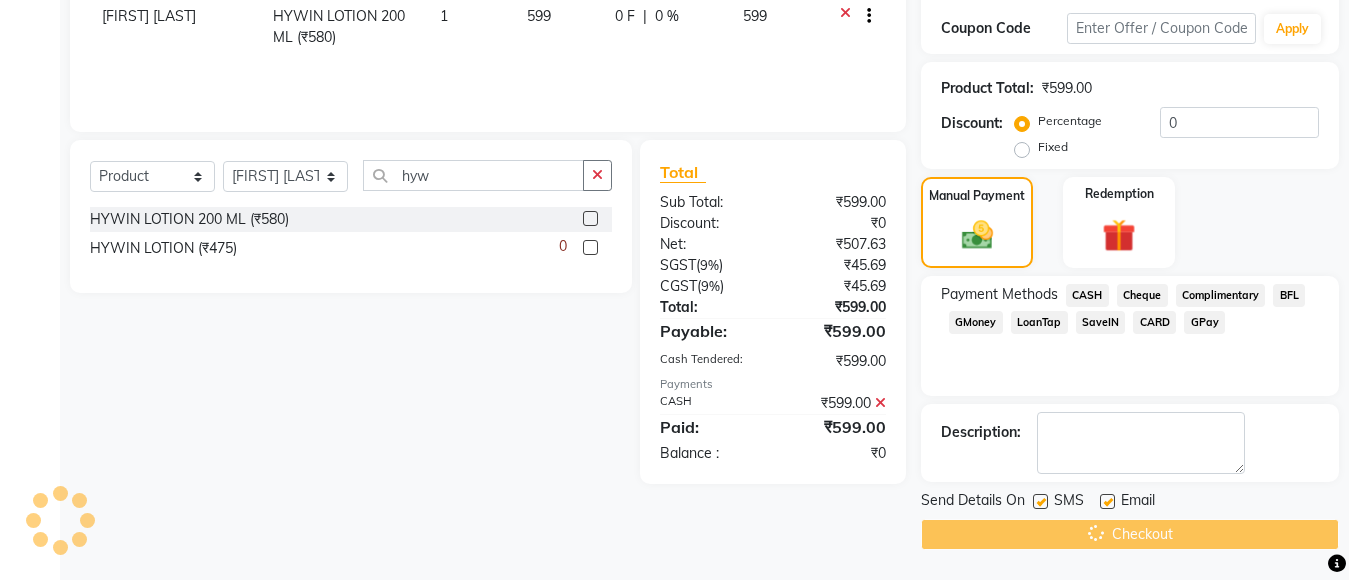 click on "Absolute Clinic Llp, Bhosari Default Panel My Panel English ENGLISH Español العربية मराठी हिंदी ગુજરાતી தமிழ் 中文 Notifications nothing to show [FIRST]  More Manage Profile Change Password Sign out  Version:3.16.0  ☀ Absolute Clinic LLP, Bhosari  Calendar  Consultation  Invoice  Clients  Inventory Completed InProgress Upcoming Dropped Tentative Check-In Confirm Bookings Generate Report Segments Page Builder INVOICE PREVIOUS INVOICES Create New   Save  Client +91 [PHONE] Date 04-08-2025 Invoice Number V/2025 V/2025-26 1927 Products Therapist Product Qty Price Disc Total Action [FIRST]  More HYWIN LOTION 200 ML (₹580) 1 599 0 F | 0 % 599 Select  Service  Product  Membership  Package Voucher Prepaid Gift Card  Select Therapist [FIRST]	 Dr.[FIRST] [LAST] Dr.[FIRST] [LAST] [FIRST] [LAST] [FIRST] [LAST] Priyanka  More RECEPTION-phuge prima Sachin Kale	 [FIRST] [LAST]	 [FIRST] [LAST] [FIRST] [LAST] [FIRST] [LAST]  0" at bounding box center [674, 122] 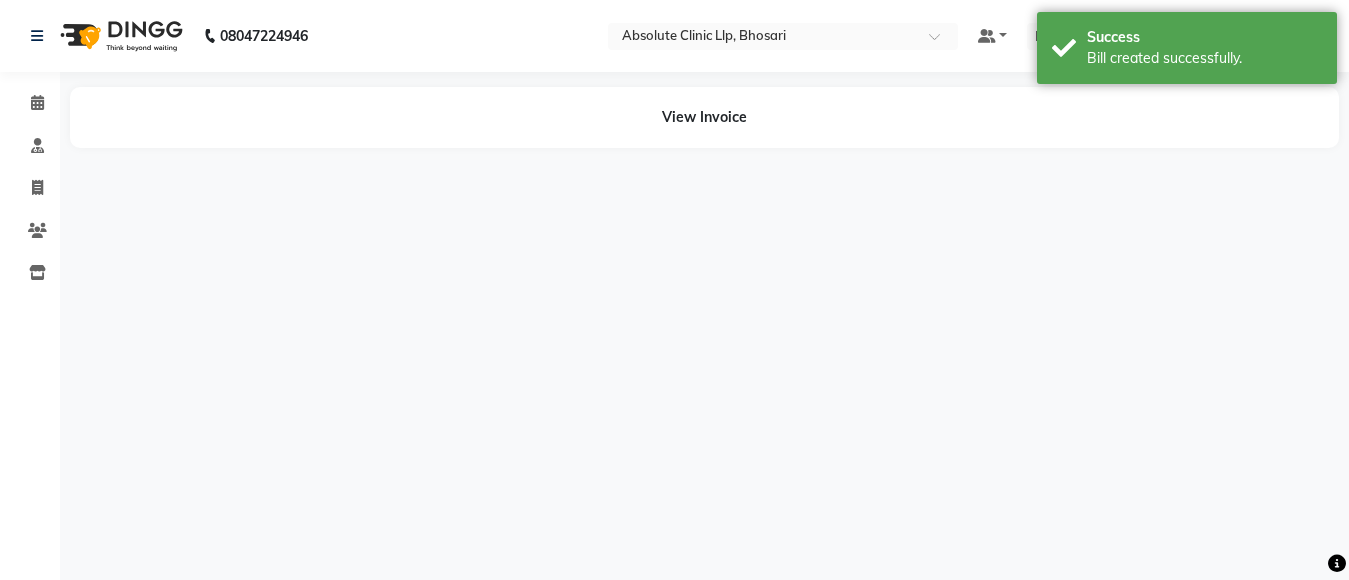 scroll, scrollTop: 0, scrollLeft: 0, axis: both 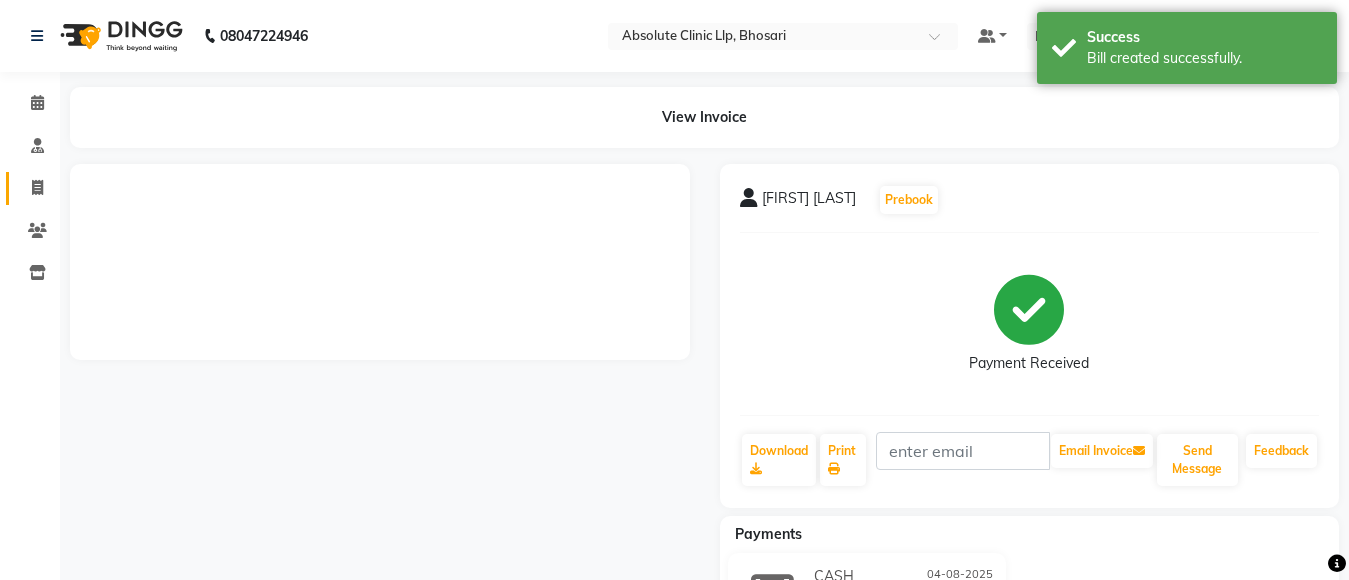 click on "Invoice" 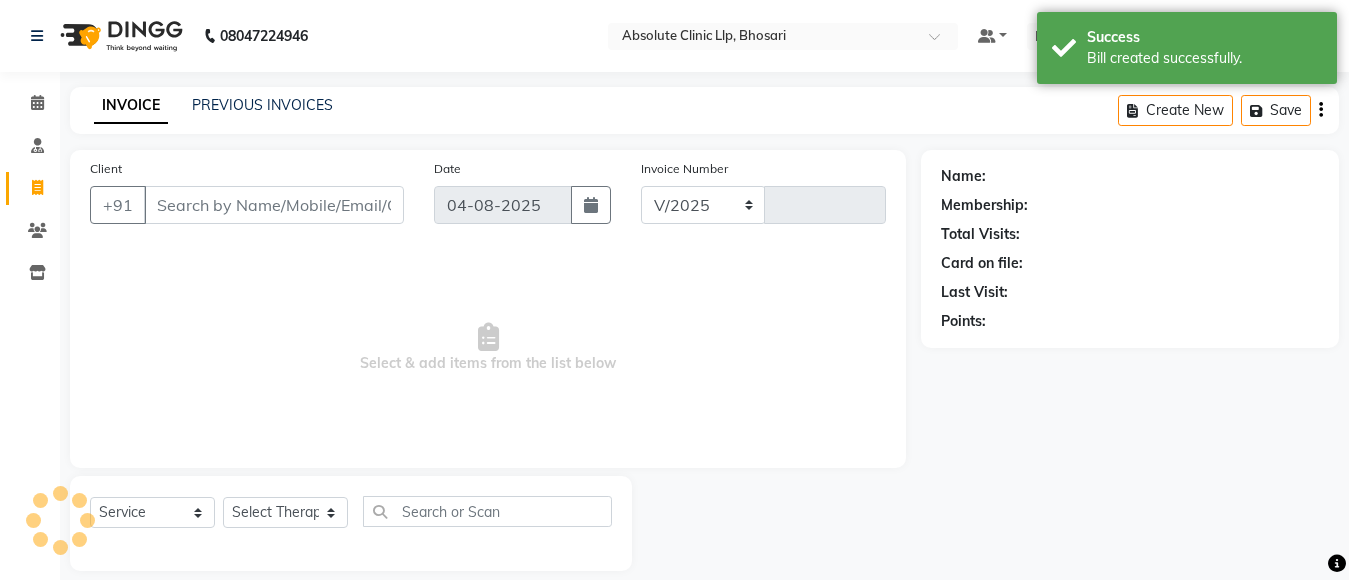 select on "4706" 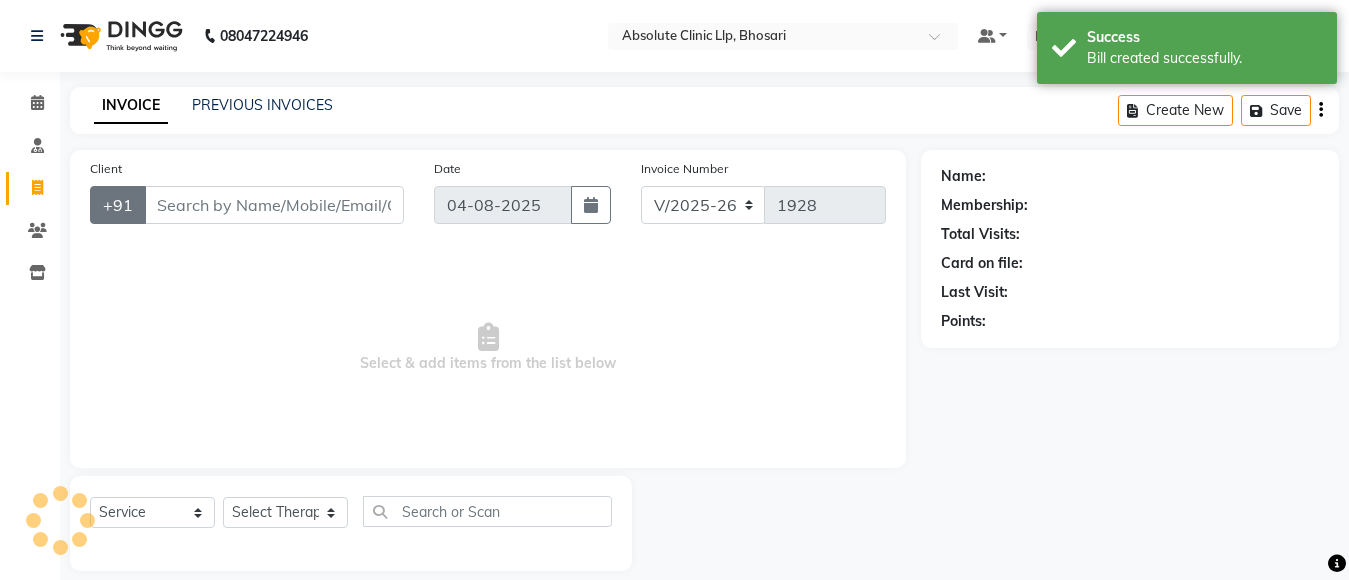 scroll, scrollTop: 21, scrollLeft: 0, axis: vertical 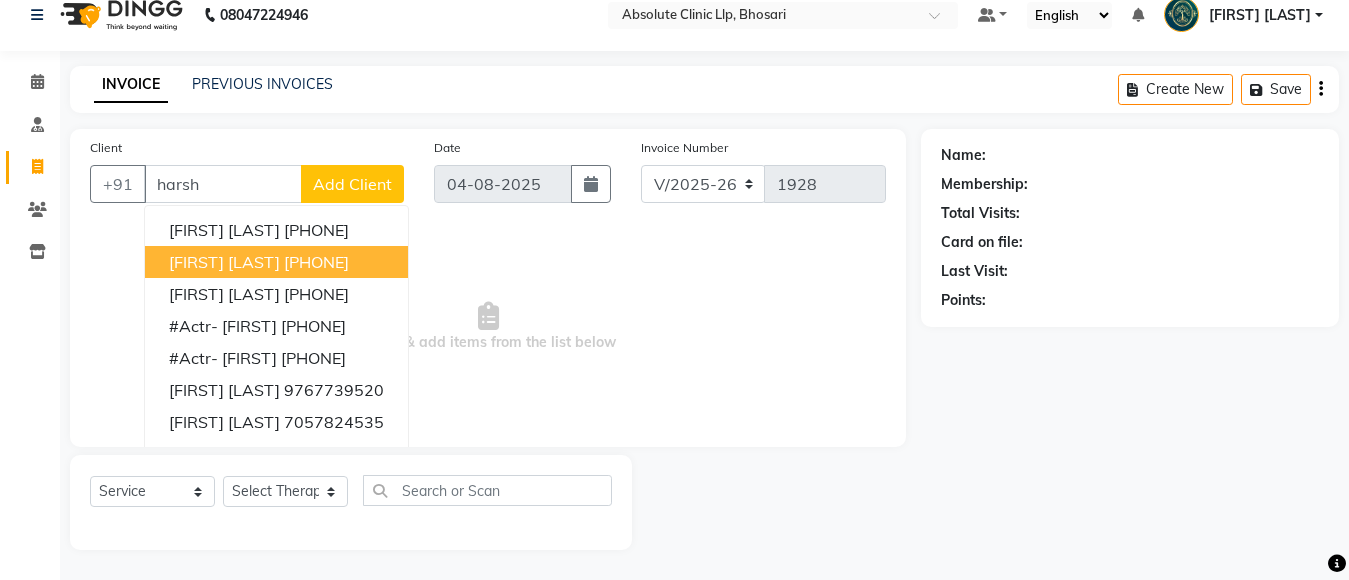 click on "[FIRST] [LAST]  [PHONE]" at bounding box center [276, 262] 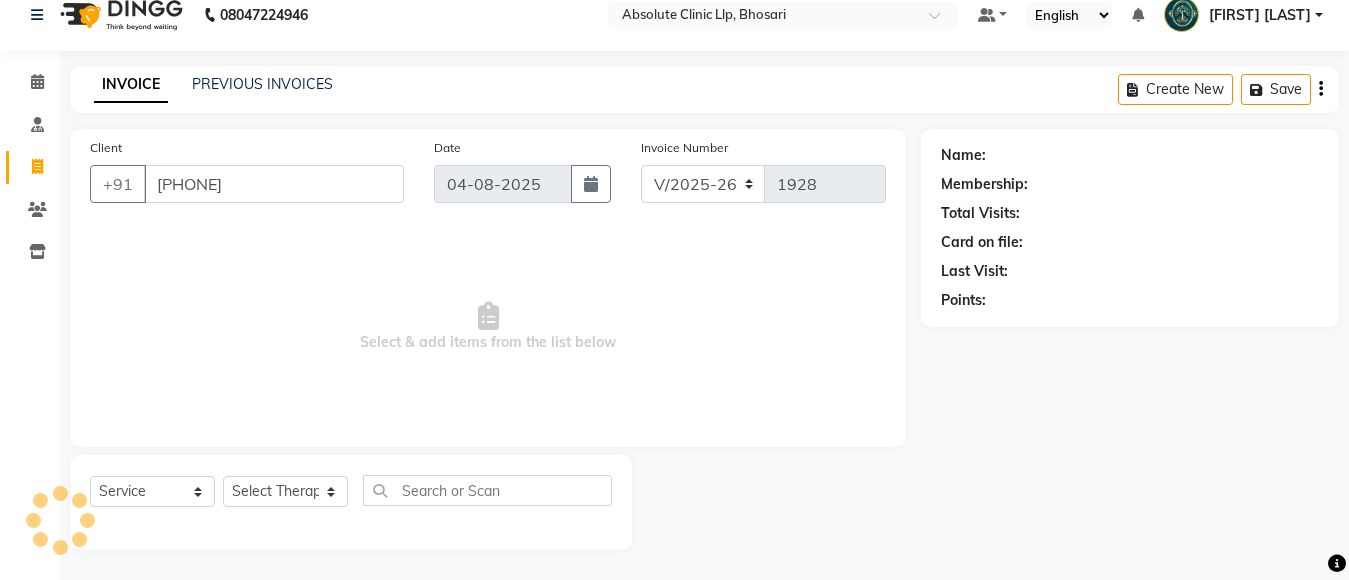 type on "[PHONE]" 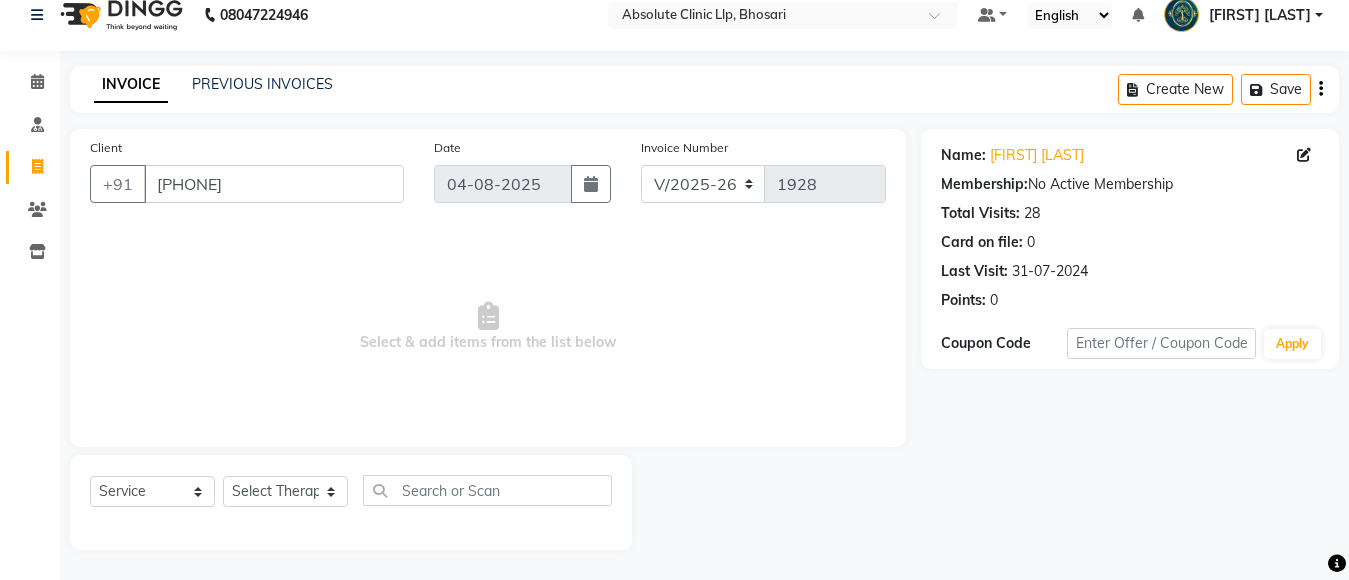 click on "Select  Service  Product  Membership  Package Voucher Prepaid Gift Card  Select Therapist Anita Gawli	 Dr.Bharati Patil Dr.Dhananjay Patil Dr.Rachana Hivarkar Gaurav Raaj Neha Rokde Priyanka  More RECEPTION-phuge prima Sachin Kale	 Sanjivni Kale	 Shekhar Chavan Sonali Naikre	 Vaishali Chowgule" 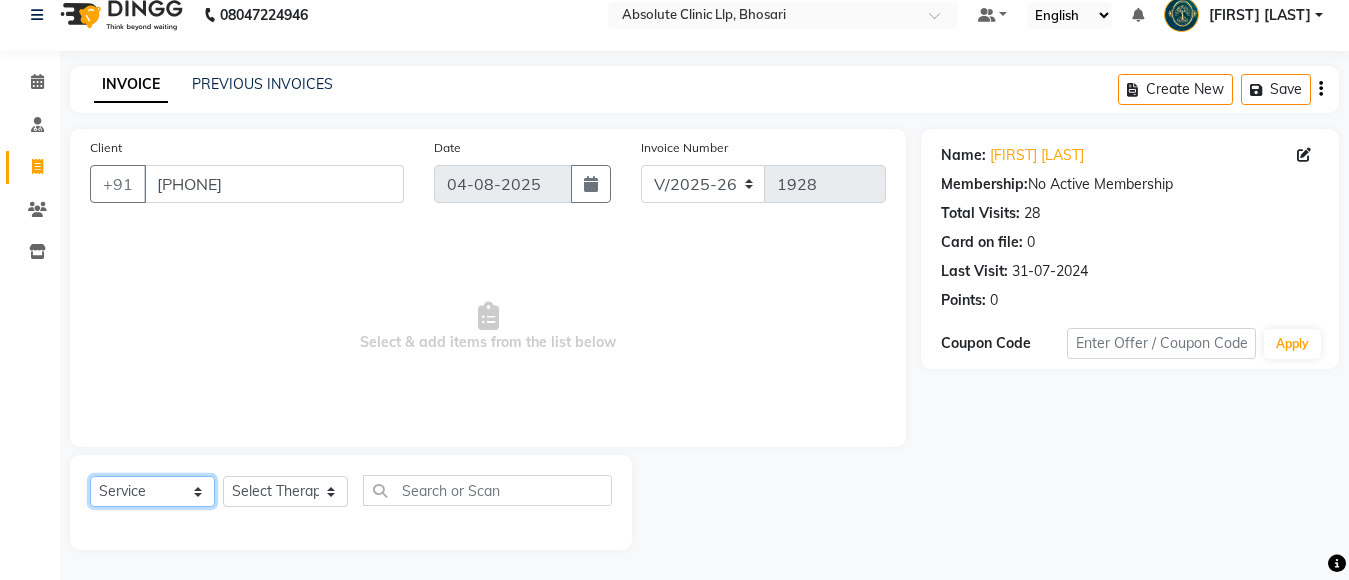 click on "Select  Service  Product  Membership  Package Voucher Prepaid Gift Card" 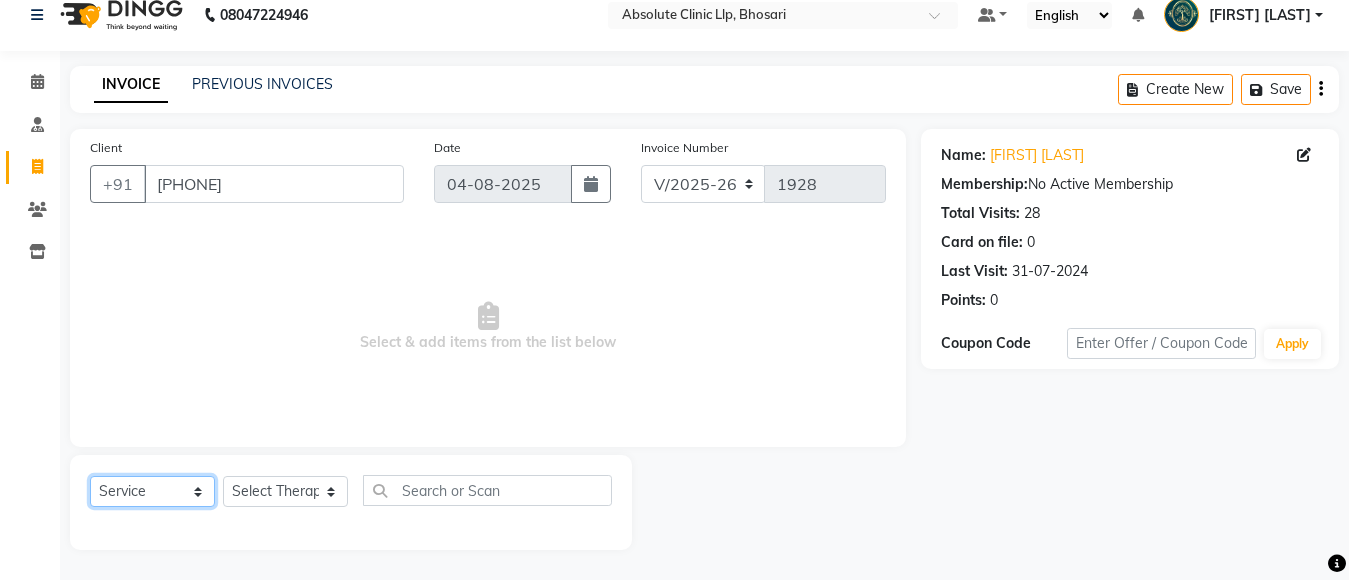 select on "product" 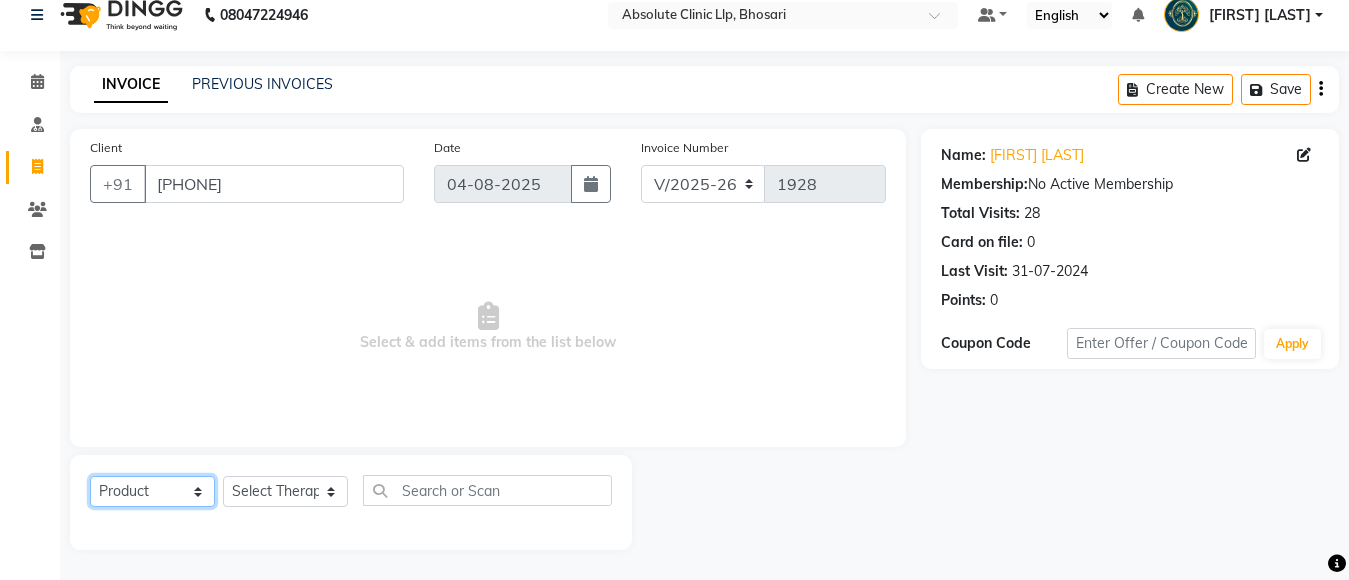 click on "Select  Service  Product  Membership  Package Voucher Prepaid Gift Card" 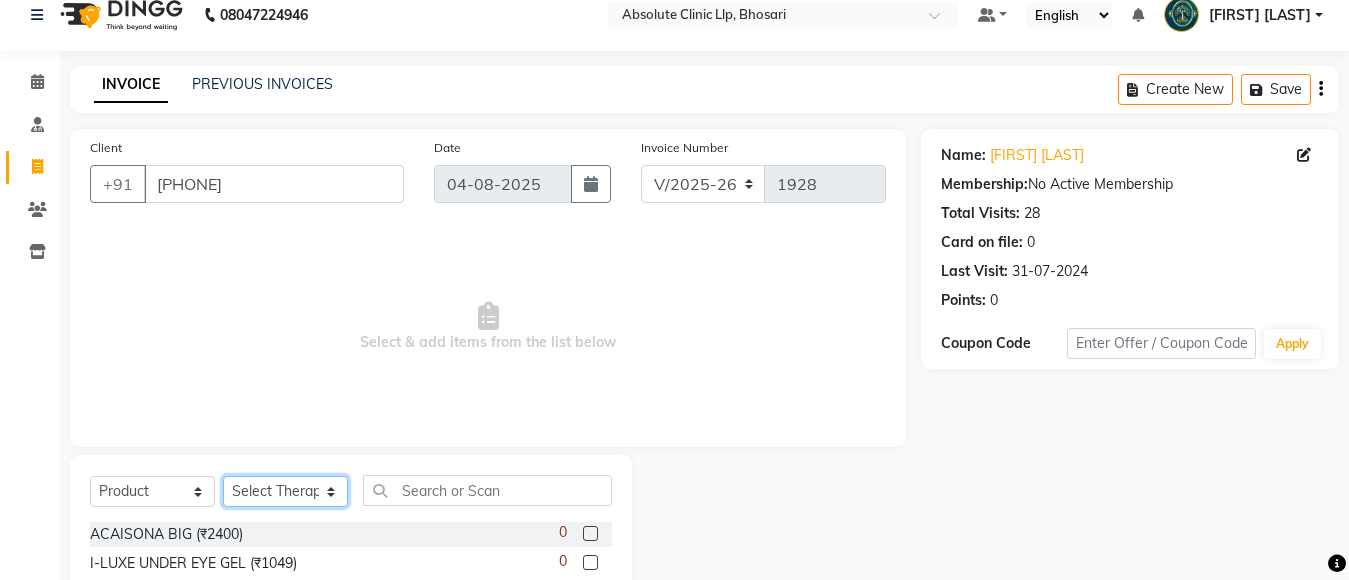 click on "Select Therapist Anita Gawli	 Dr.Bharati Patil Dr.Dhananjay Patil Dr.Rachana Hivarkar Gaurav Raaj Neha Rokde Priyanka  More RECEPTION-phuge prima Sachin Kale	 Sanjivni Kale	 Shekhar Chavan Sonali Naikre	 Vaishali Chowgule" 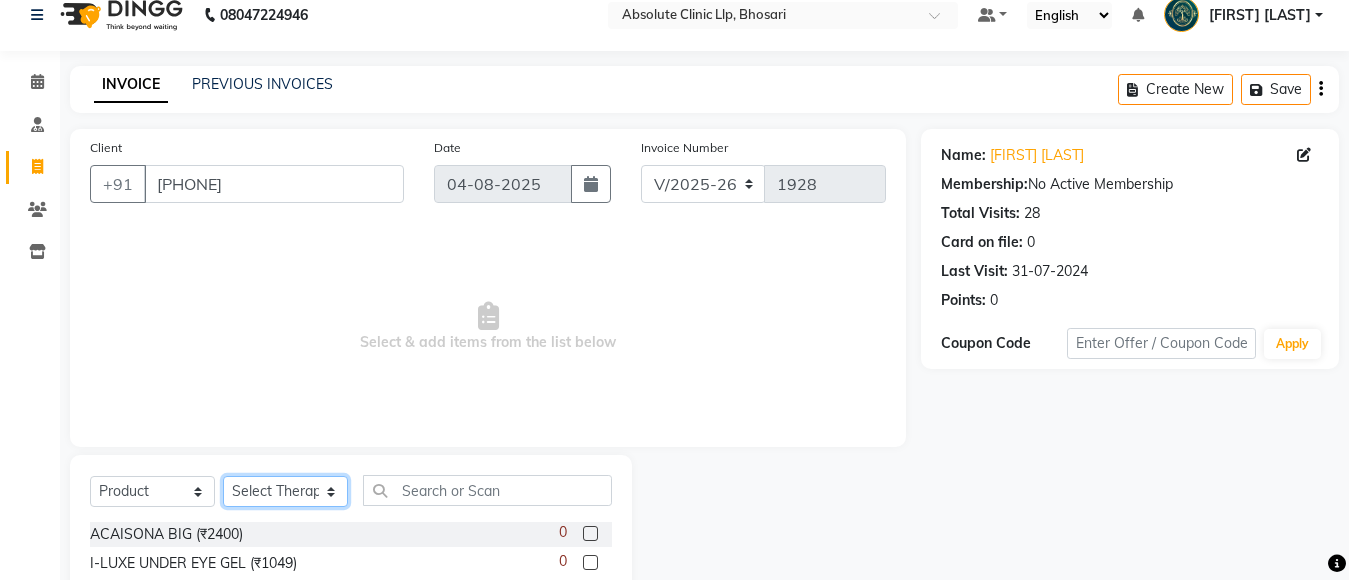 select on "44043" 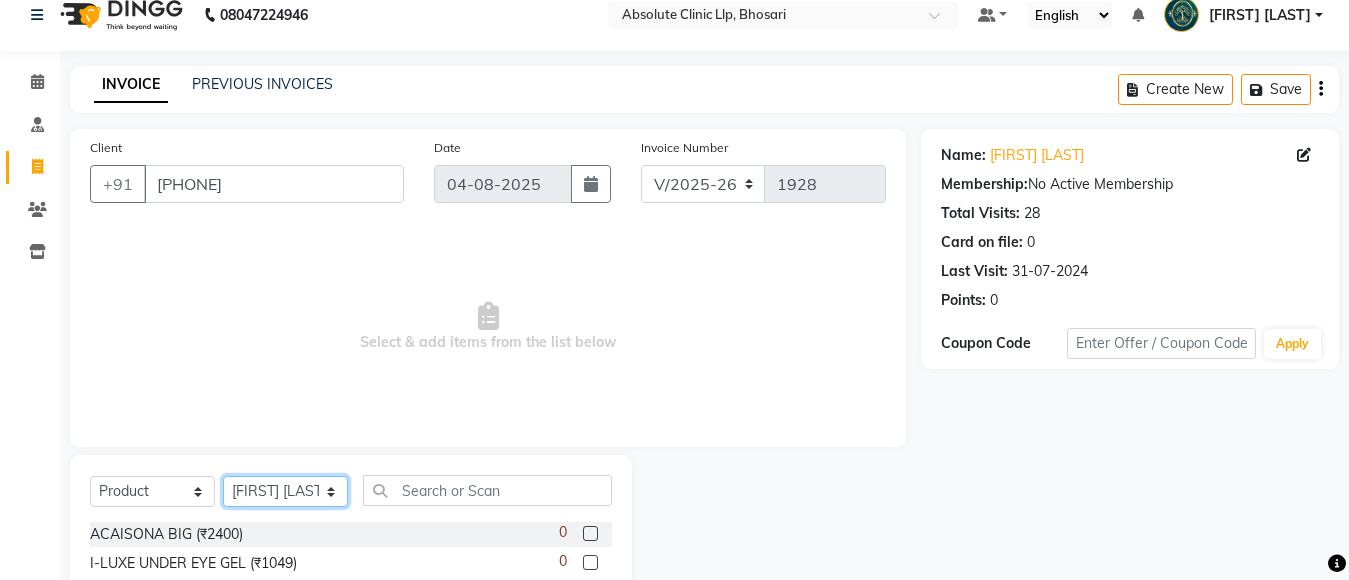 click on "Select Therapist Anita Gawli	 Dr.Bharati Patil Dr.Dhananjay Patil Dr.Rachana Hivarkar Gaurav Raaj Neha Rokde Priyanka  More RECEPTION-phuge prima Sachin Kale	 Sanjivni Kale	 Shekhar Chavan Sonali Naikre	 Vaishali Chowgule" 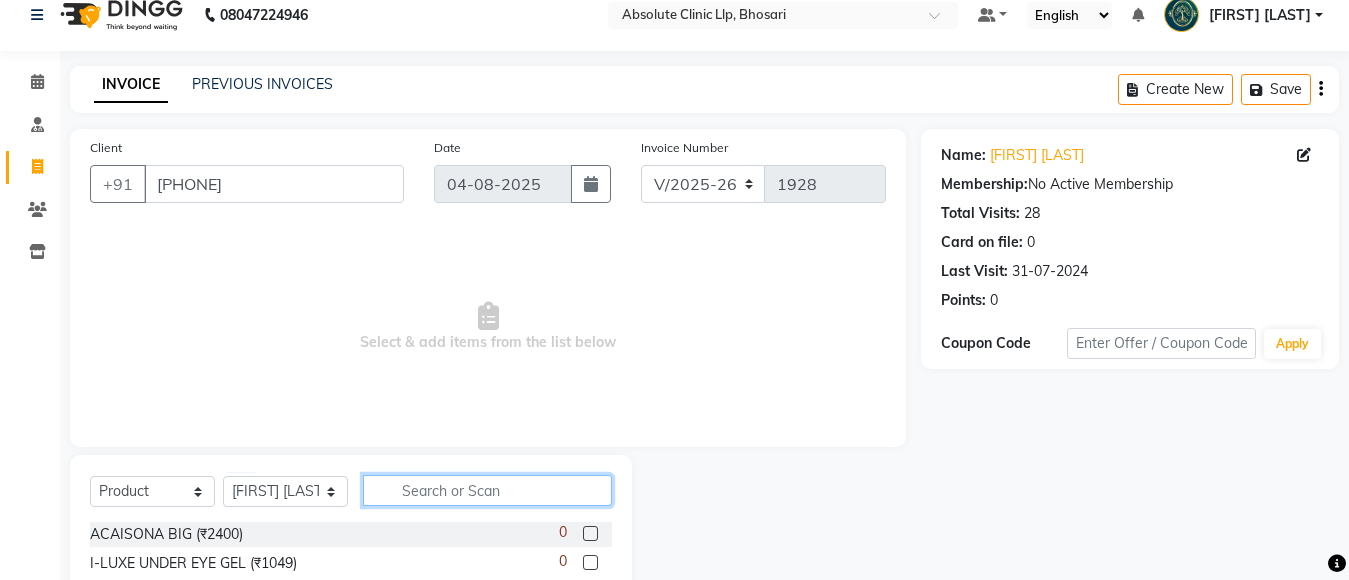 click 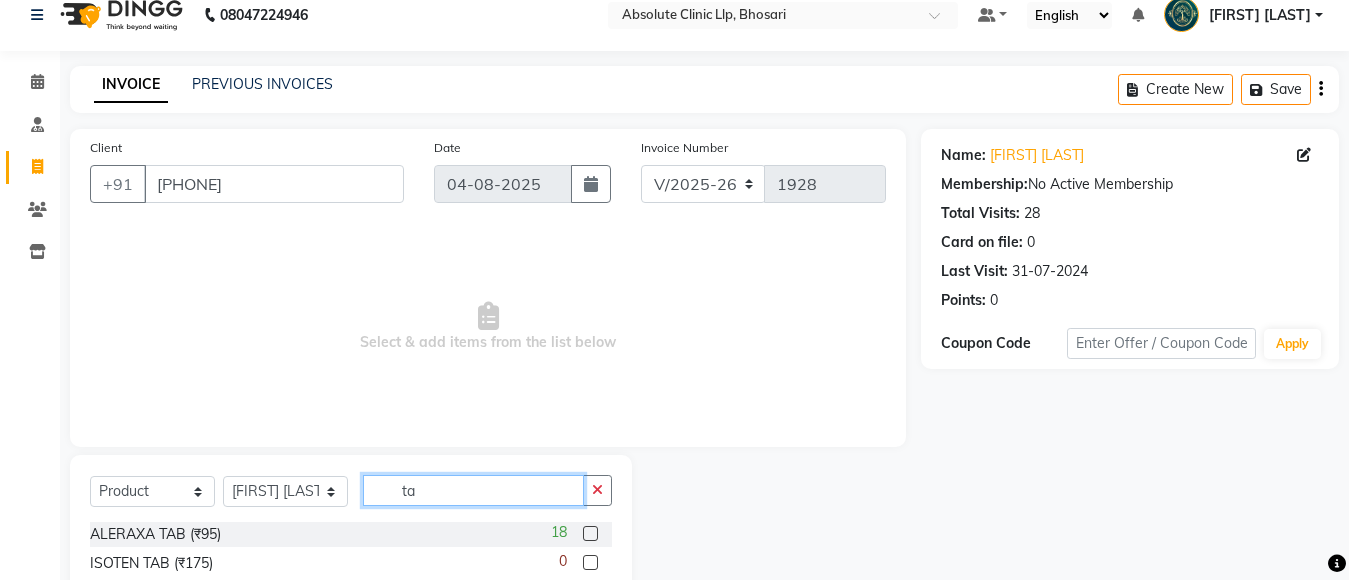 scroll, scrollTop: 500, scrollLeft: 0, axis: vertical 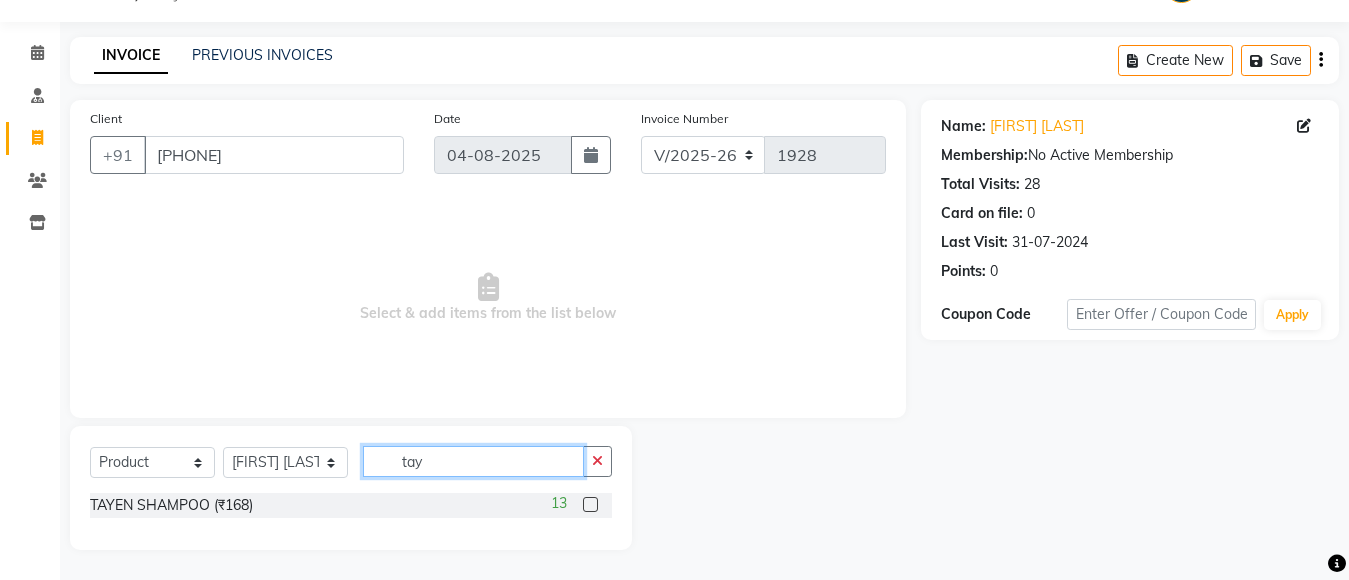 type on "tay" 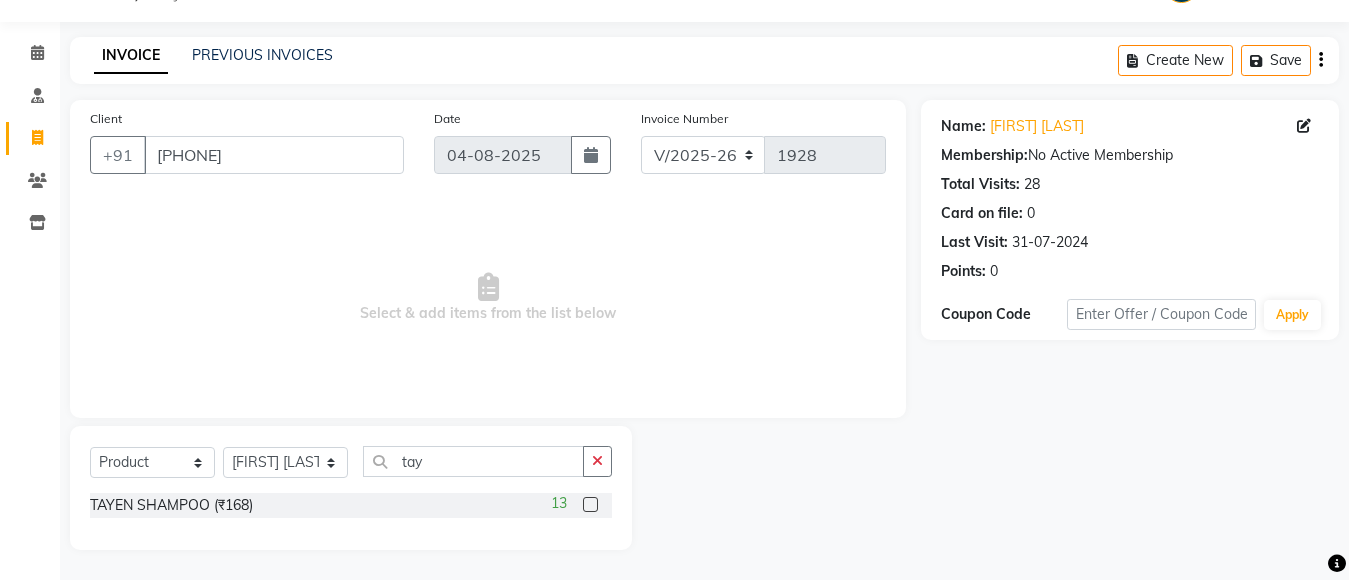 click 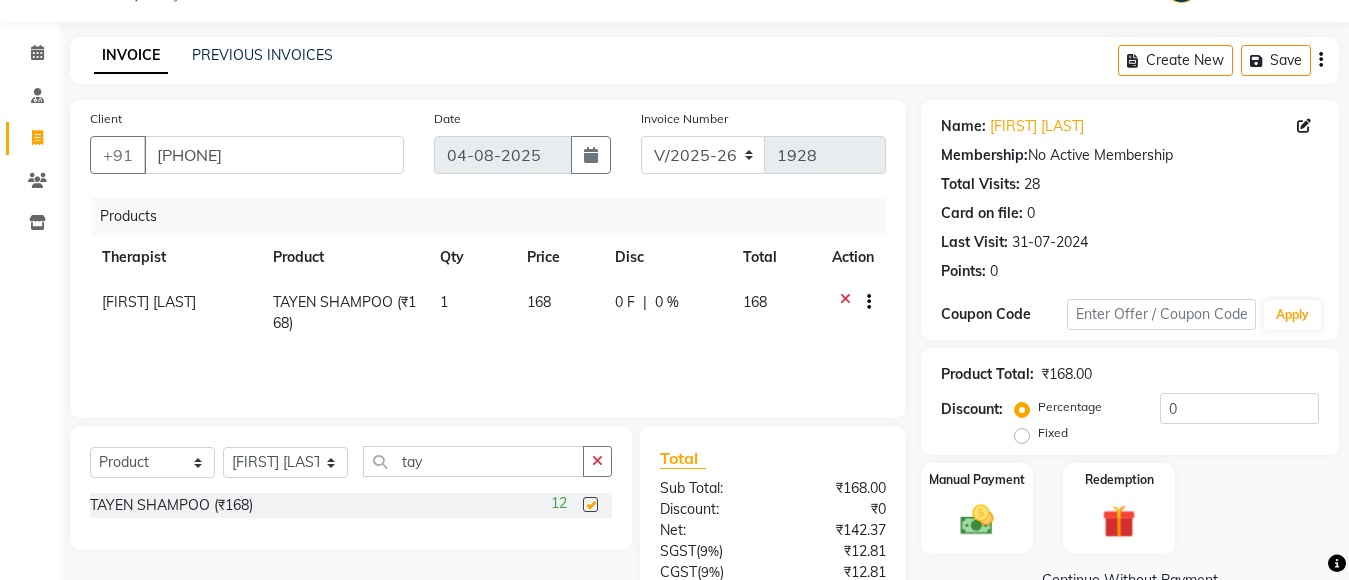 checkbox on "false" 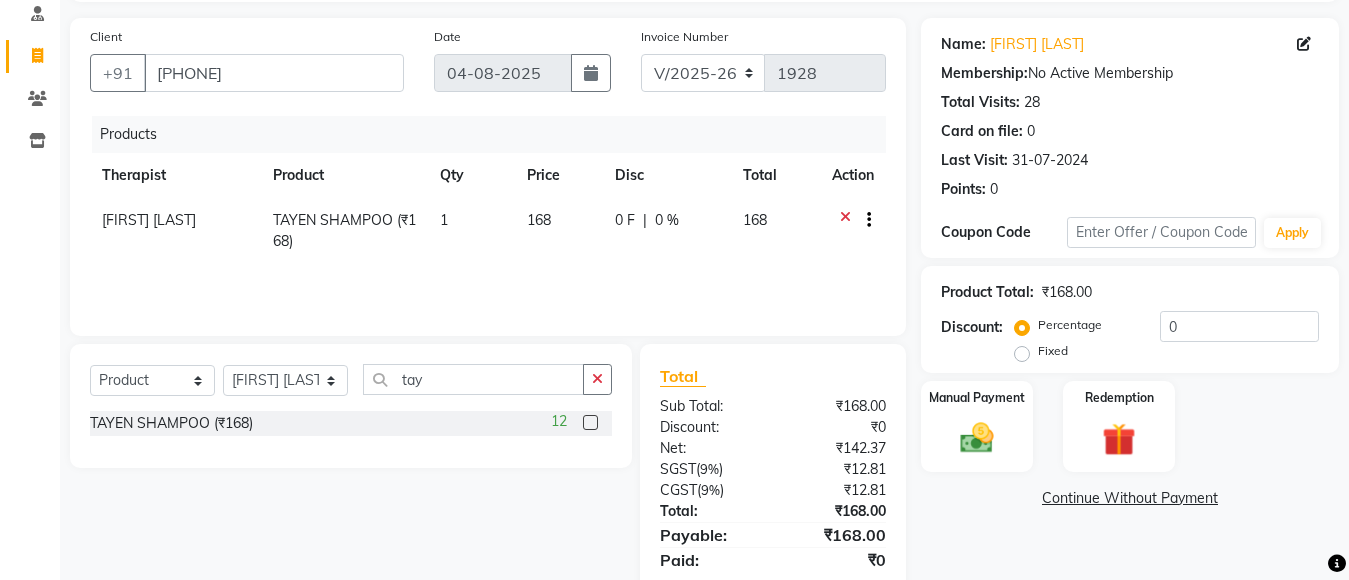 scroll, scrollTop: 199, scrollLeft: 0, axis: vertical 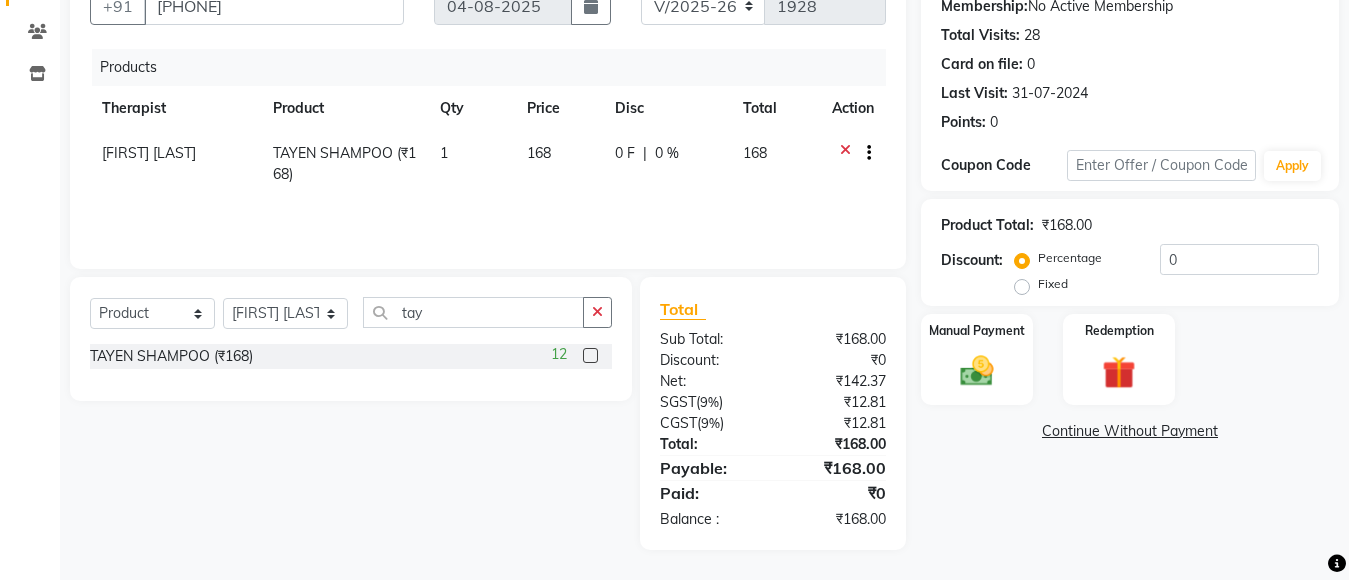 click on "168" 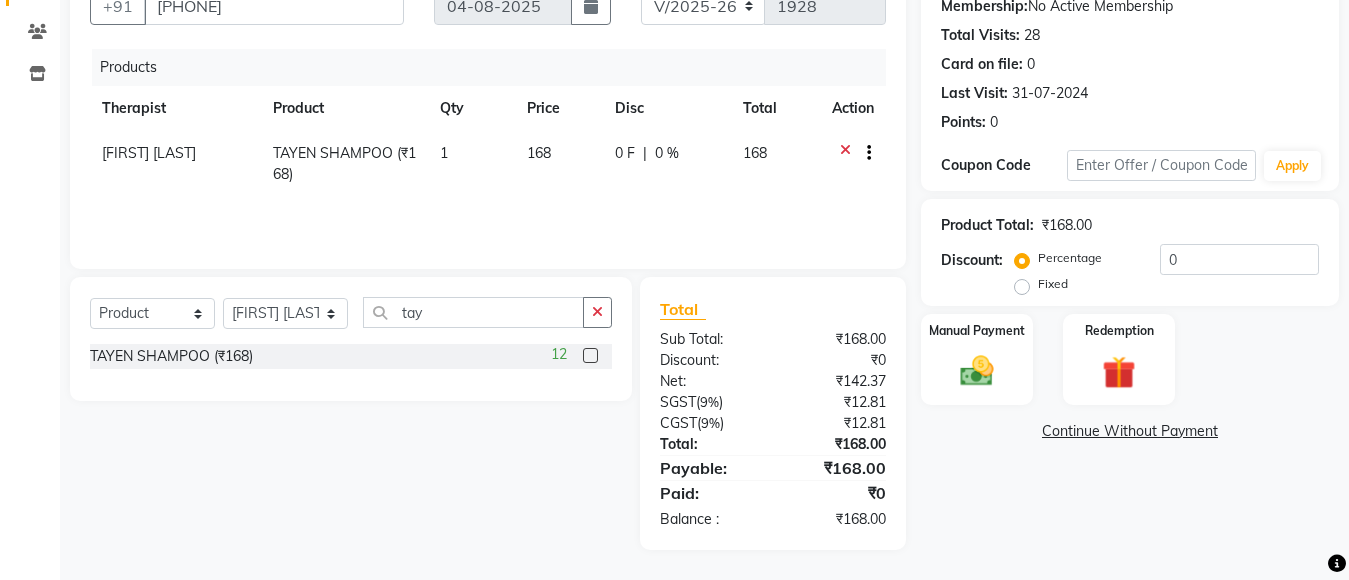 click on "168" 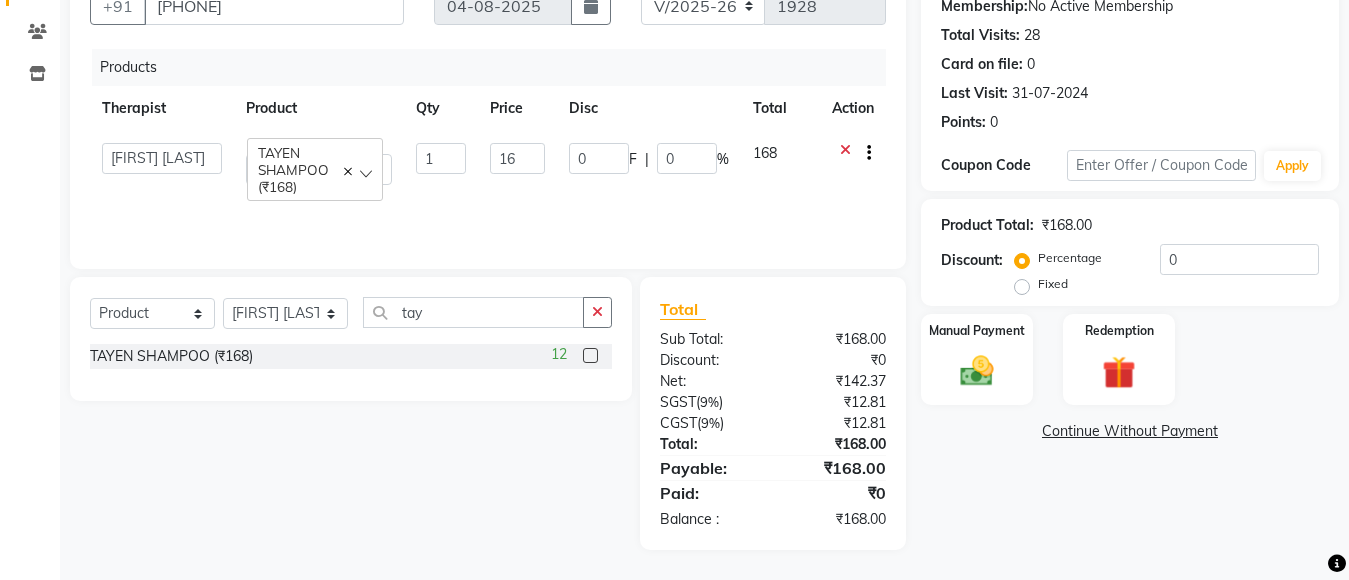 type on "1" 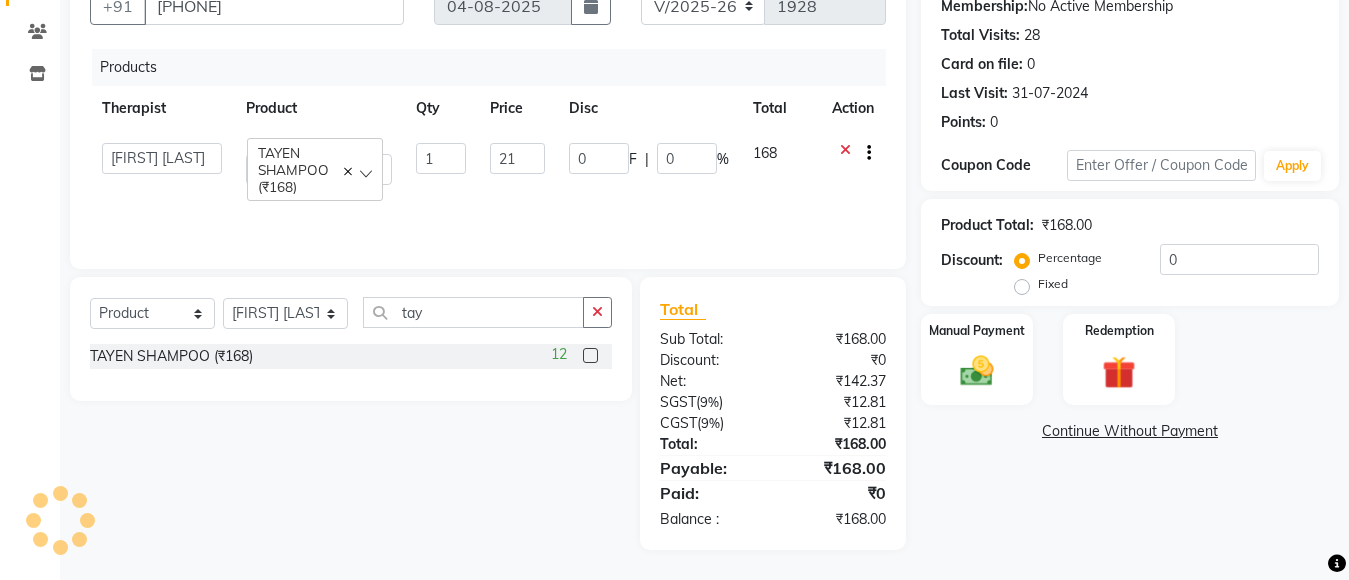 type on "210" 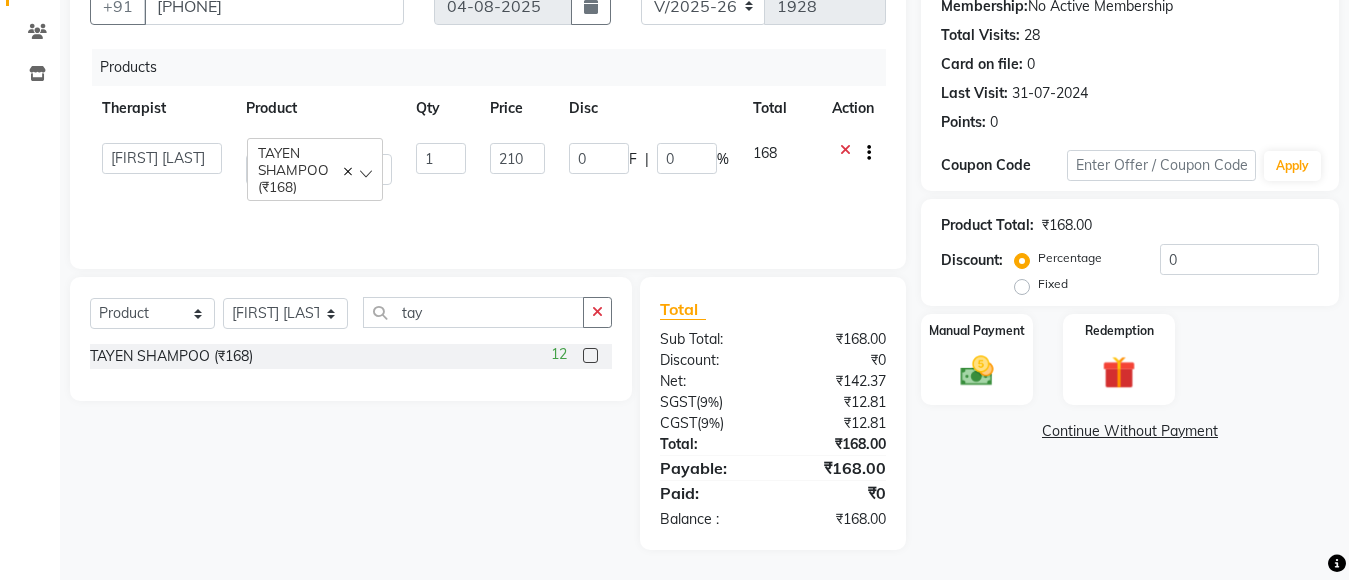 click on "Name: [FIRST] [LAST] Membership:  No Active Membership  Total Visits:  28 Card on file:  0 Last Visit:   31-07-2024 Points:   0  Coupon Code Apply Product Total:  ₹168.00  Discount:  Percentage   Fixed  0 Manual Payment Redemption  Continue Without Payment" 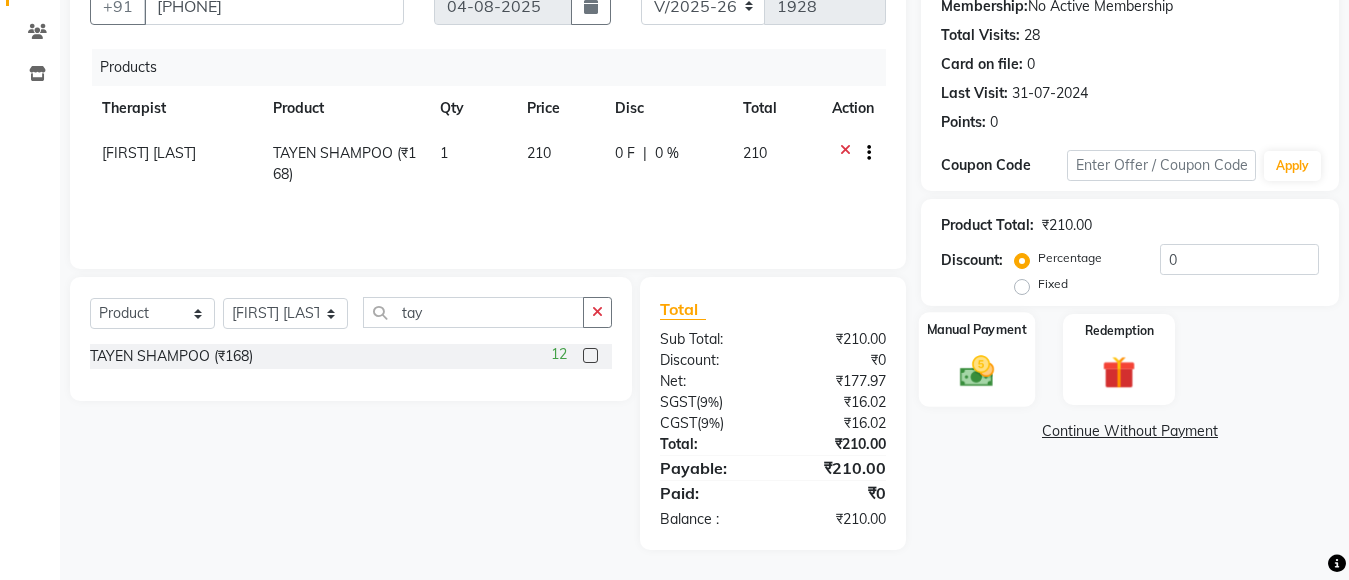 click on "Manual Payment" 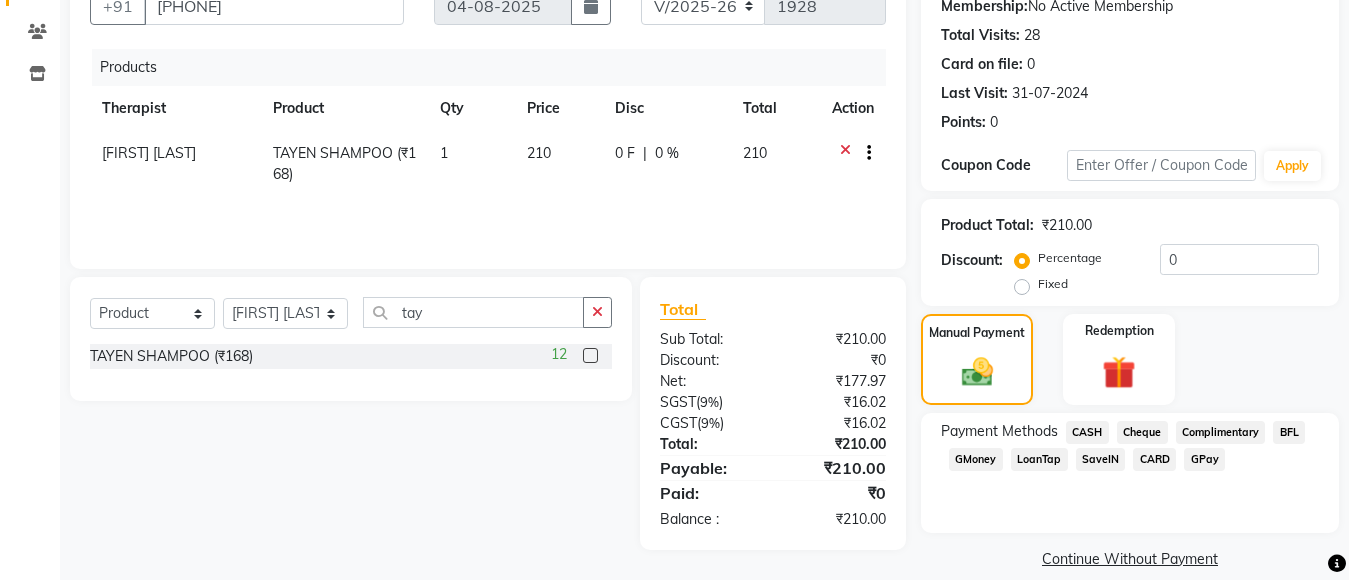 click on "GPay" 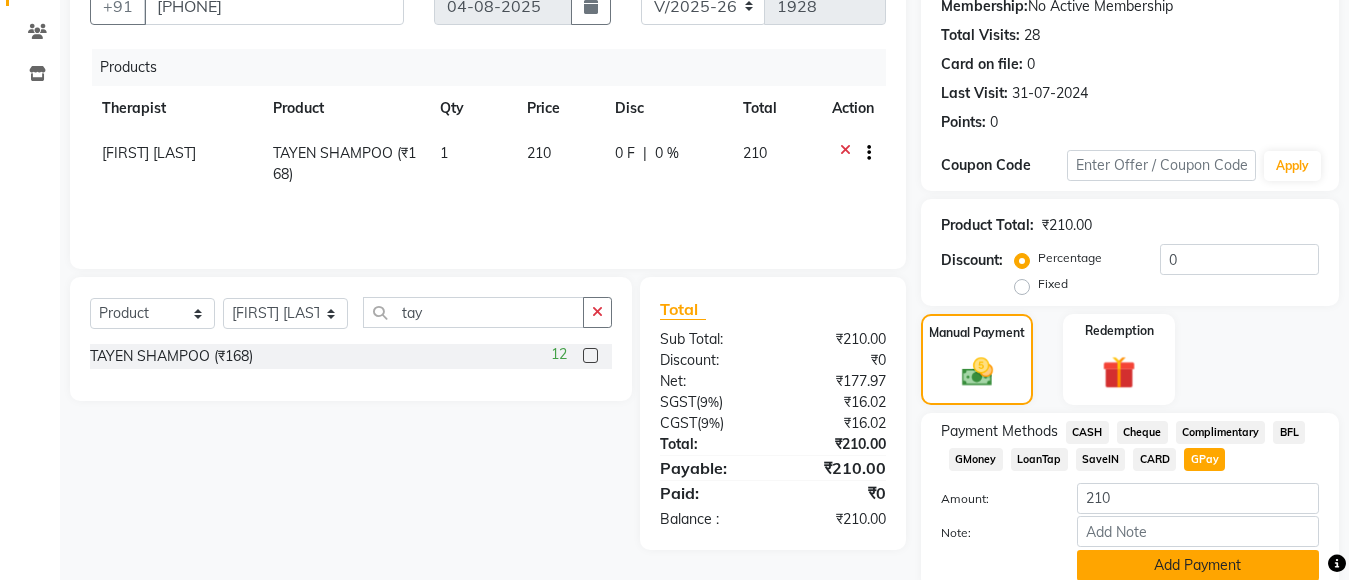 click on "Add Payment" 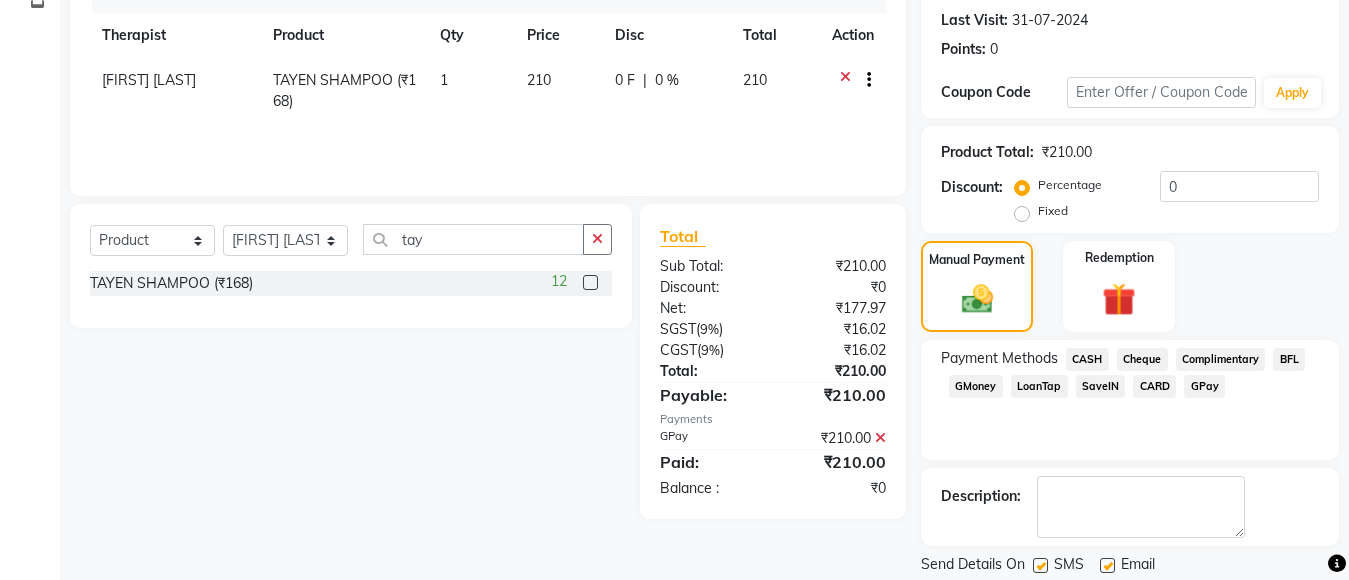 scroll, scrollTop: 336, scrollLeft: 0, axis: vertical 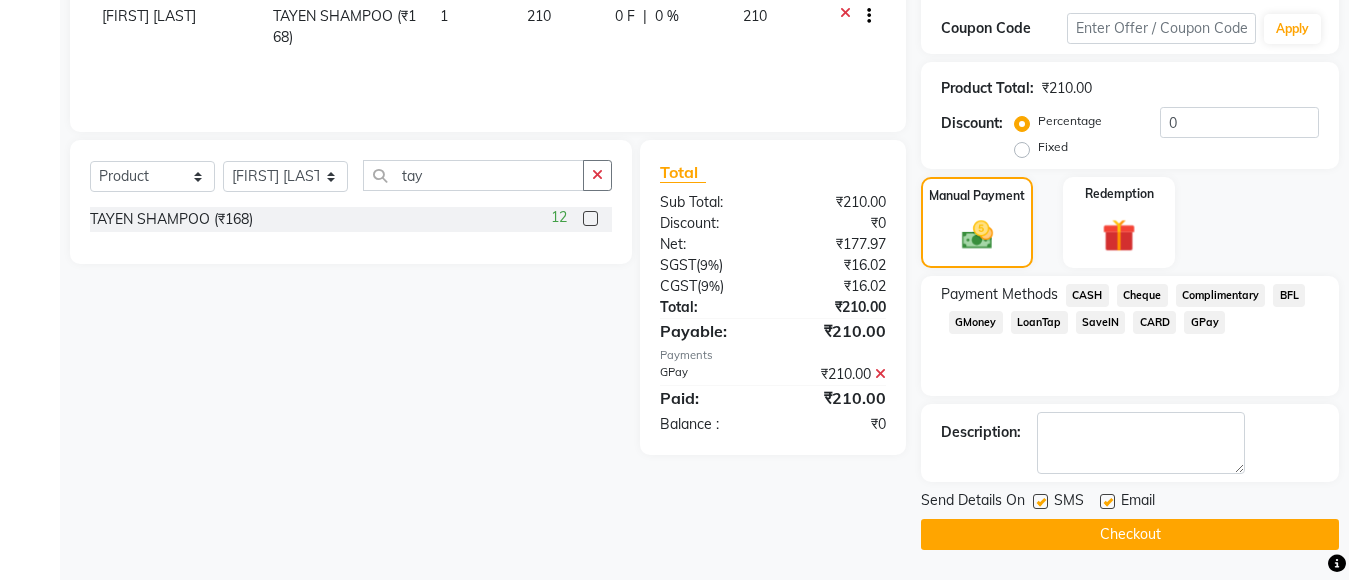 click on "Send Details On SMS Email  Checkout" 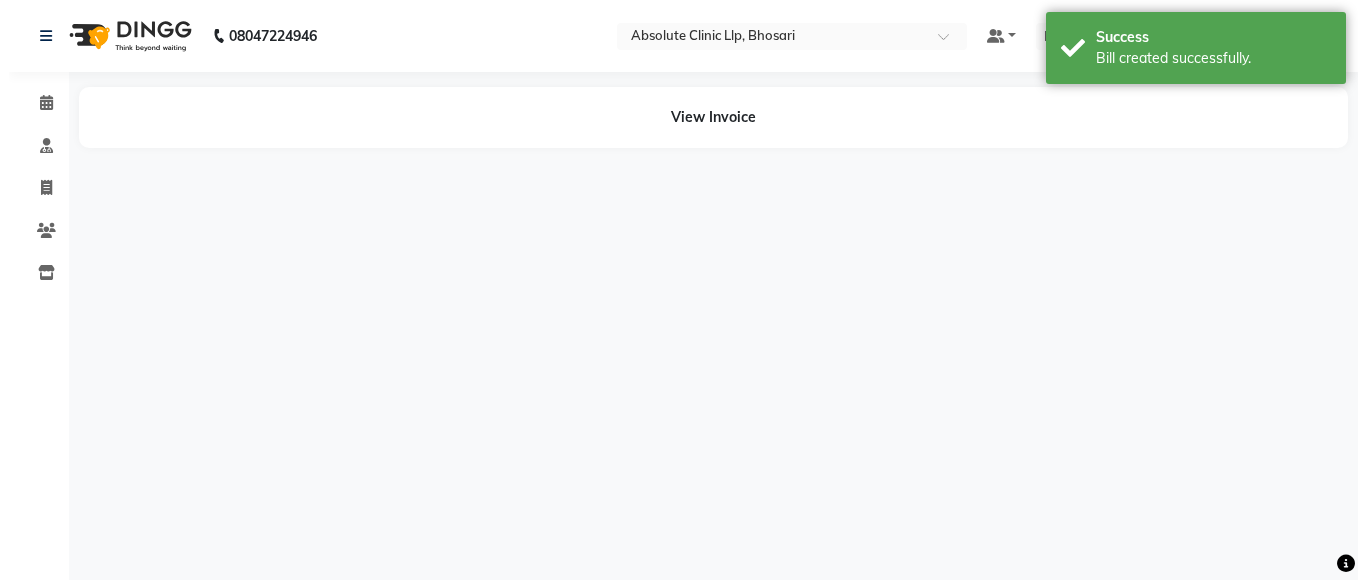 scroll, scrollTop: 0, scrollLeft: 0, axis: both 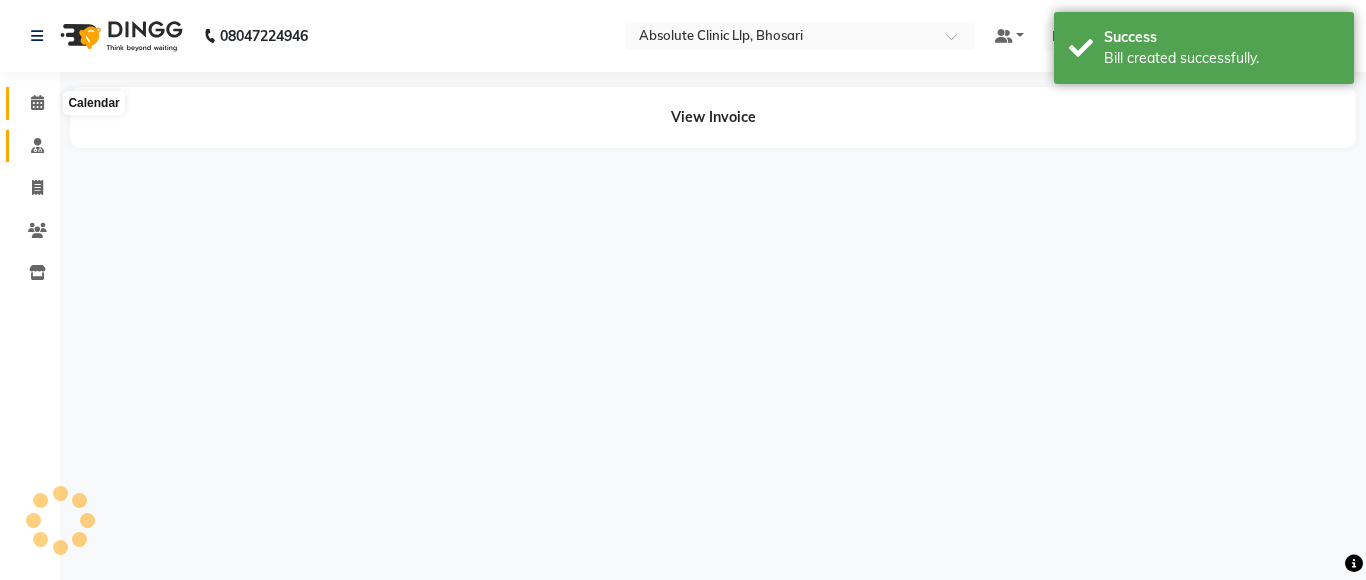 click 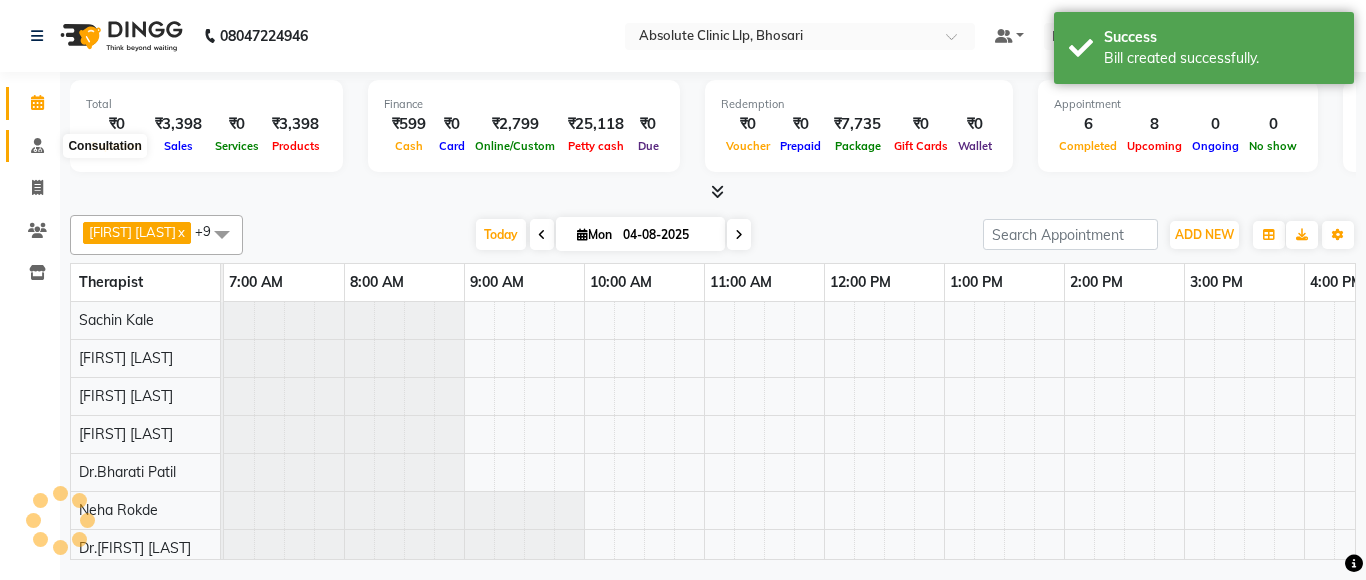 scroll, scrollTop: 0, scrollLeft: 669, axis: horizontal 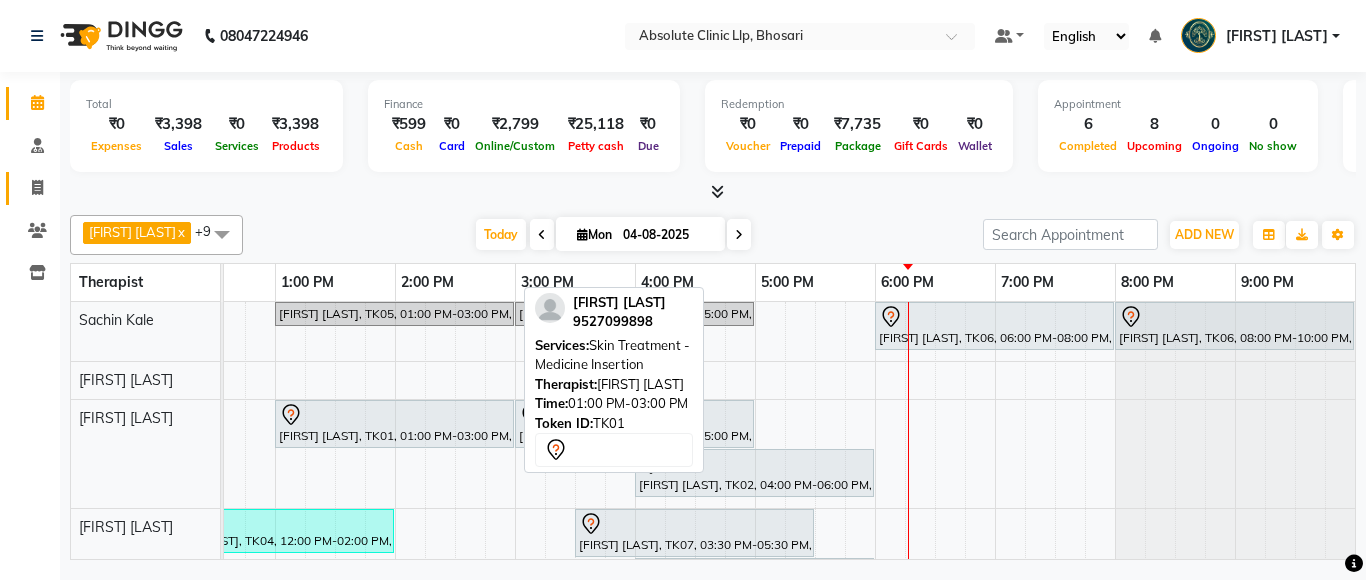 click on "[FIRST] [LAST], TK05, 01:00 PM-03:00 PM, Slimmimng Treatment - Wt Loss Per 1 Kg    [FIRST] [LAST], TK05, 03:00 PM-05:00 PM, Slimmimng Treatment - 4D Tummy Treatment             [FIRST] [LAST], TK06, 06:00 PM-08:00 PM, Slimmimng Treatment - Wt Loss Per 1 Kg             [FIRST] [LAST], TK06, 08:00 PM-10:00 PM, Slimmimng Treatment - Wt Loss Per 1 Kg             [FIRST] [LAST], TK01, 01:00 PM-03:00 PM, Skin Treatment - Medicine Insertion             [FIRST] [LAST], TK01, 03:00 PM-05:00 PM, Skin Treatment - Derma Needling             [FIRST] [LAST], TK02, 04:00 PM-06:00 PM, Skin Treatment - Medicine Insertion     [FIRST] [LAST], TK03, 11:00 AM-11:45 AM, Skin Treatment- EYE CELL Treatment     [FIRST] [LAST], TK04, 12:00 PM-02:00 PM, Skin Treatment - Ipl Laser             [FIRST] [LAST], TK07, 03:30 PM-05:30 PM, Hair Treatment - Hair Regroeth Serum             [FIRST] [LAST], TK08, 04:00 PM-06:00 PM, Skin Treatment - Peel(Face)             [FIRST] [LAST], TK09, 04:30 PM-06:30 PM, Skin Treatment - Peel(Face)" at bounding box center (455, 661) 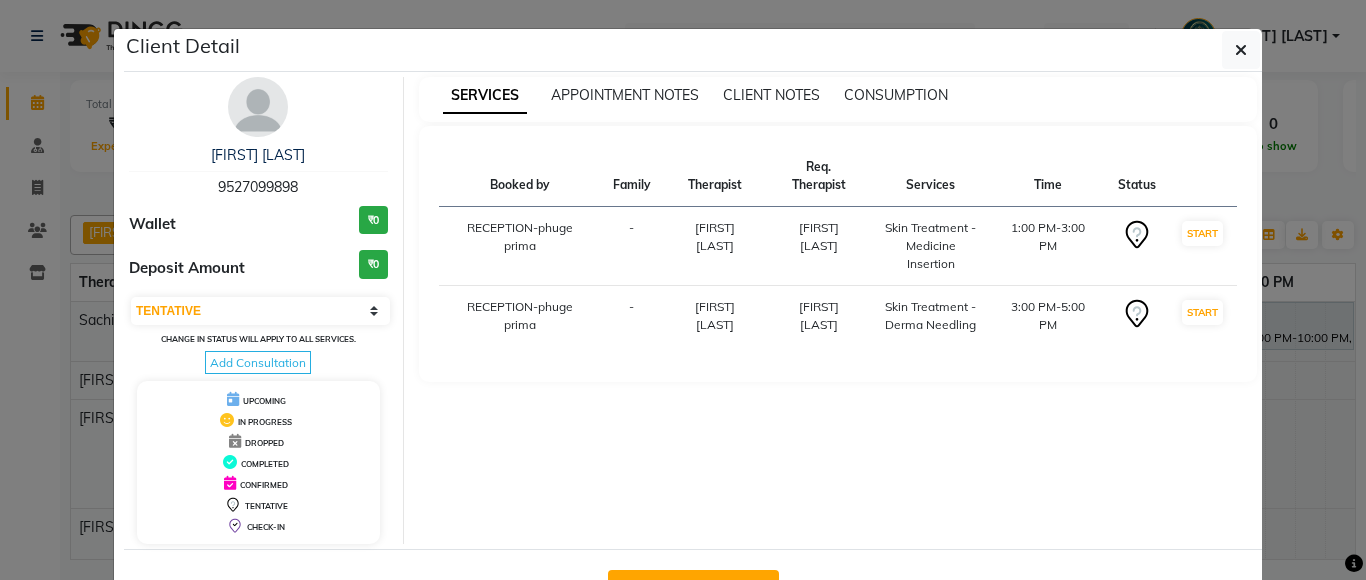 scroll, scrollTop: 71, scrollLeft: 0, axis: vertical 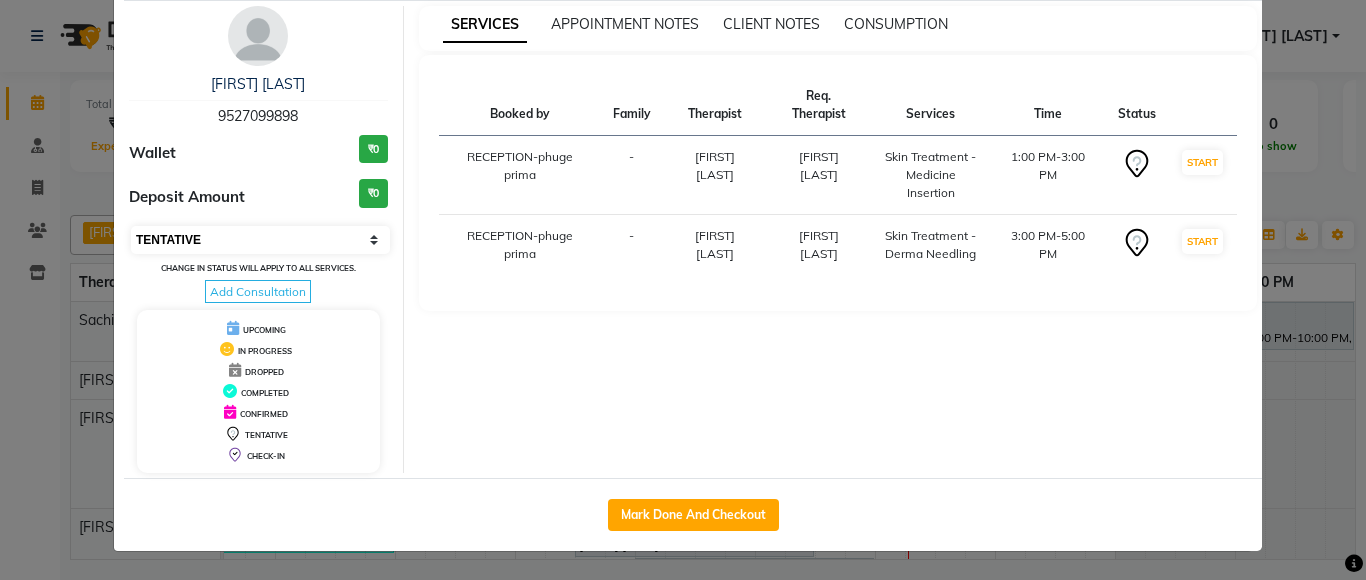 click on "Select IN SERVICE CONFIRMED TENTATIVE CHECK IN MARK DONE DROPPED UPCOMING" at bounding box center (260, 240) 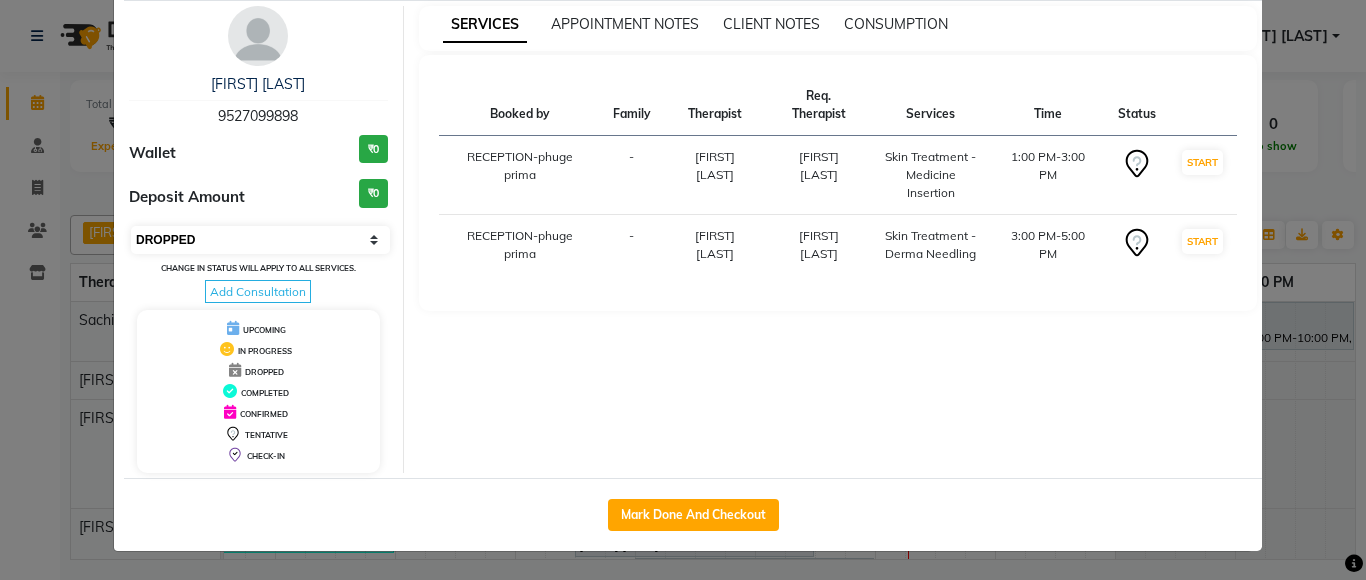 click on "Select IN SERVICE CONFIRMED TENTATIVE CHECK IN MARK DONE DROPPED UPCOMING" at bounding box center (260, 240) 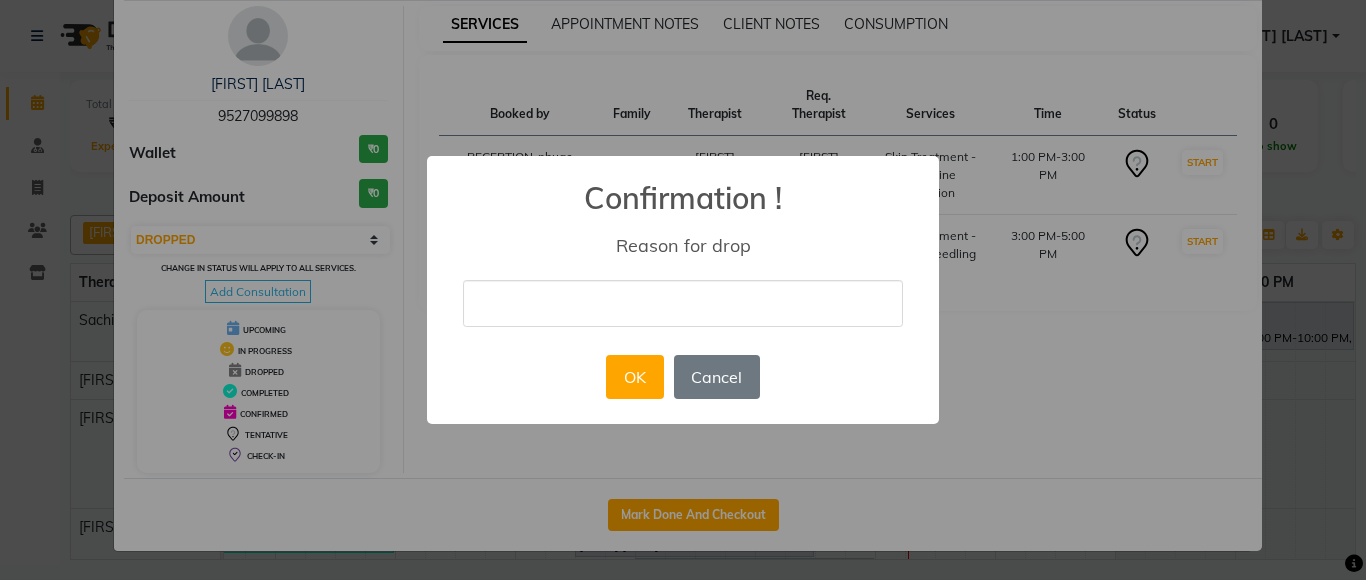click at bounding box center (683, 303) 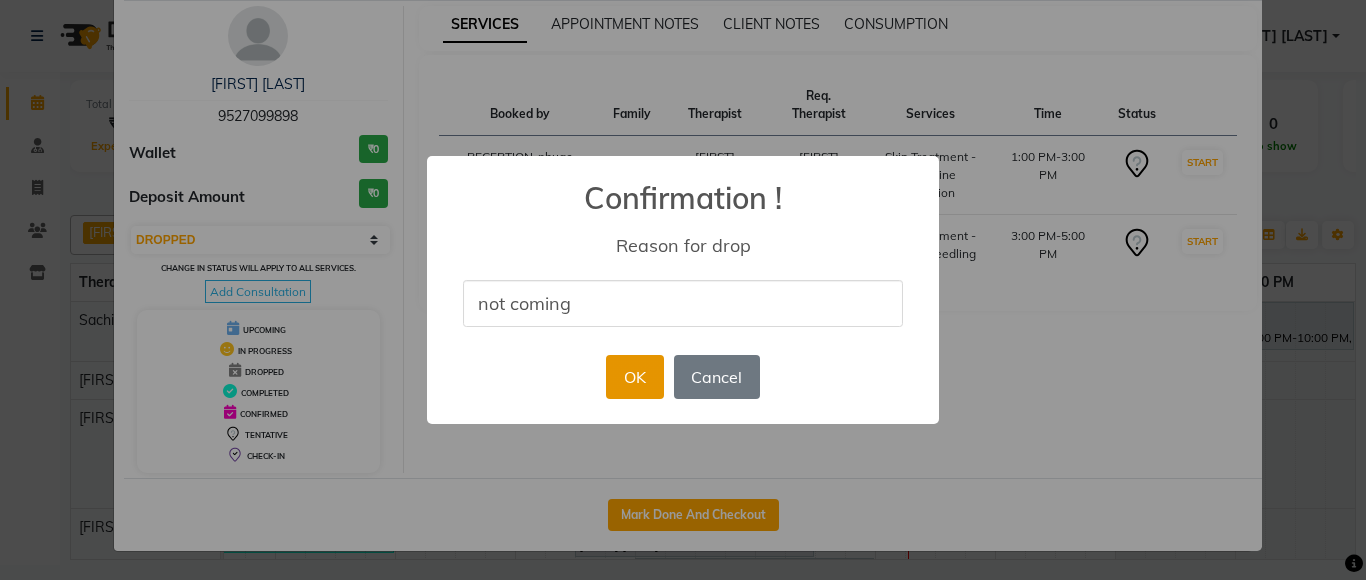 click on "OK" at bounding box center [634, 377] 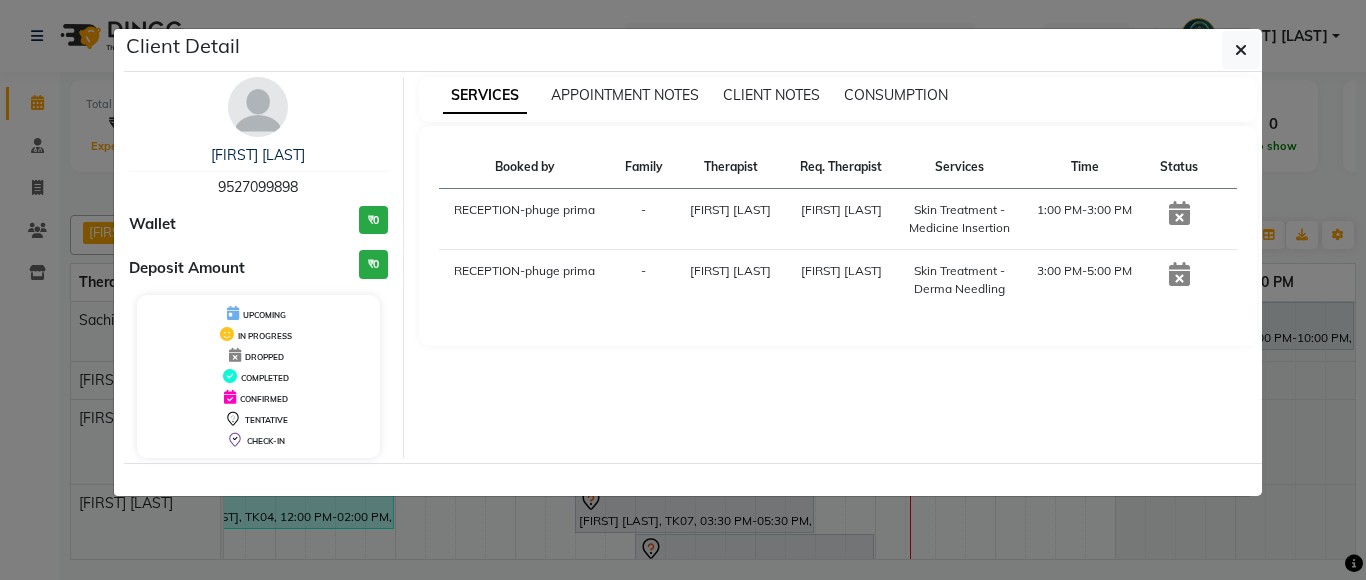 scroll, scrollTop: 0, scrollLeft: 0, axis: both 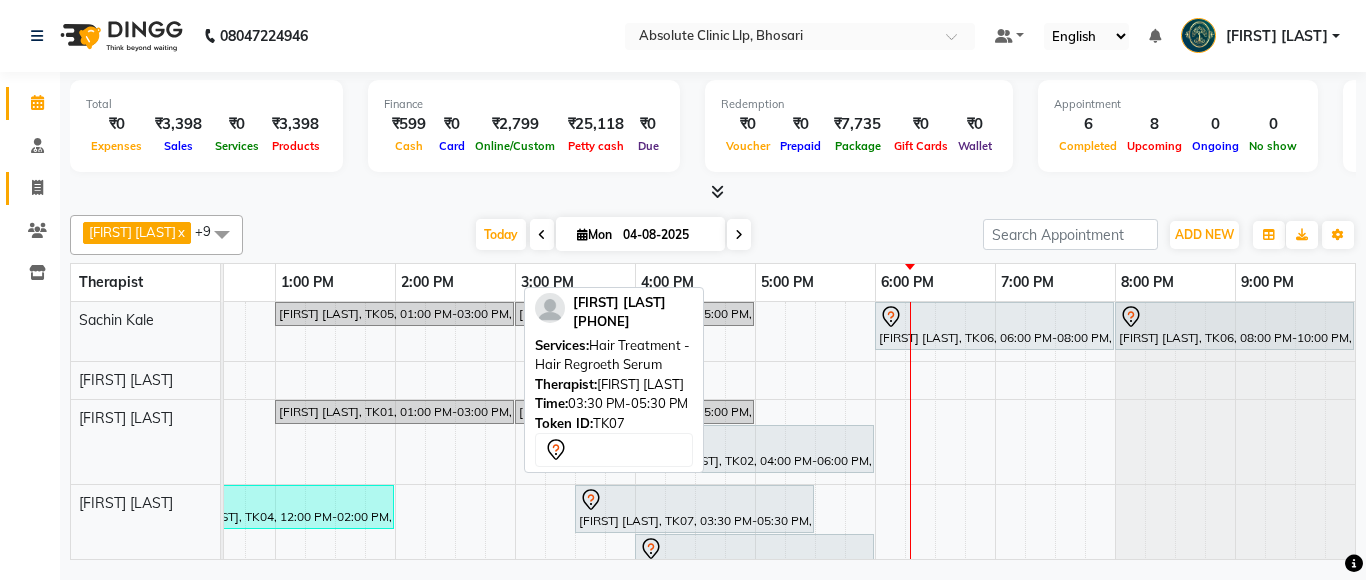 click at bounding box center (694, 500) 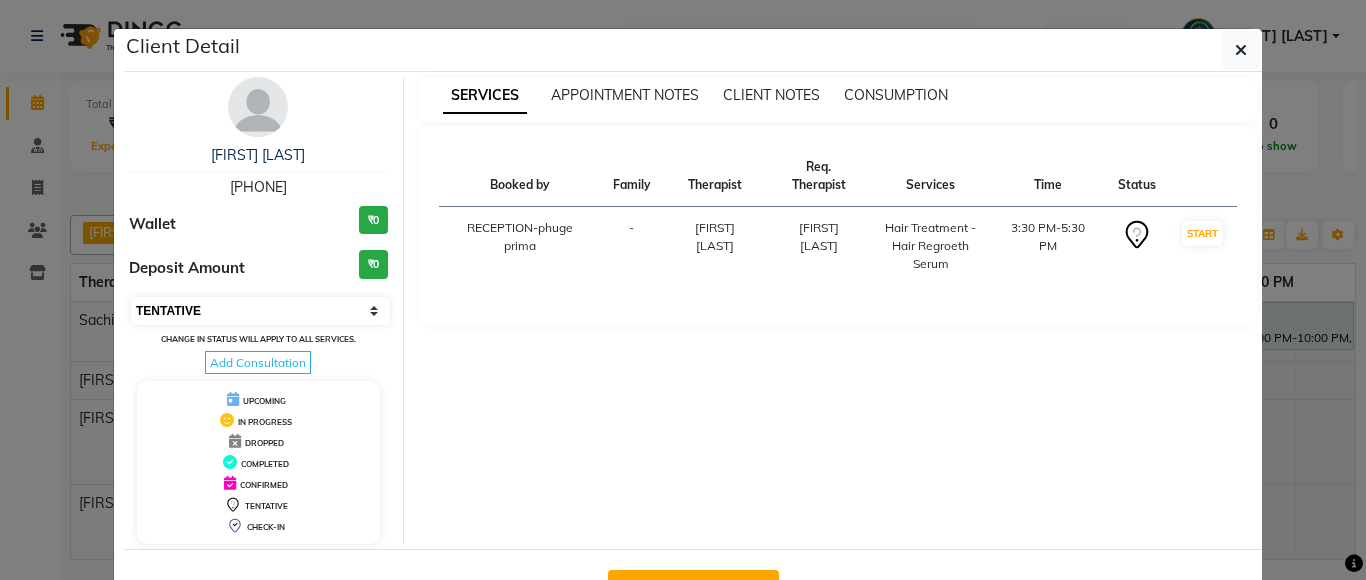 click on "Select IN SERVICE CONFIRMED TENTATIVE CHECK IN MARK DONE DROPPED UPCOMING" at bounding box center [260, 311] 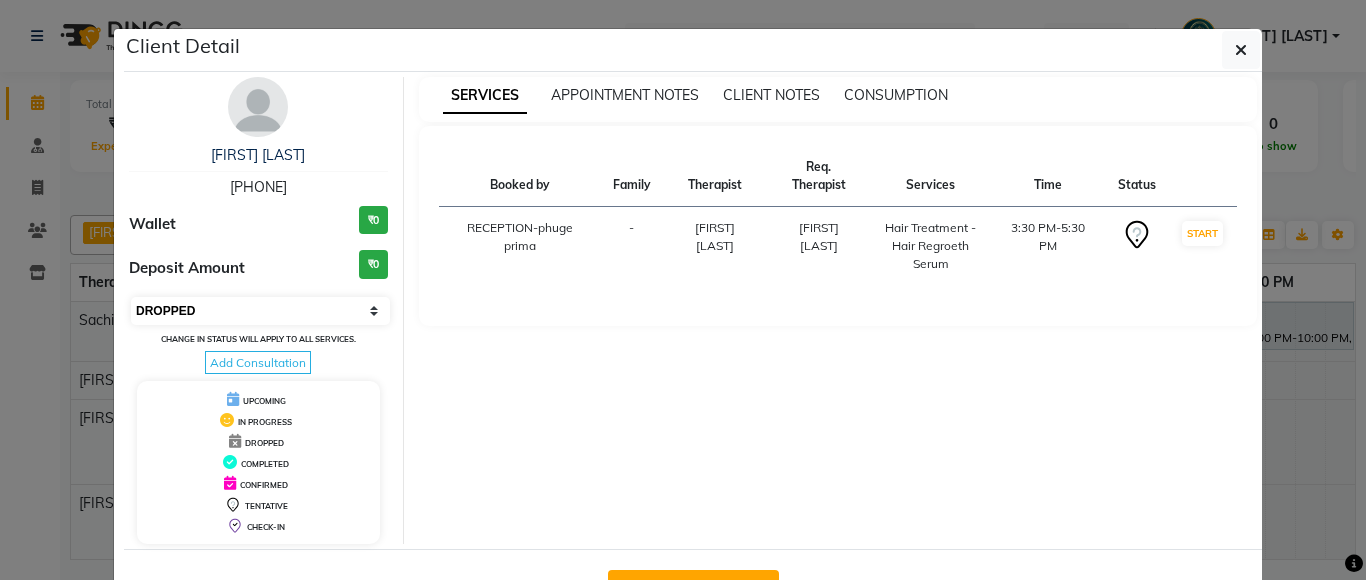 click on "Select IN SERVICE CONFIRMED TENTATIVE CHECK IN MARK DONE DROPPED UPCOMING" at bounding box center (260, 311) 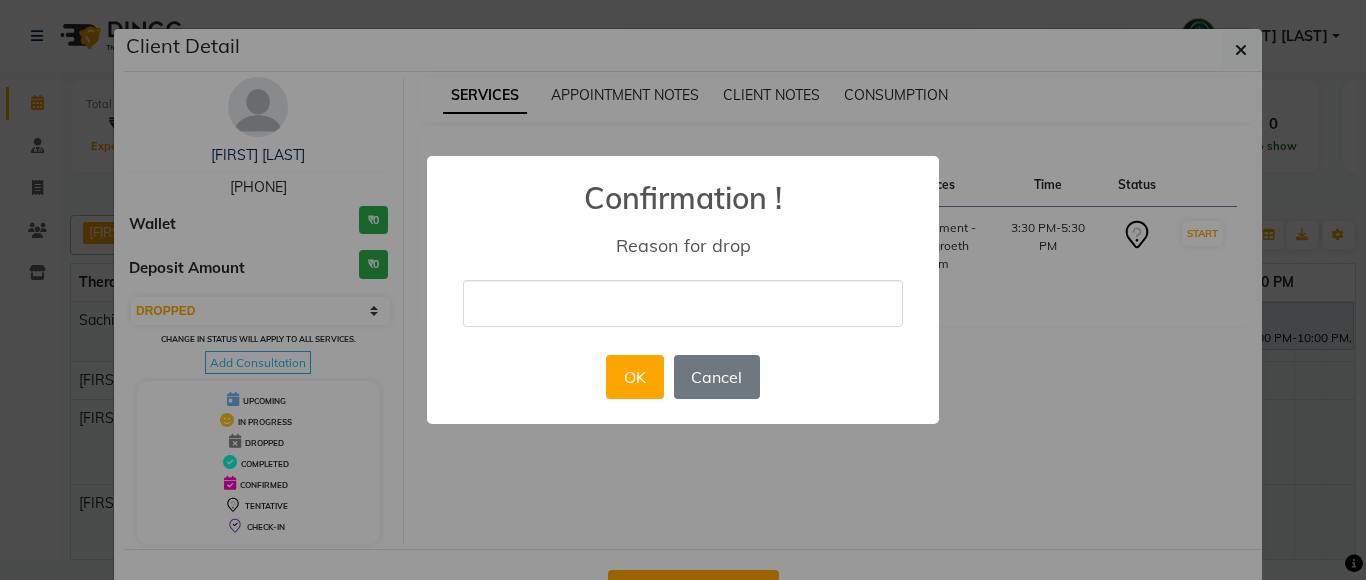 click on "× Confirmation ! Reason for drop OK No Cancel" at bounding box center (683, 290) 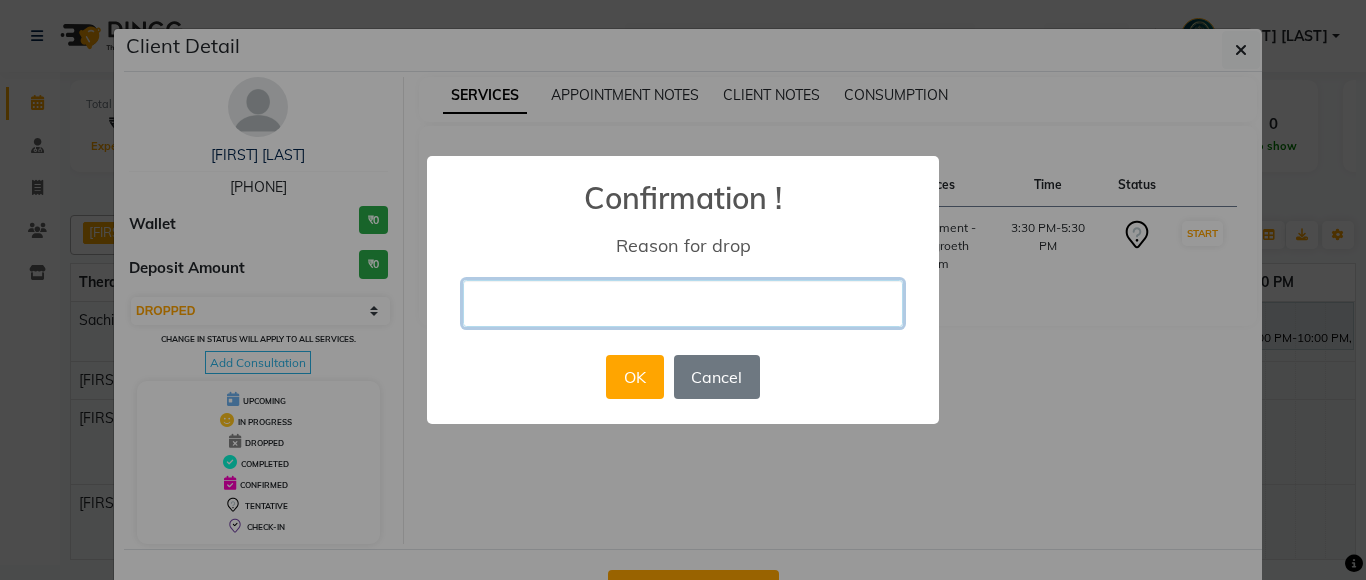 click at bounding box center (683, 303) 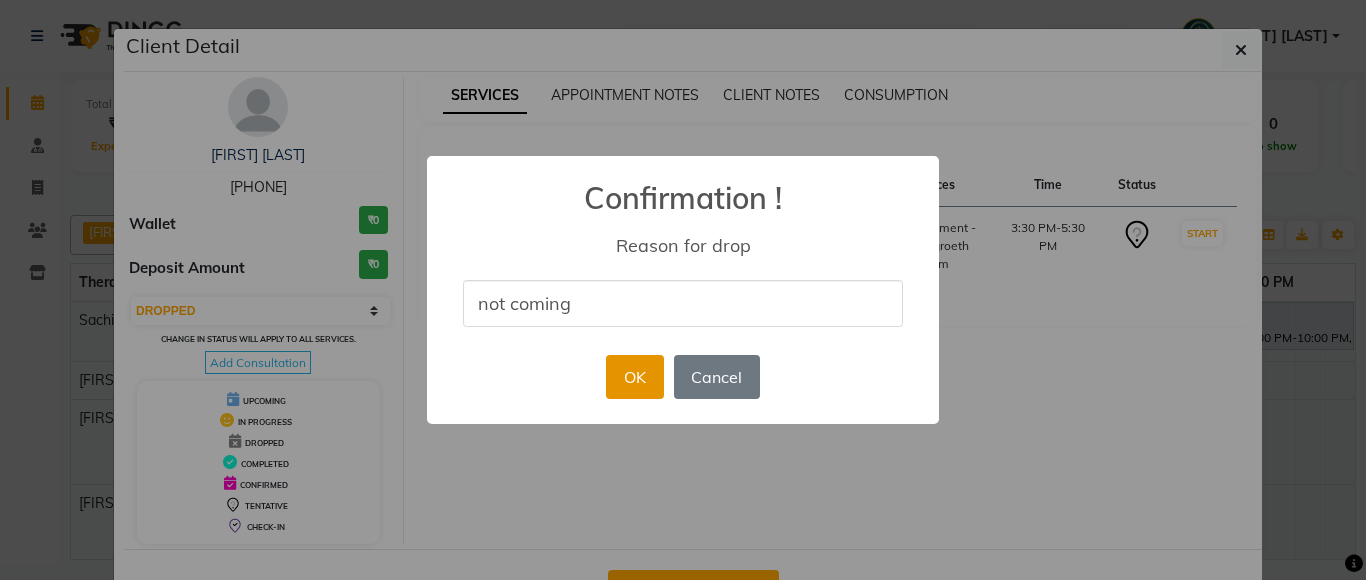 click on "OK" at bounding box center (634, 377) 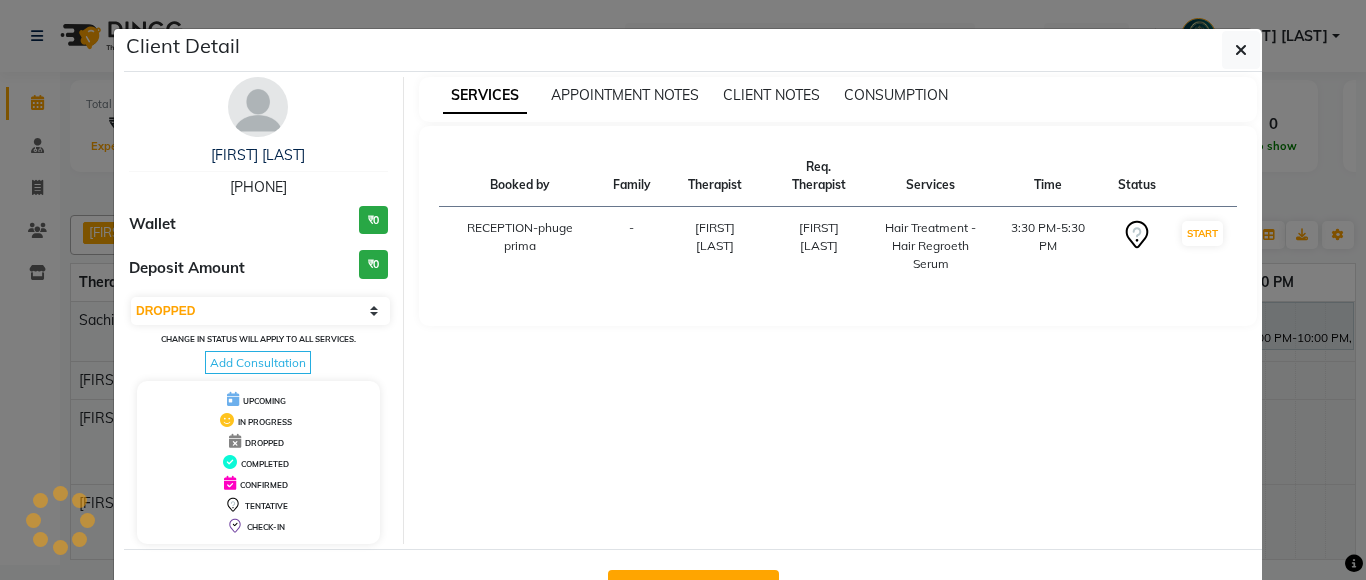 click on "Client Detail  [FIRST] [LAST]   [PHONE] Wallet ₹0 Deposit Amount  ₹0  UPCOMING IN PROGRESS DROPPED COMPLETED CONFIRMED TENTATIVE CHECK-IN SERVICES APPOINTMENT NOTES CLIENT NOTES CONSUMPTION Booked by Family Therapist Req. Therapist Services Time Status  RECEPTION-phuge prima  - [FIRST] [LAST]	 [FIRST] [LAST]	  Hair Treatment - Hair Regroeth Serum   3:30 PM-5:30 PM   START   Mark Done And Checkout" 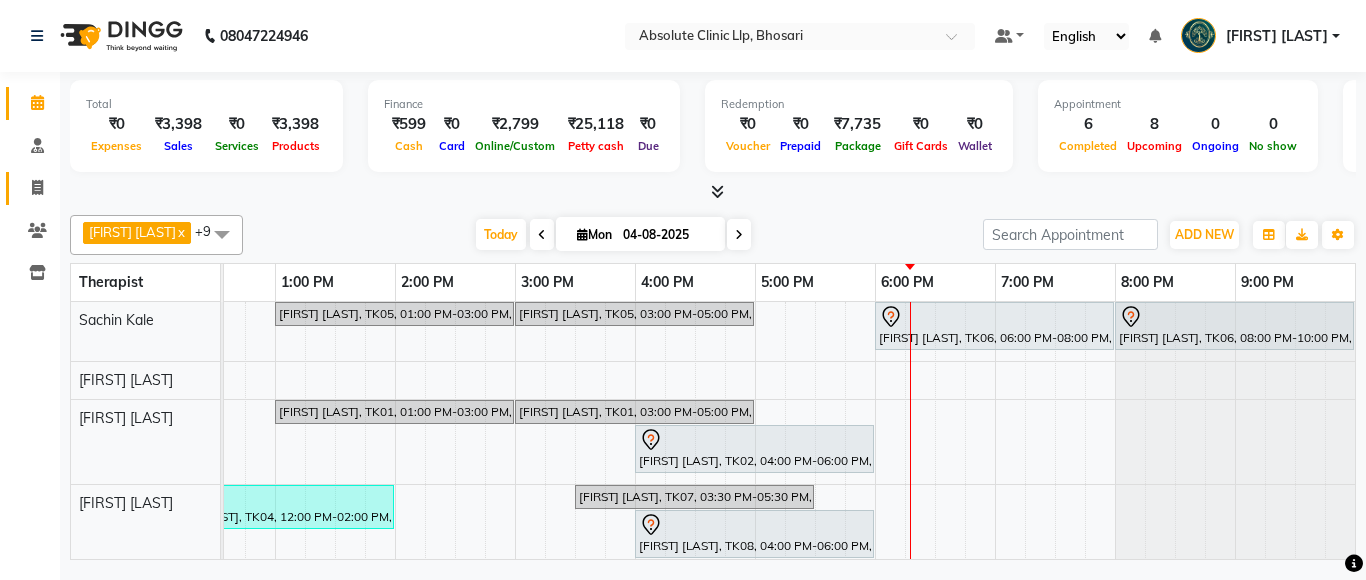 scroll, scrollTop: 100, scrollLeft: 669, axis: both 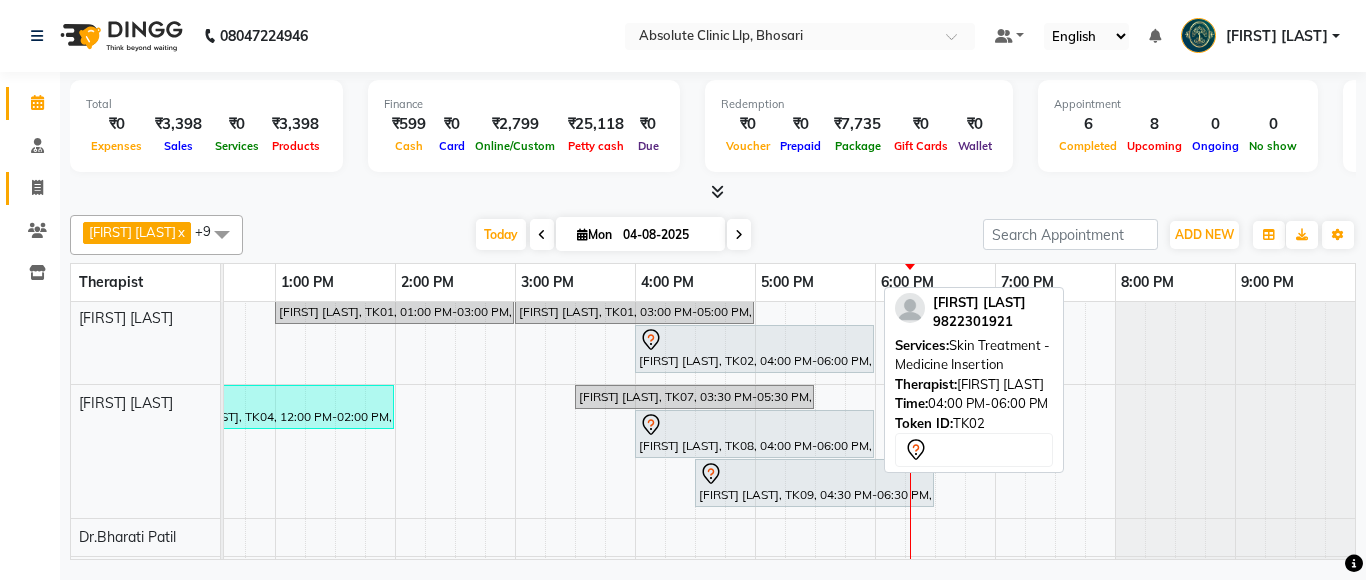 click on "[FIRST] [LAST], TK02, 04:00 PM-06:00 PM, Skin Treatment - Medicine Insertion" at bounding box center (754, 349) 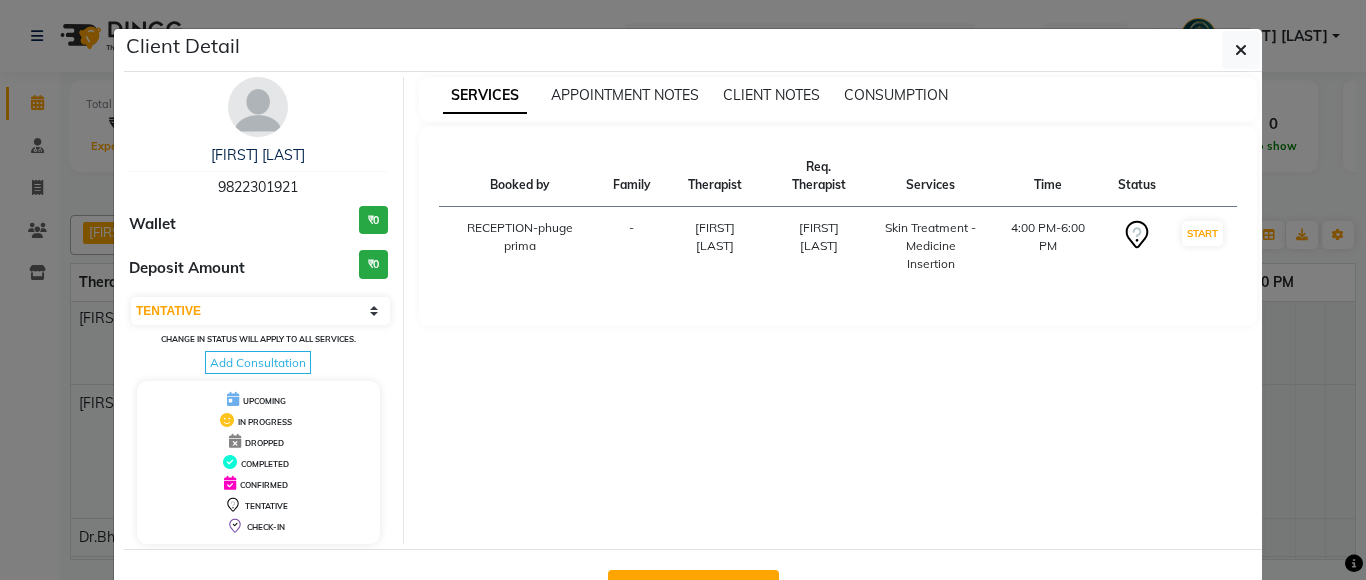 click on "Select IN SERVICE CONFIRMED TENTATIVE CHECK IN MARK DONE DROPPED UPCOMING Change in status will apply to all services. Add Consultation" at bounding box center [258, 334] 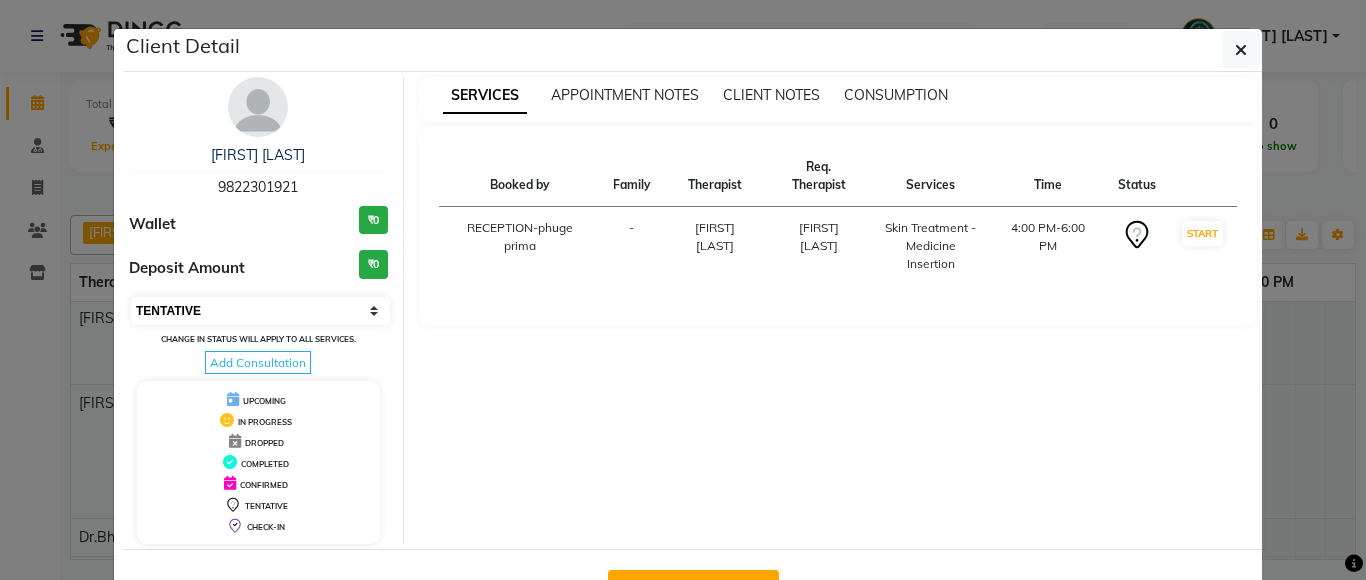 drag, startPoint x: 267, startPoint y: 312, endPoint x: 263, endPoint y: 322, distance: 10.770329 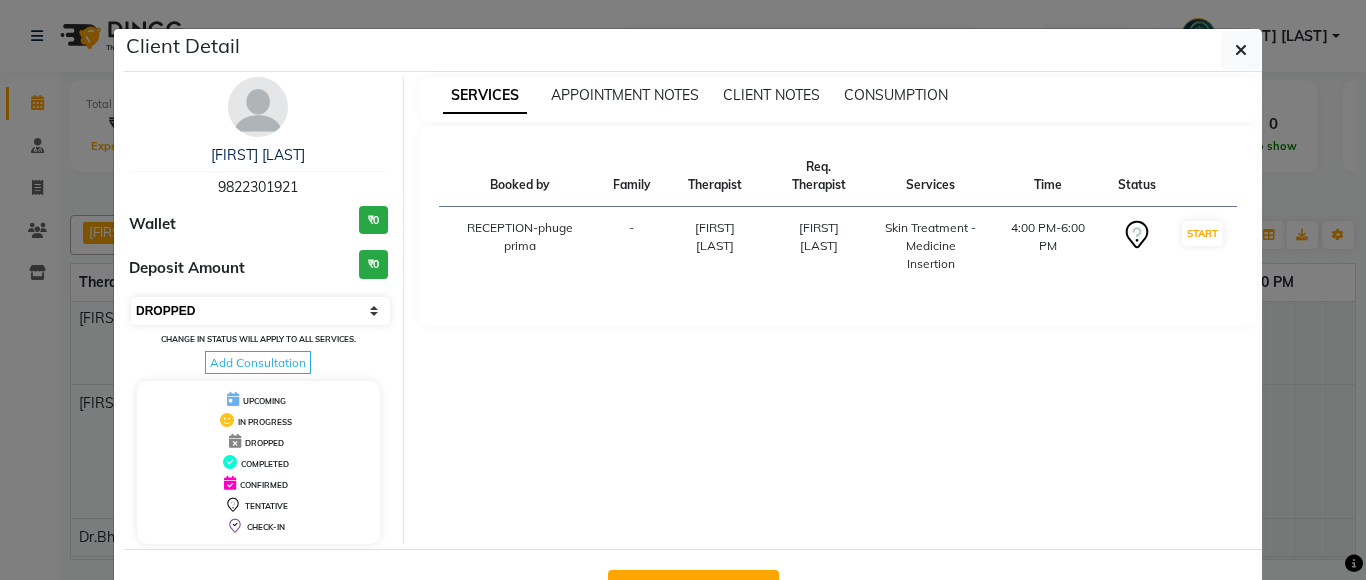 click on "Select IN SERVICE CONFIRMED TENTATIVE CHECK IN MARK DONE DROPPED UPCOMING" at bounding box center [260, 311] 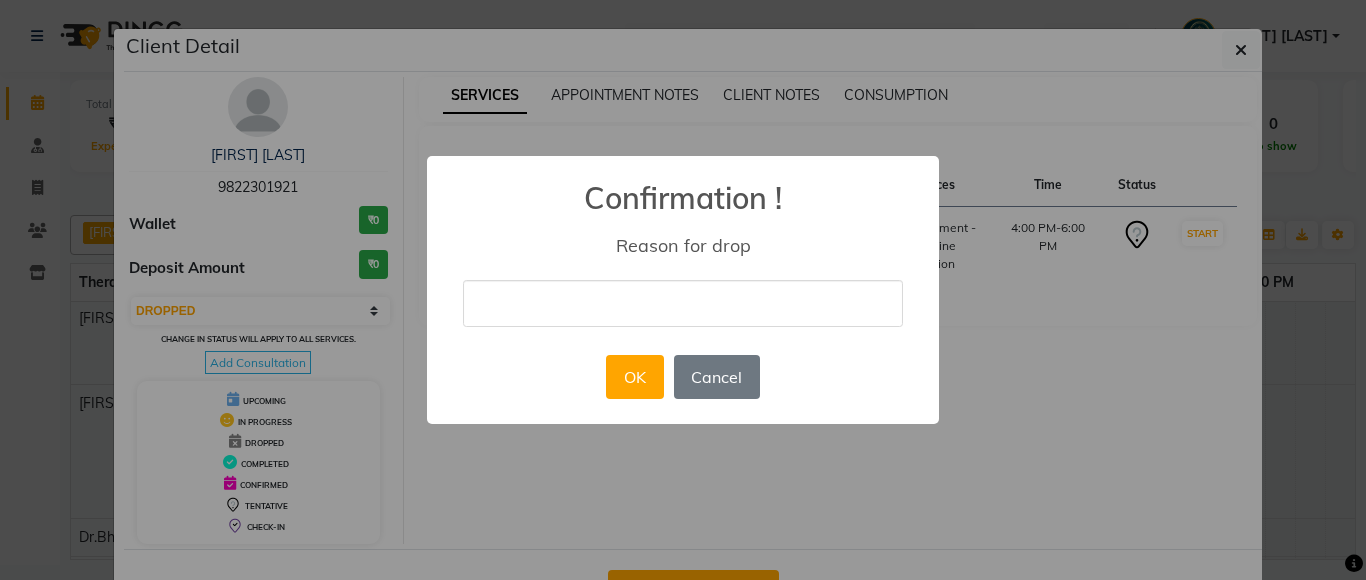 click at bounding box center (683, 303) 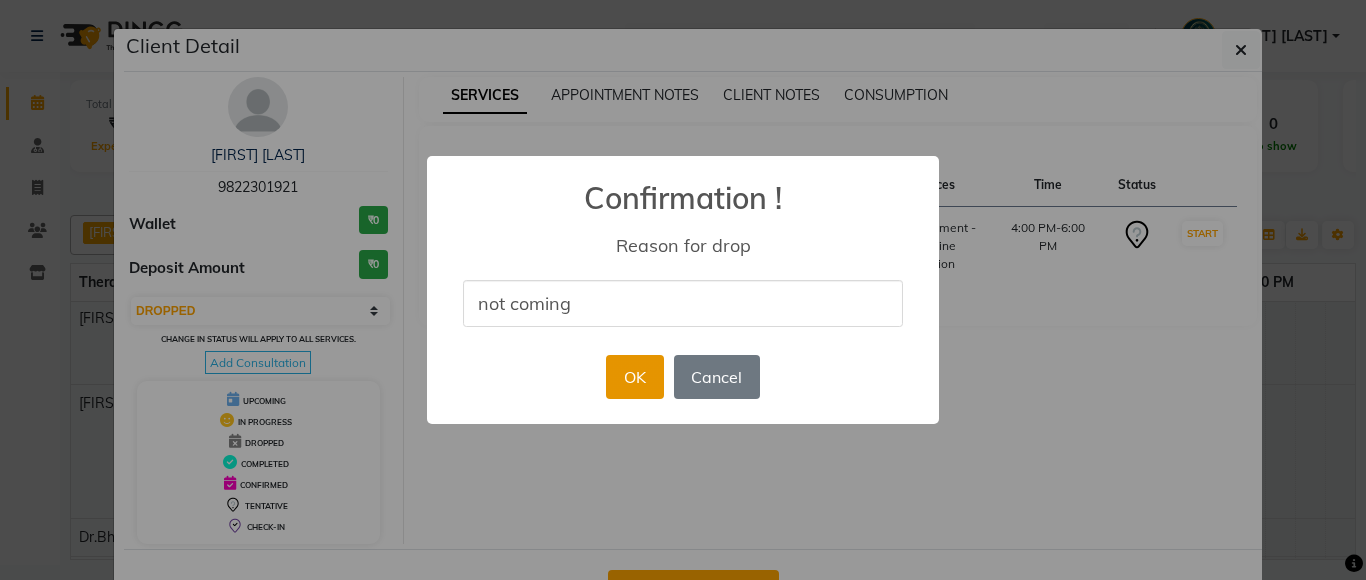 click on "OK" at bounding box center [634, 377] 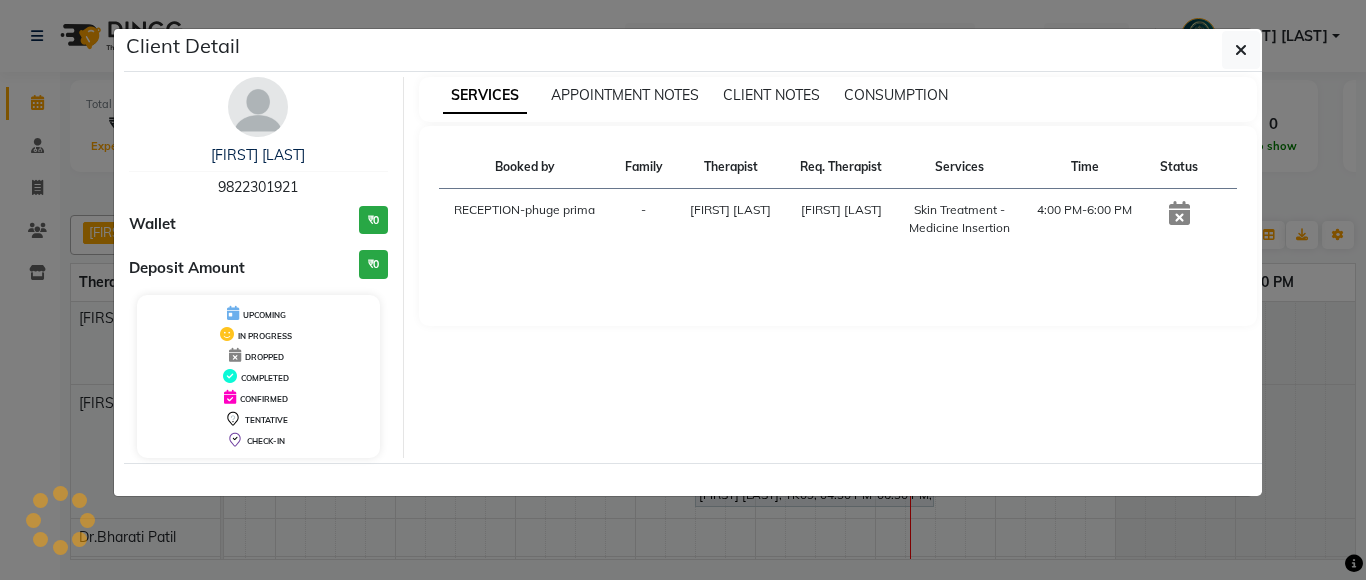 click on "Client Detail  [FIRST] [LAST]   [PHONE] Wallet ₹0 Deposit Amount  ₹0  Select UPCOMING IN PROGRESS DROPPED COMPLETED CONFIRMED TENTATIVE CHECK-IN SERVICES APPOINTMENT NOTES CLIENT NOTES CONSUMPTION Booked by Family Therapist Req. Therapist Services Time Status  RECEPTION-phuge prima  - [FIRST] [LAST]	 [FIRST] [LAST]	  Skin Treatment - Medicine Insertion   4:00 PM-6:00 PM" 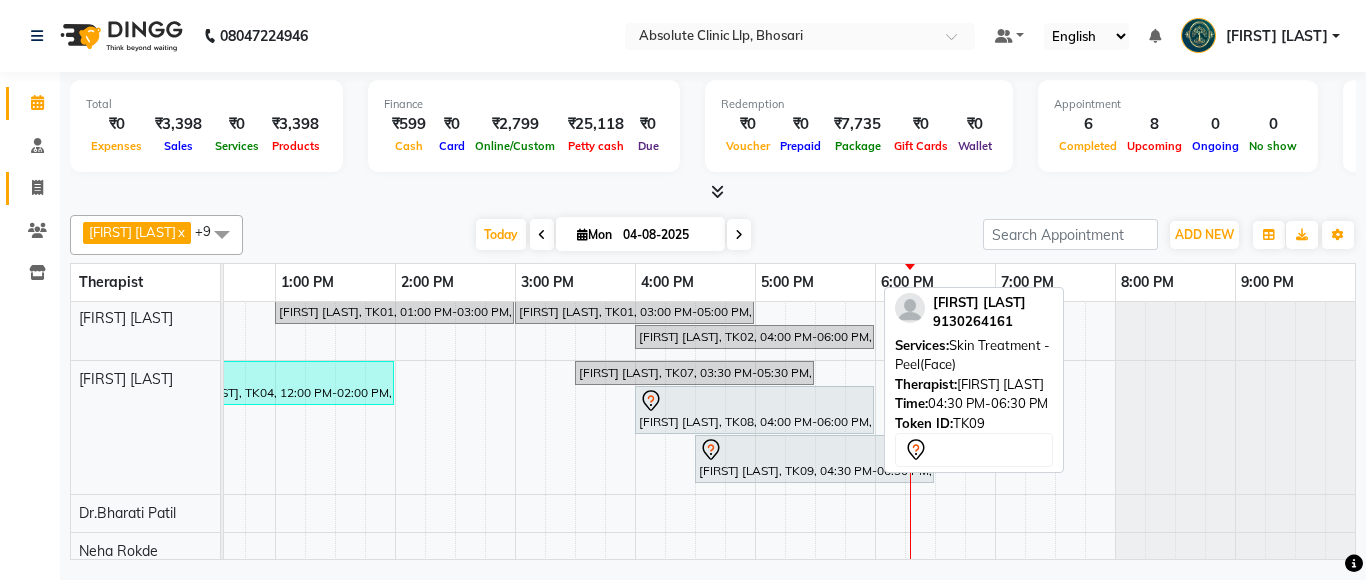 click at bounding box center (754, 401) 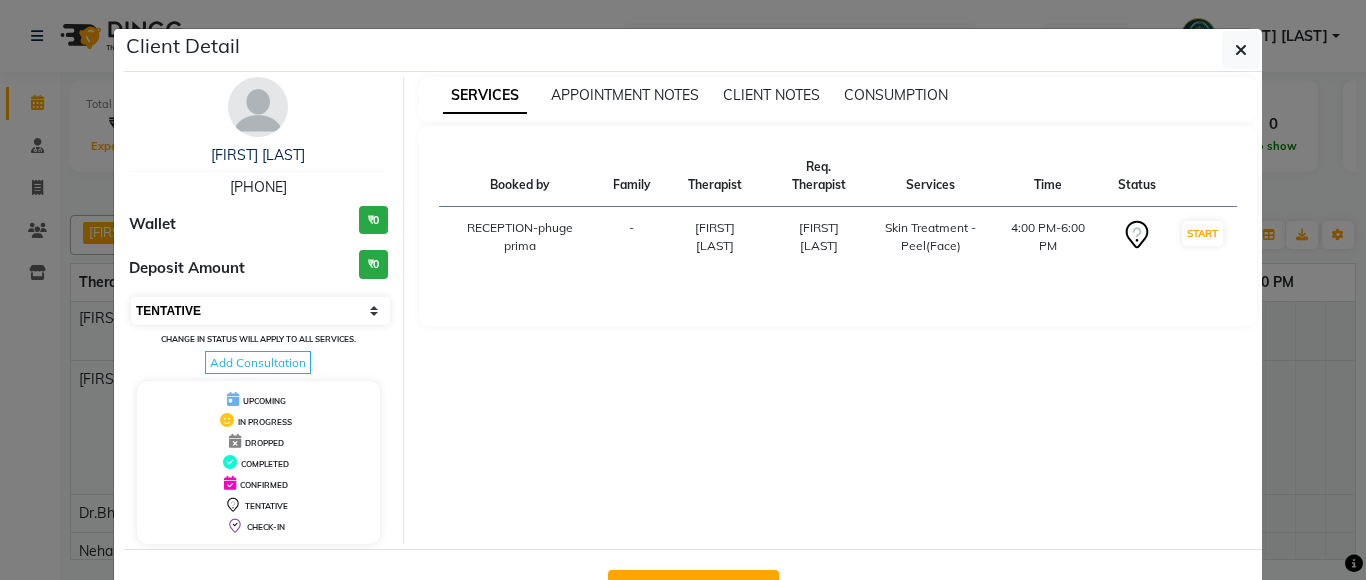 click on "Select IN SERVICE CONFIRMED TENTATIVE CHECK IN MARK DONE DROPPED UPCOMING" at bounding box center (260, 311) 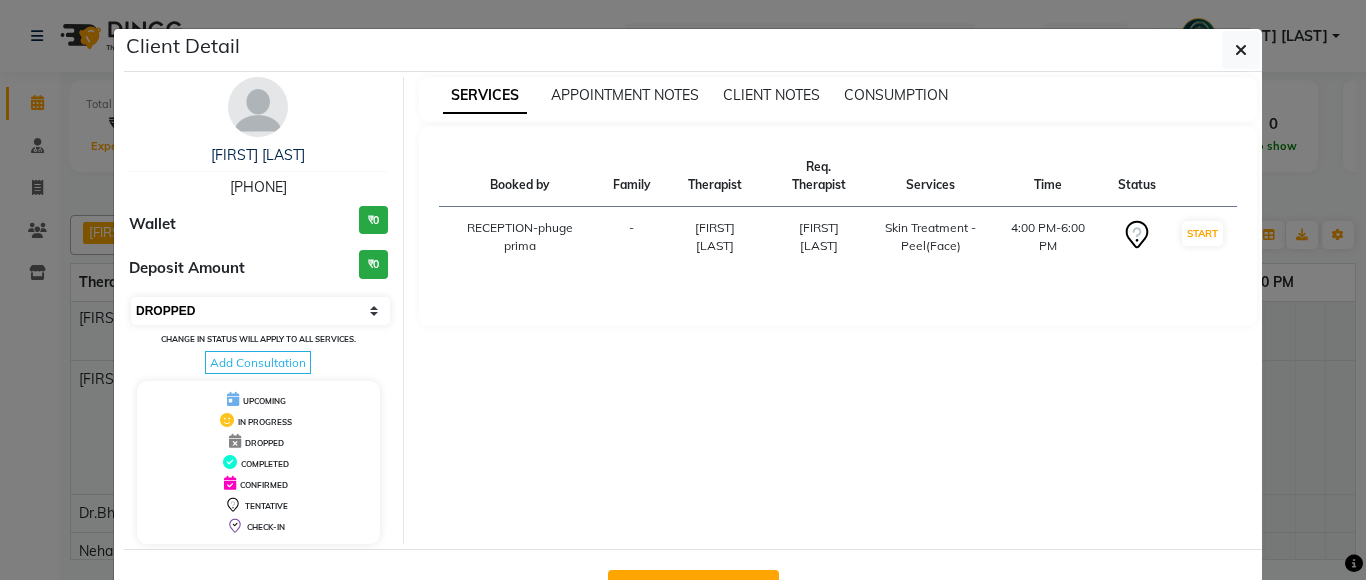 click on "Select IN SERVICE CONFIRMED TENTATIVE CHECK IN MARK DONE DROPPED UPCOMING" at bounding box center (260, 311) 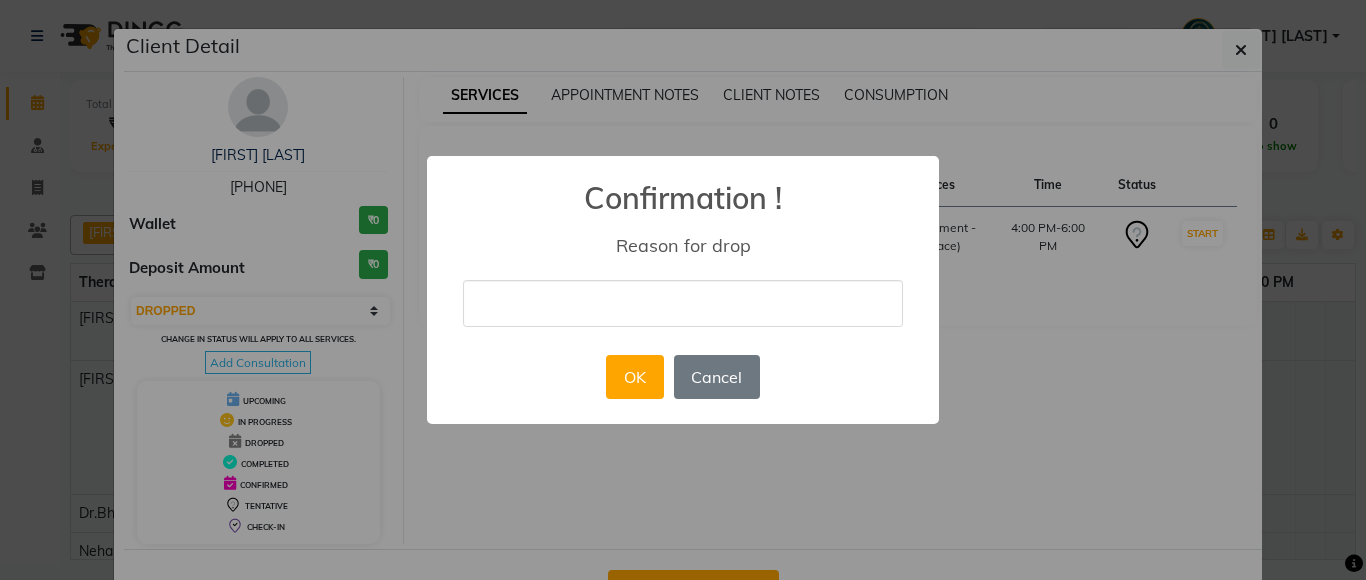 click at bounding box center (683, 303) 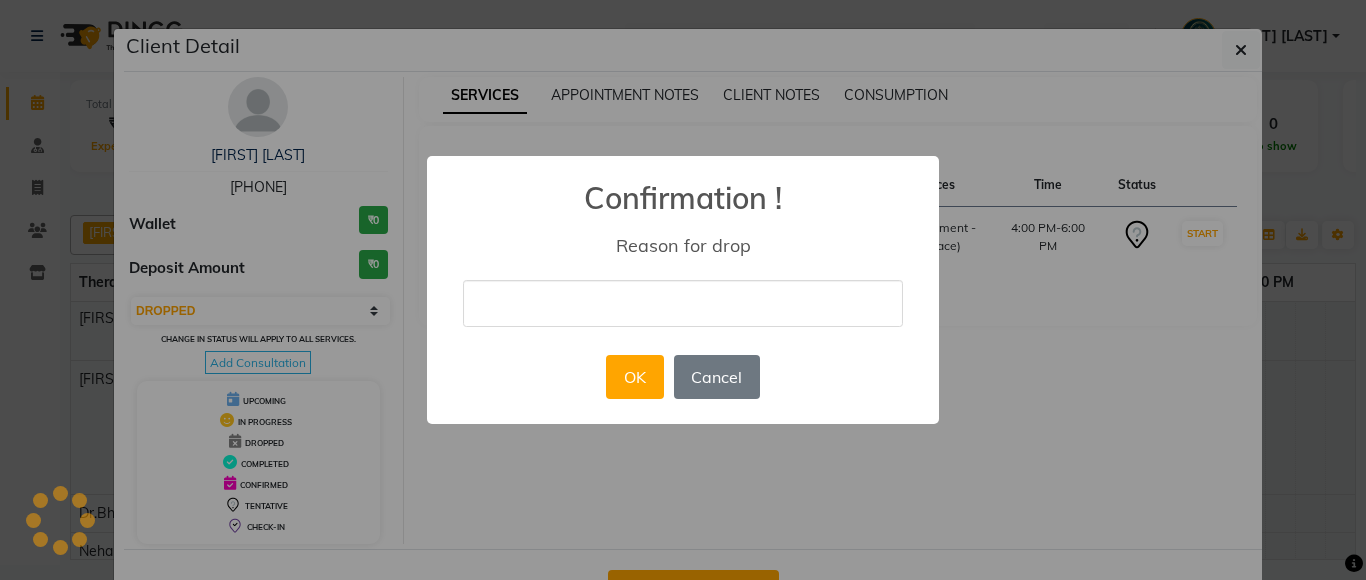 type on "not coming" 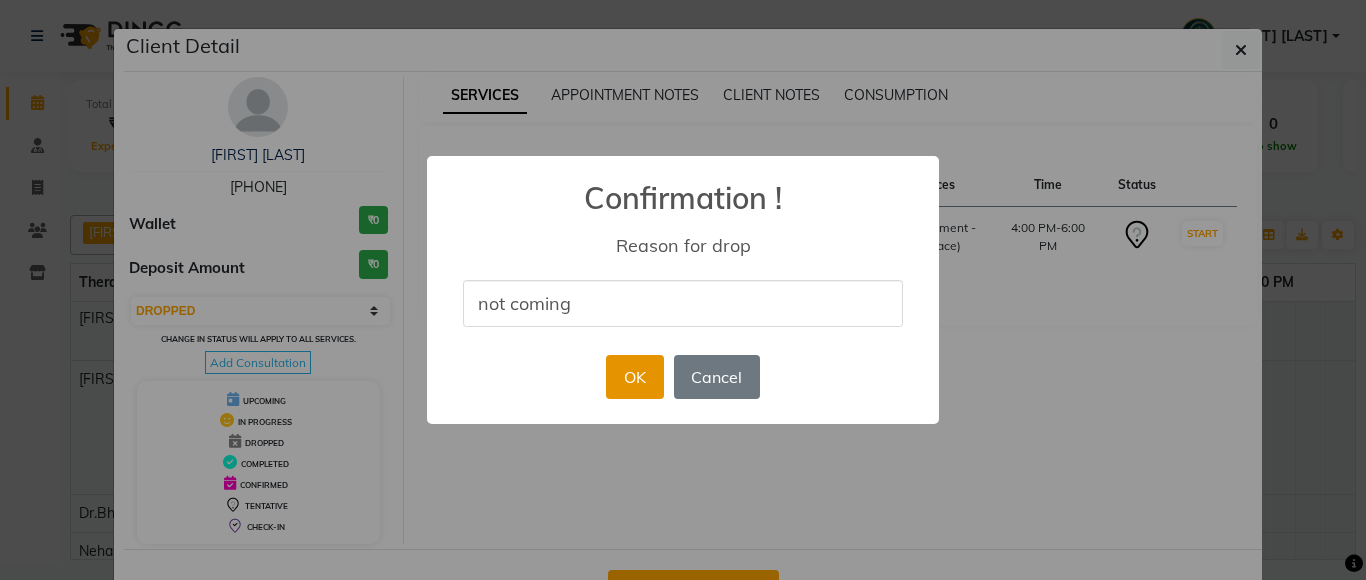 click on "OK" at bounding box center [634, 377] 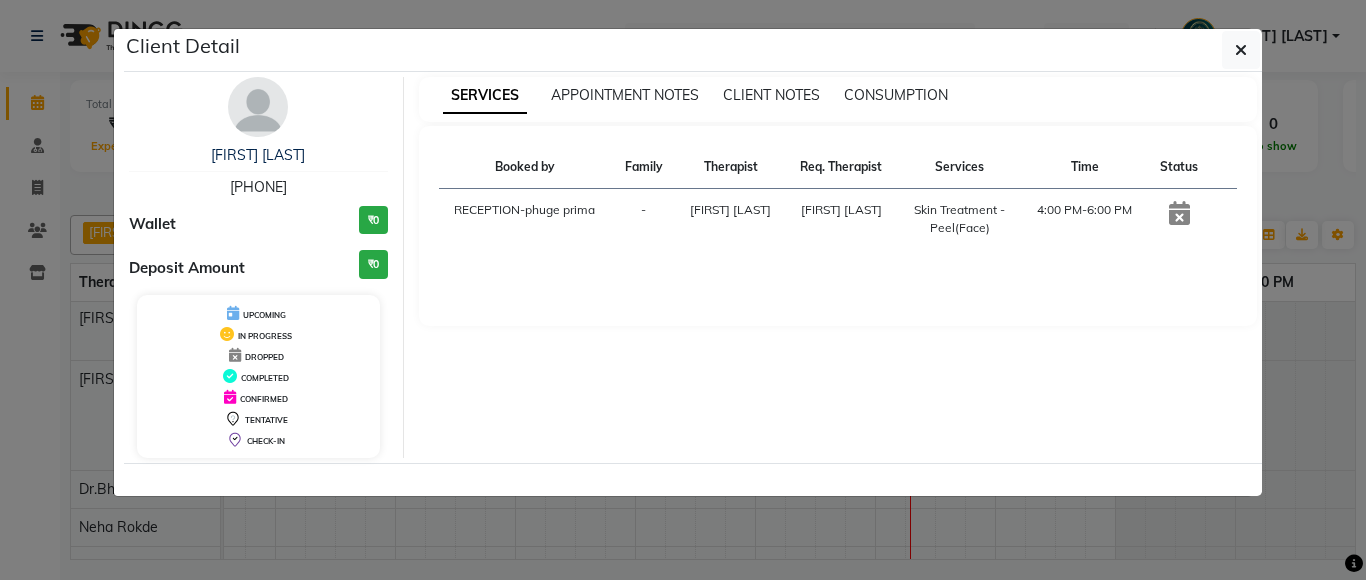click on "Client Detail  [FIRST] [LAST]   [PHONE] Wallet ₹0 Deposit Amount  ₹0  UPCOMING IN PROGRESS DROPPED COMPLETED CONFIRMED TENTATIVE CHECK-IN SERVICES APPOINTMENT NOTES CLIENT NOTES CONSUMPTION Booked by Family Therapist Req. Therapist Services Time Status  RECEPTION-phuge prima  - [FIRST] [LAST]	 [FIRST] [LAST]	  Skin Treatment - Peel(Face)   4:00 PM-6:00 PM" 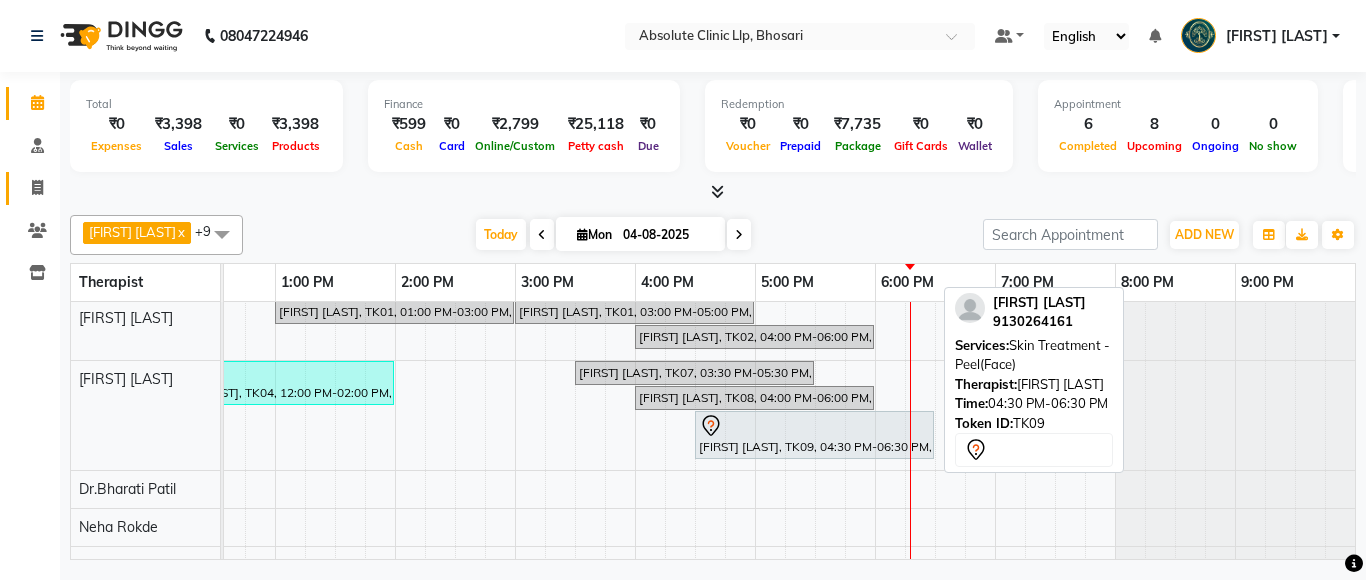 click at bounding box center (814, 426) 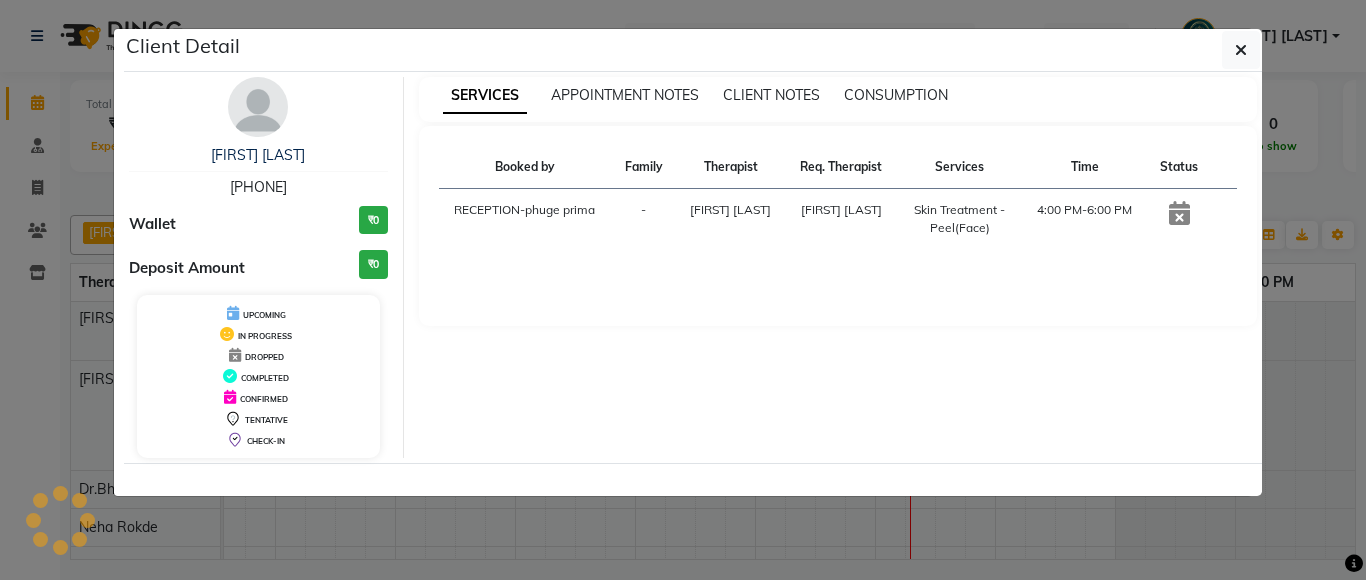 select on "7" 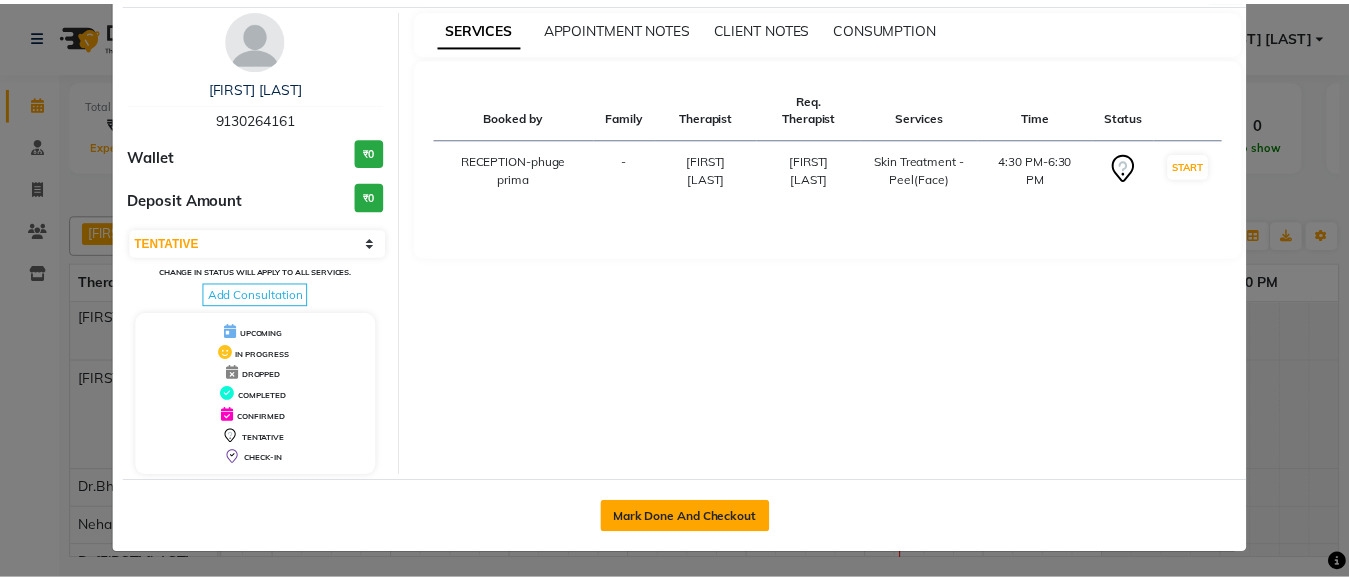 scroll, scrollTop: 71, scrollLeft: 0, axis: vertical 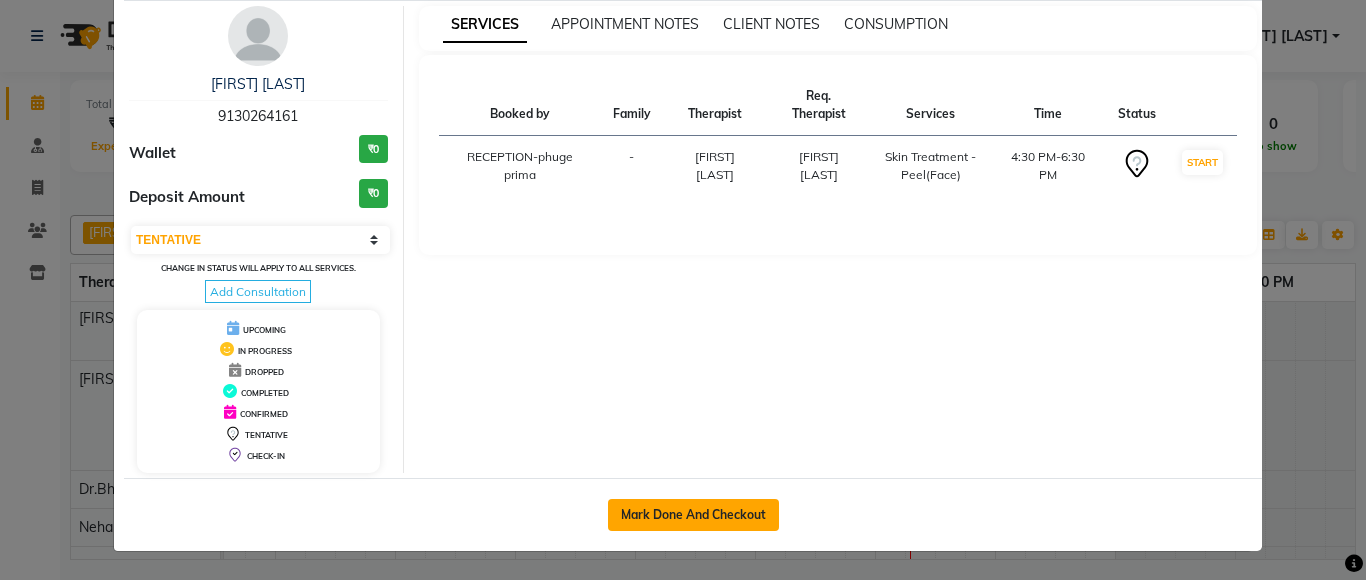 click on "Mark Done And Checkout" 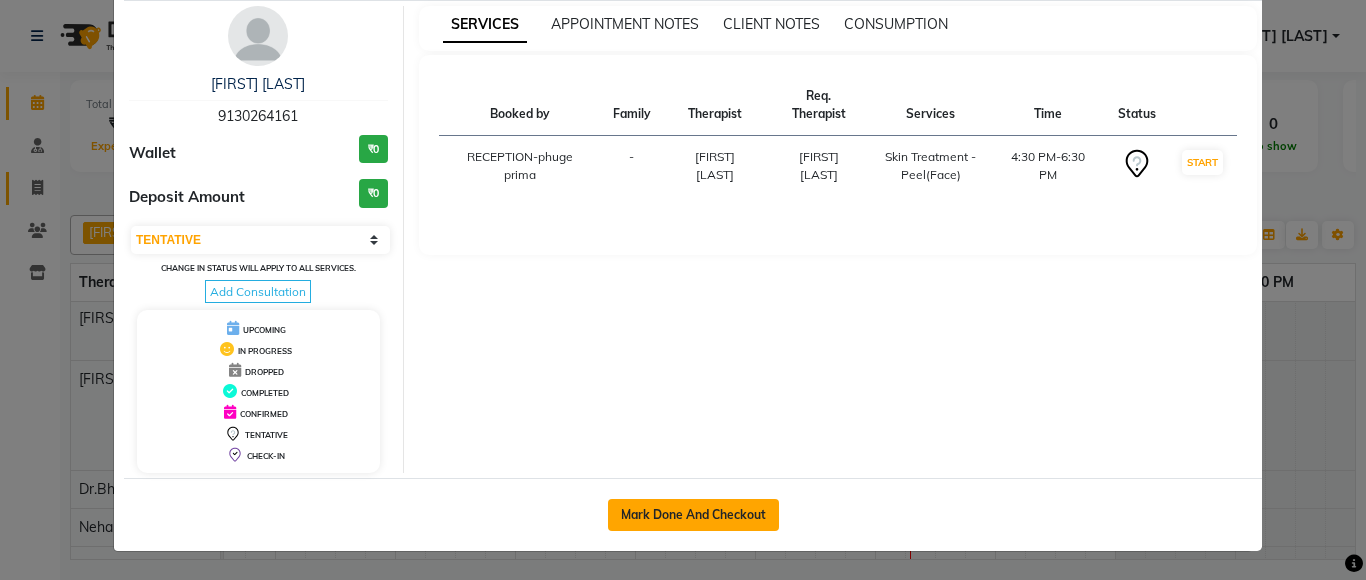 select on "service" 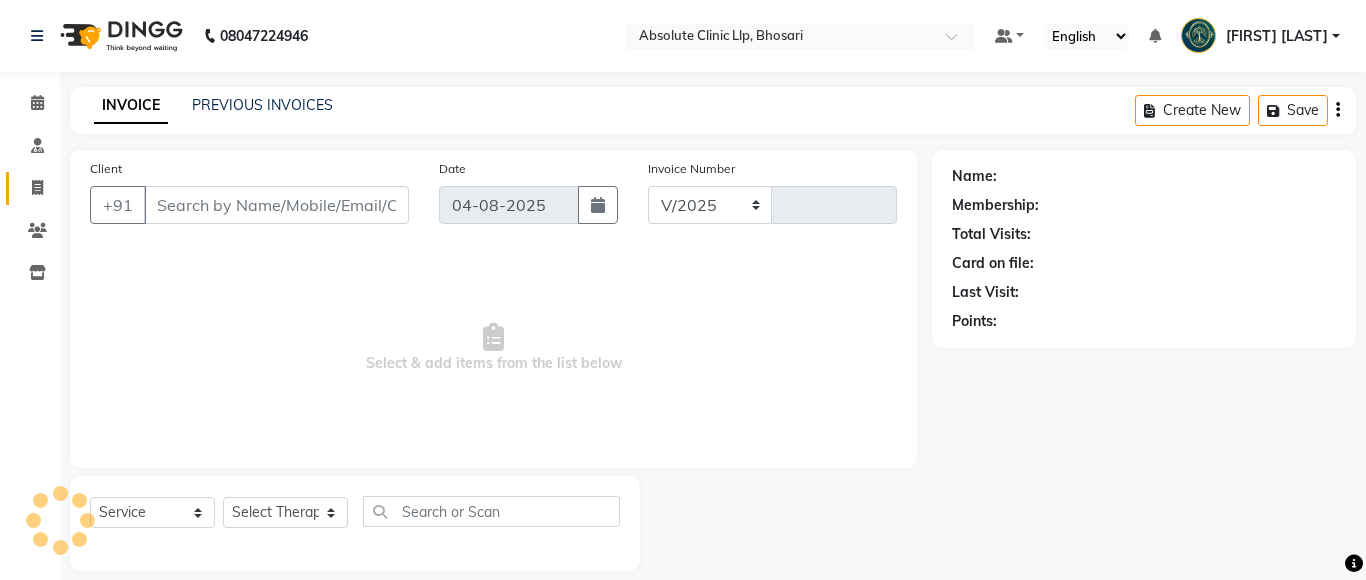 select on "4706" 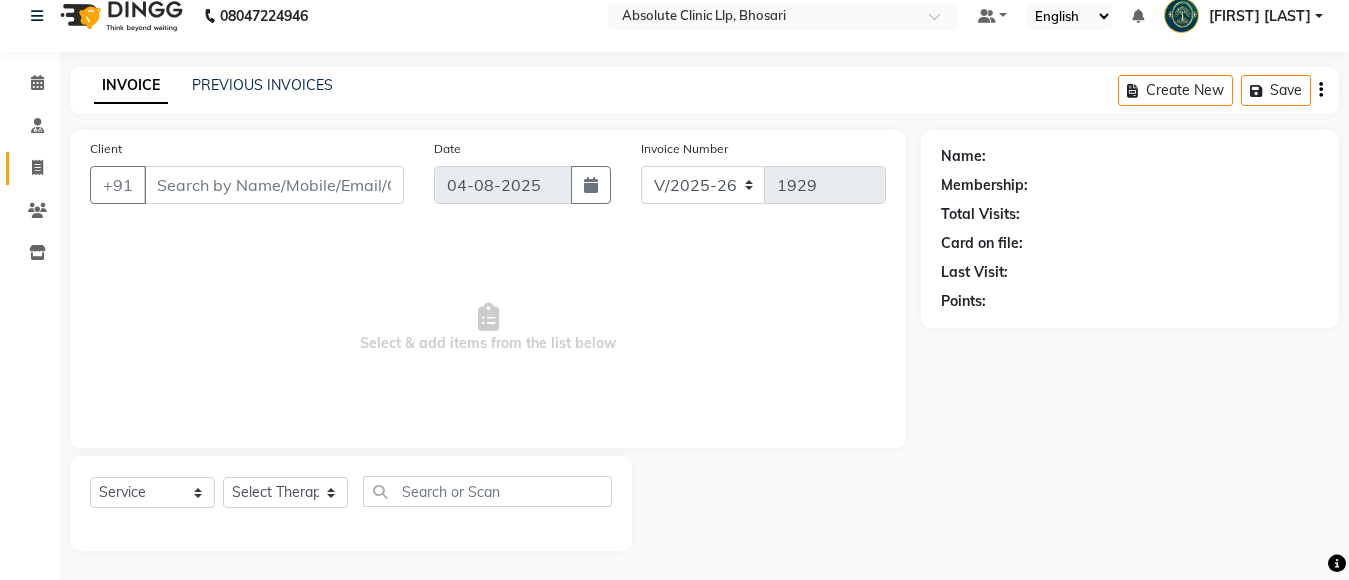 scroll, scrollTop: 21, scrollLeft: 0, axis: vertical 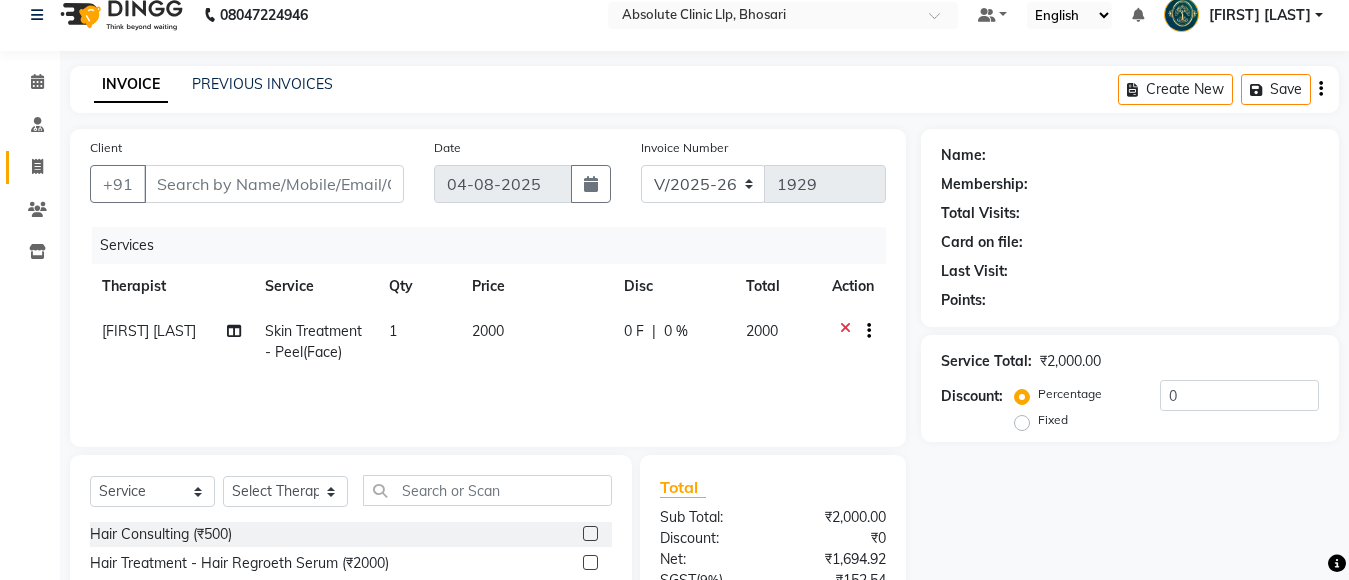 type on "9130264161" 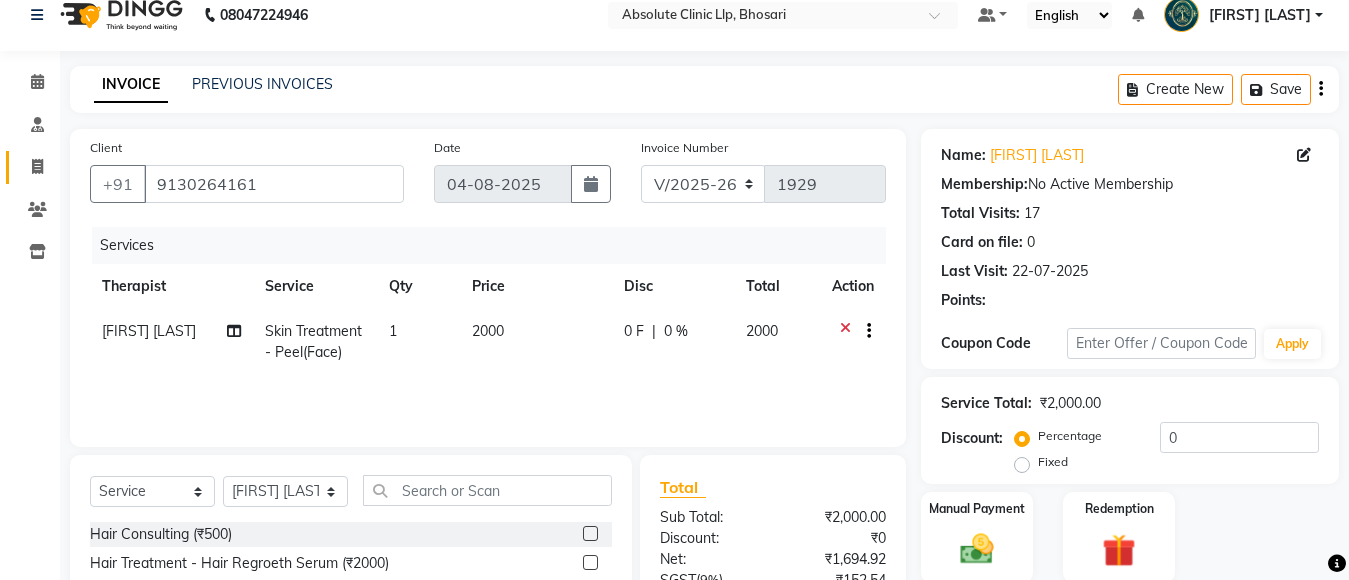 scroll, scrollTop: 221, scrollLeft: 0, axis: vertical 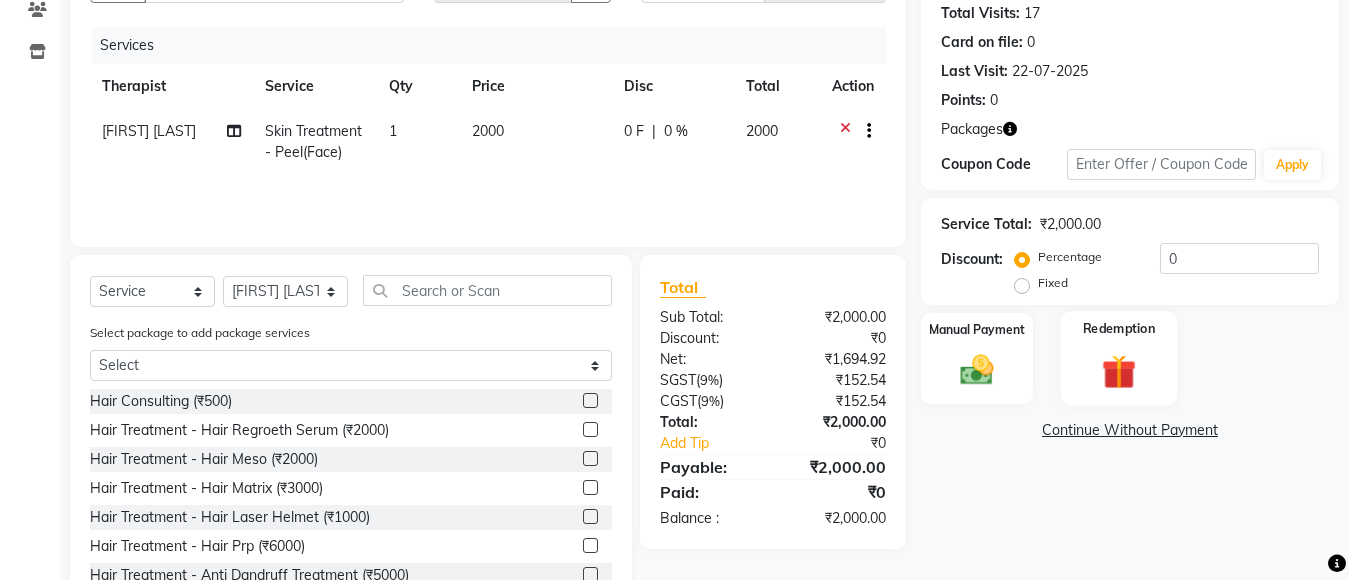 click 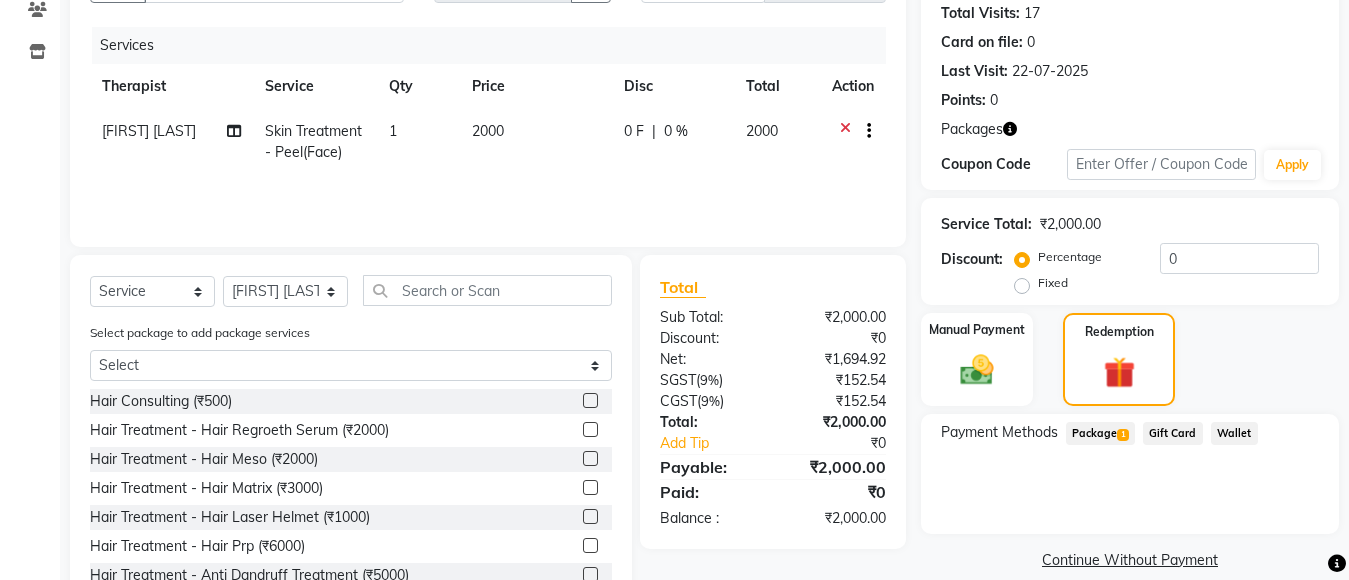 click on "Package  1" 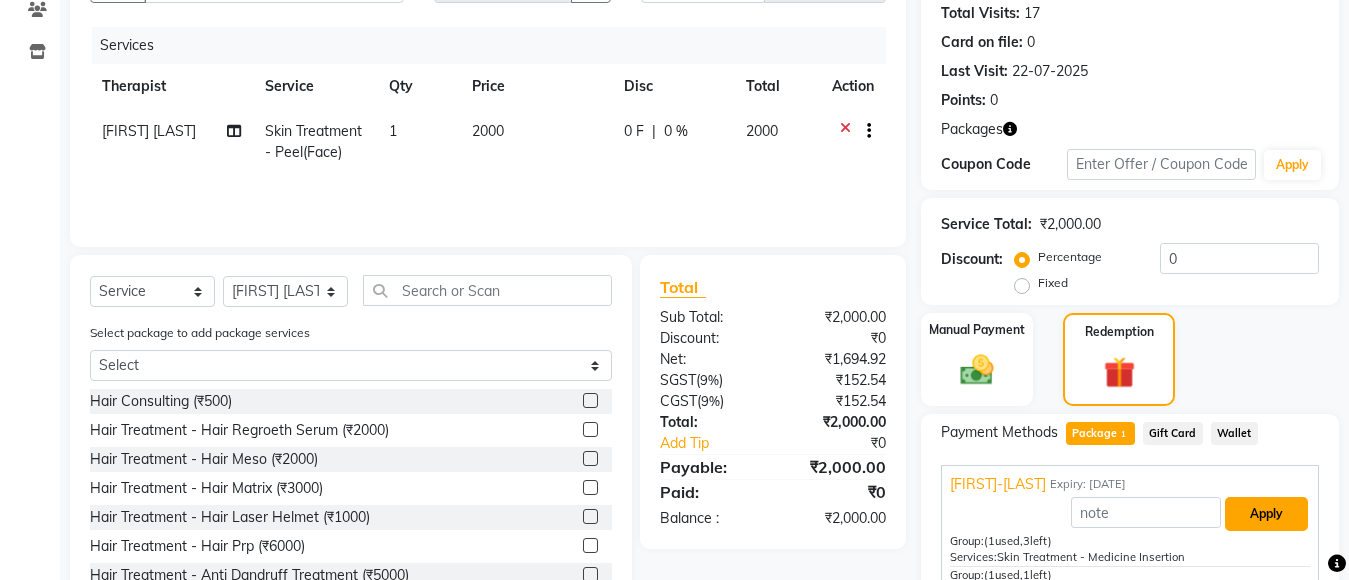 click on "Apply" at bounding box center [1266, 514] 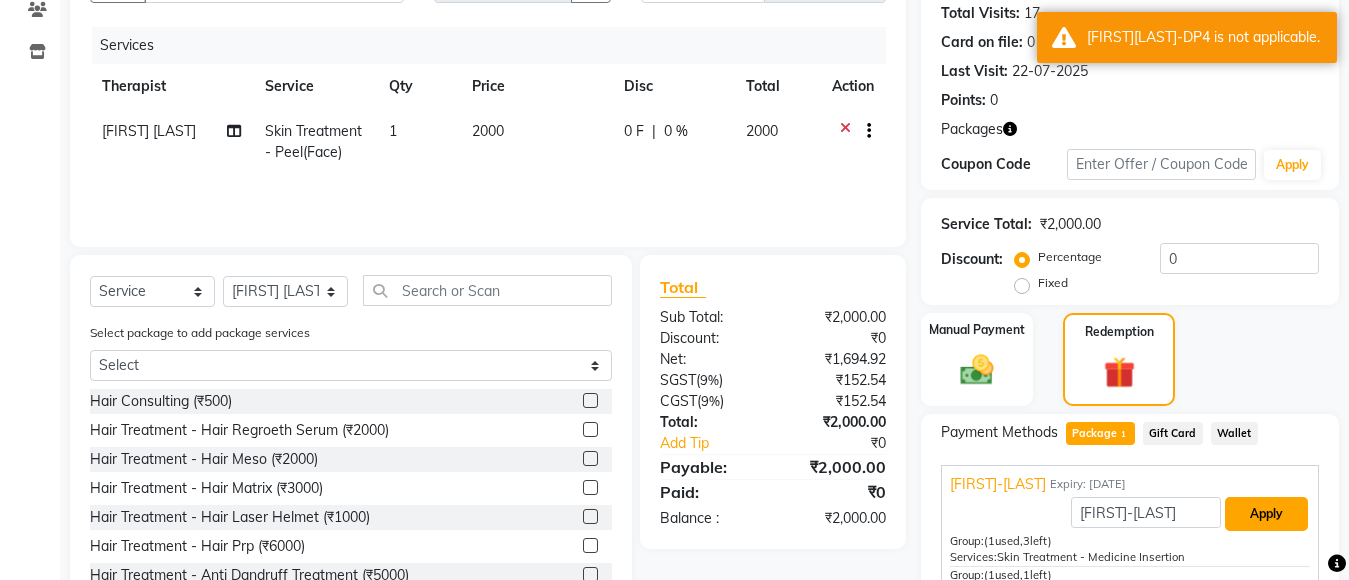 scroll, scrollTop: 112, scrollLeft: 0, axis: vertical 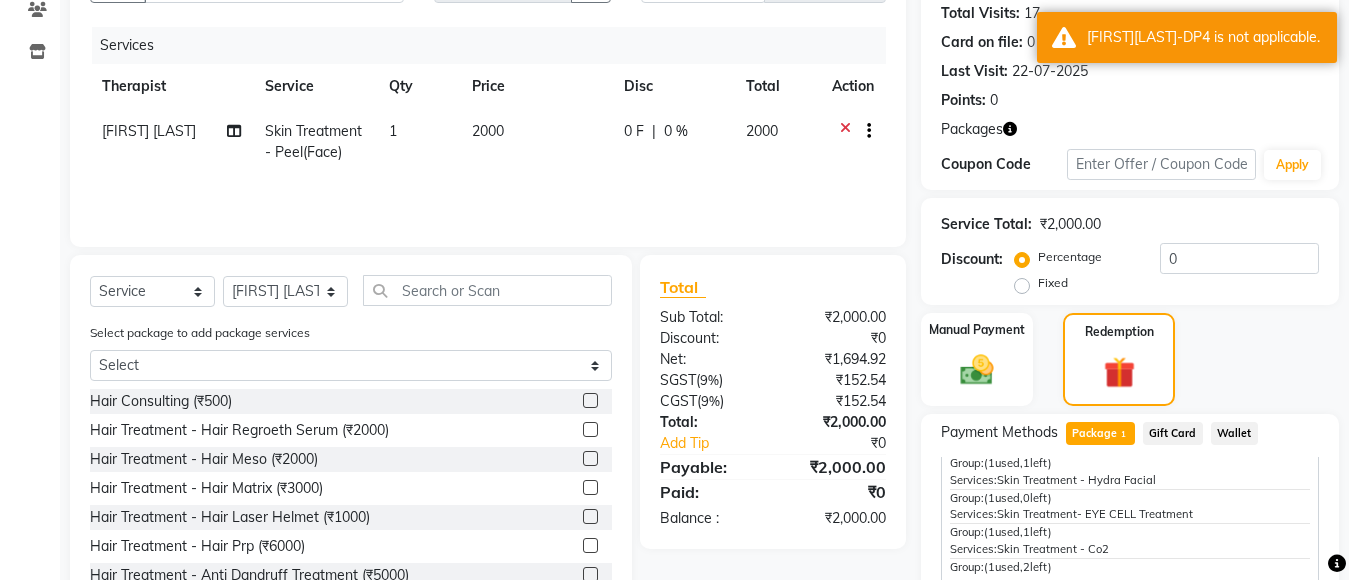click on "Percentage   Fixed  0" 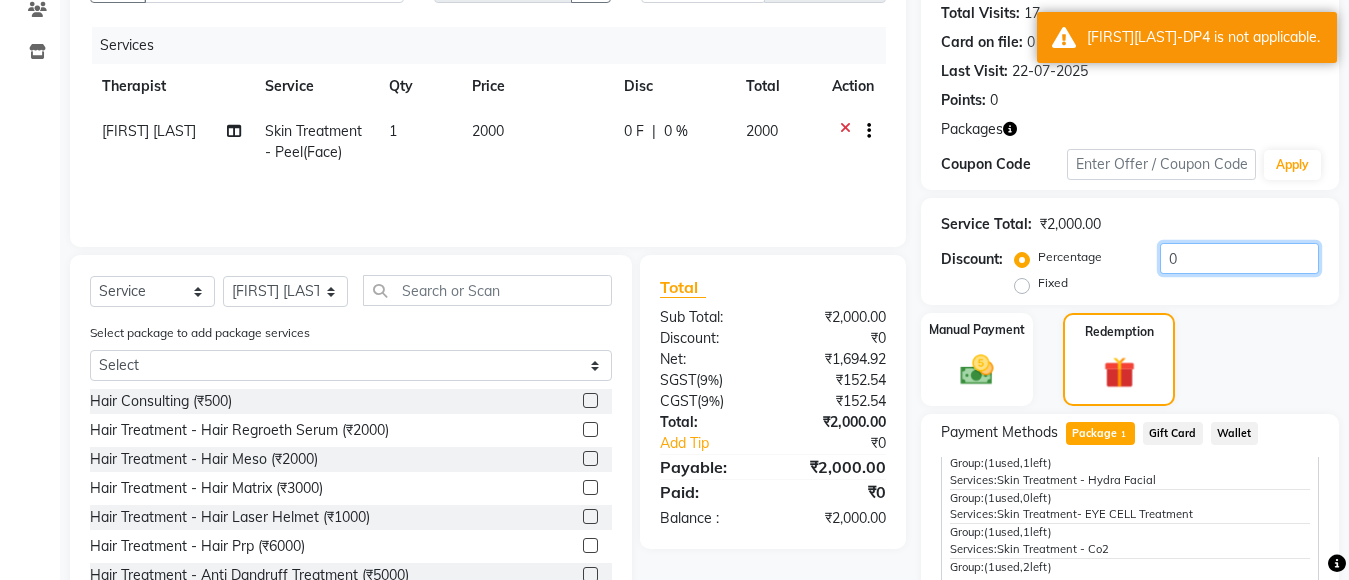 click on "0" 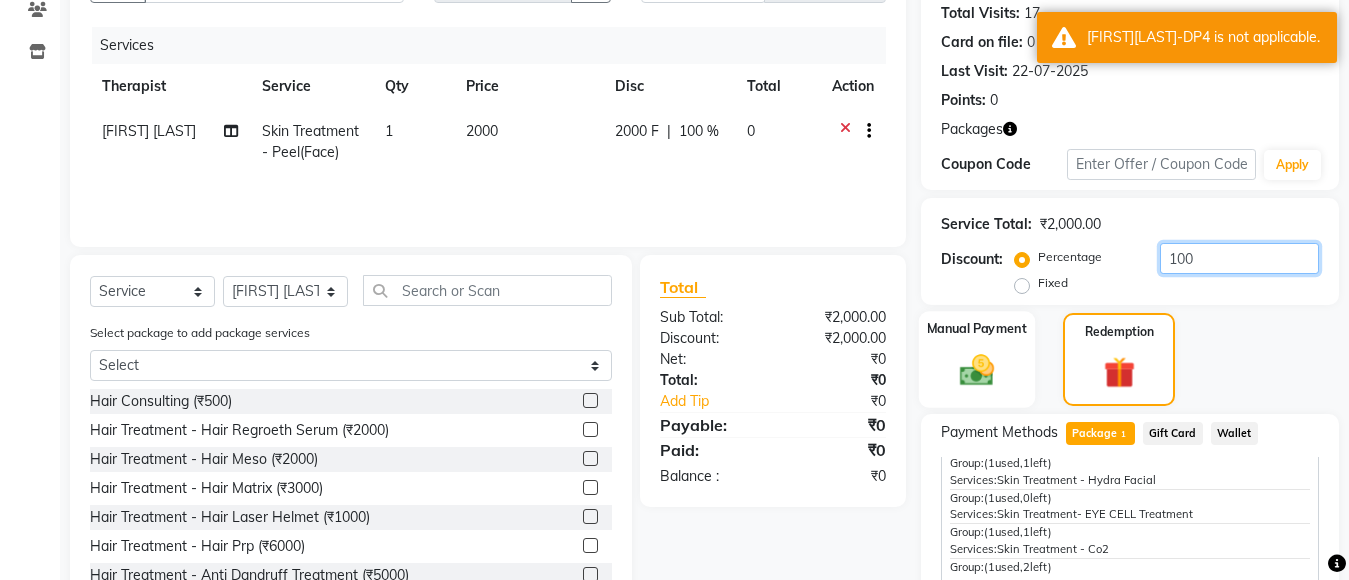 type on "100" 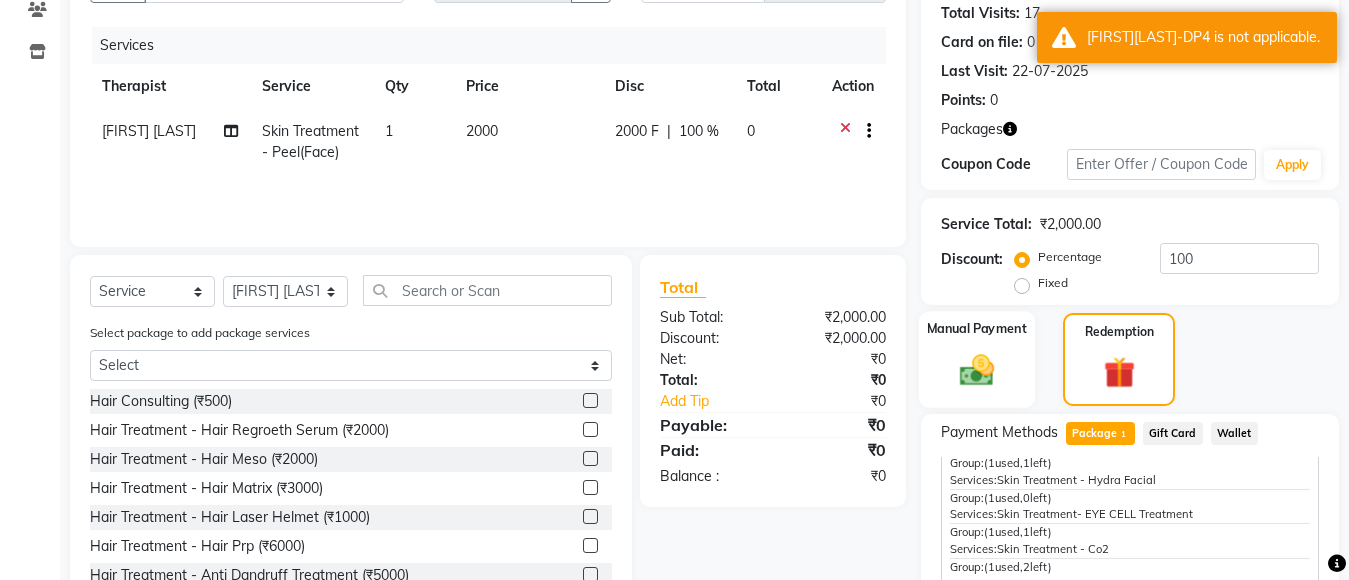 click on "Manual Payment" 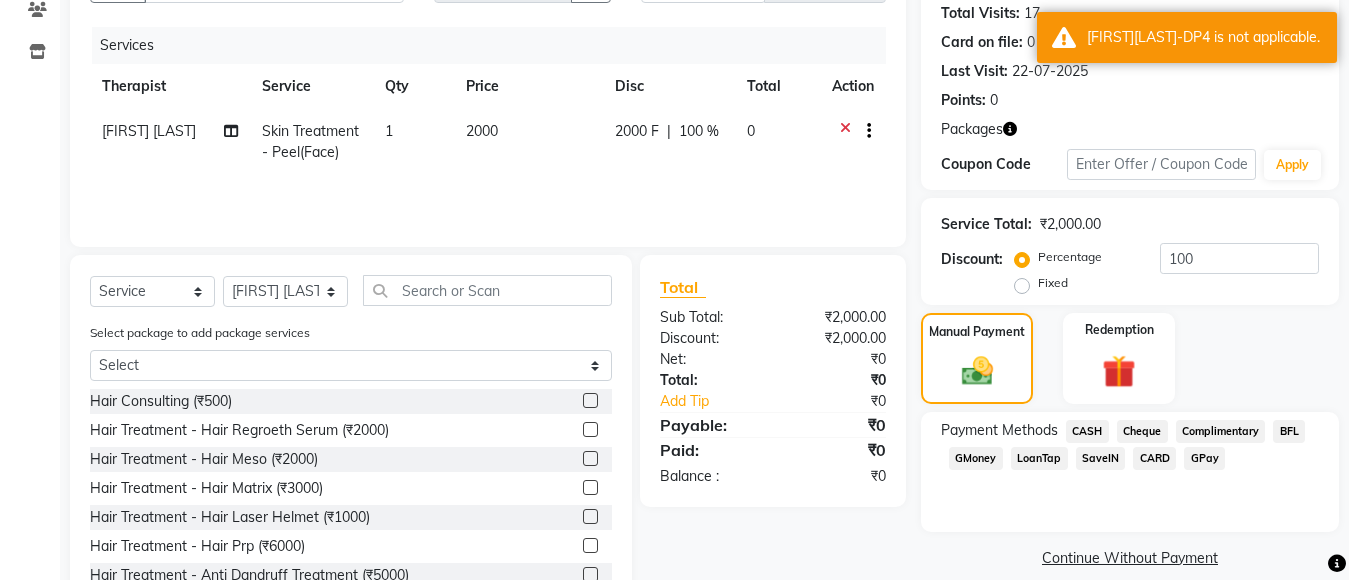 click on "CASH" 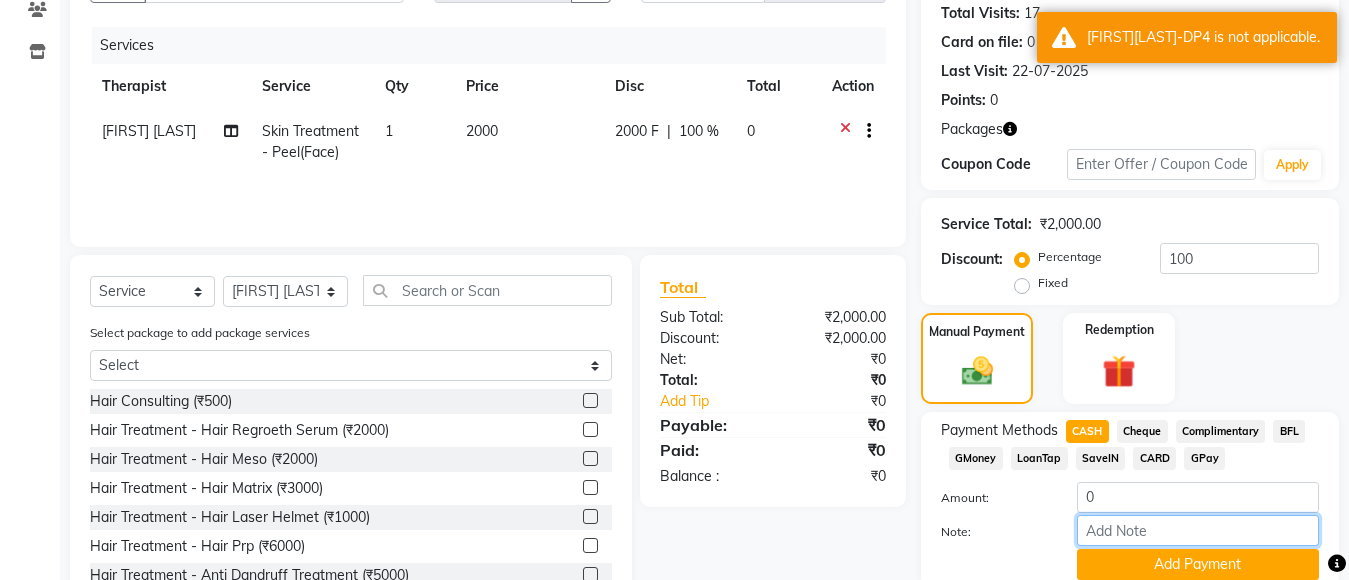 click on "Note:" at bounding box center (1198, 530) 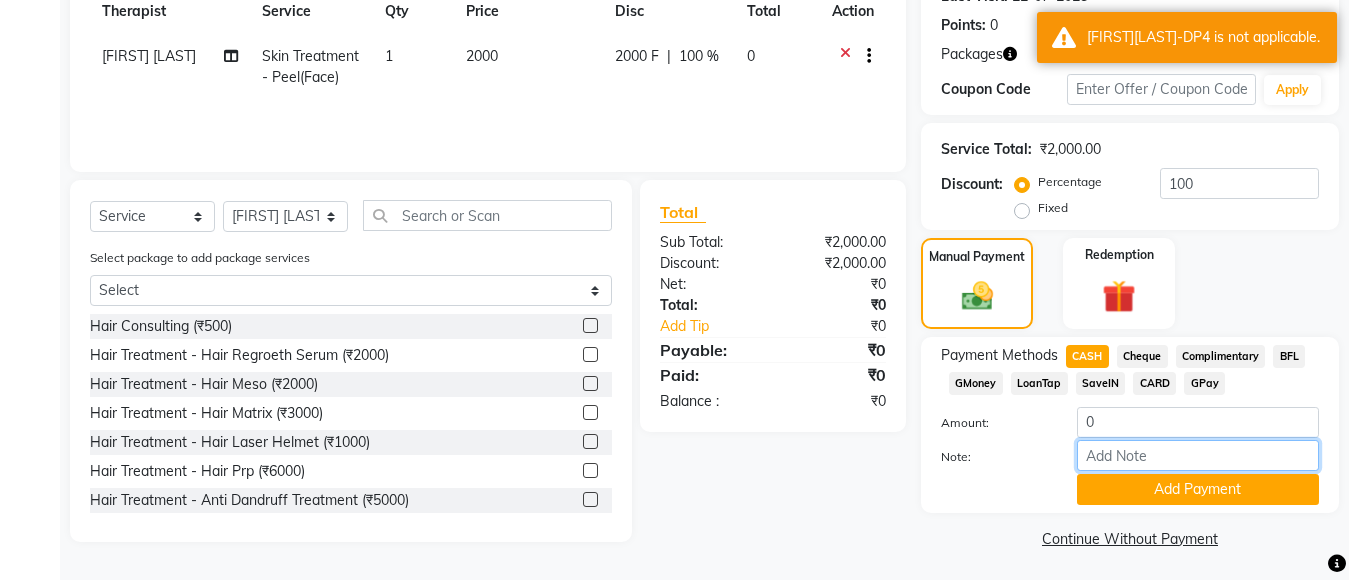 scroll, scrollTop: 300, scrollLeft: 0, axis: vertical 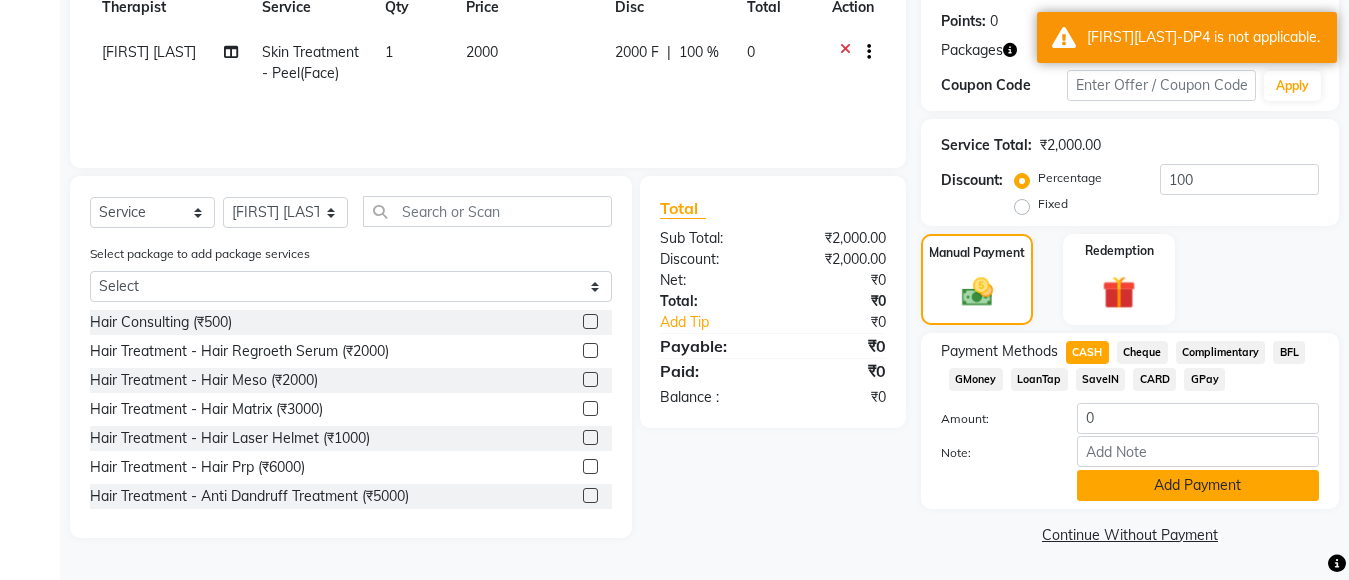 click on "Add Payment" 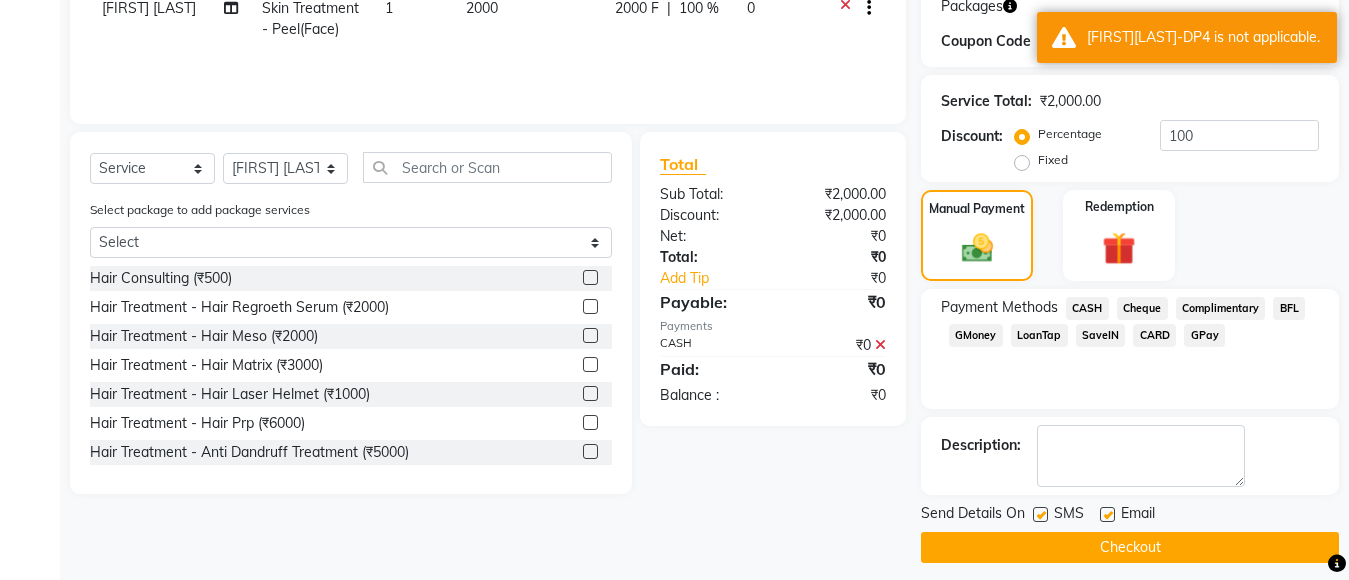scroll, scrollTop: 357, scrollLeft: 0, axis: vertical 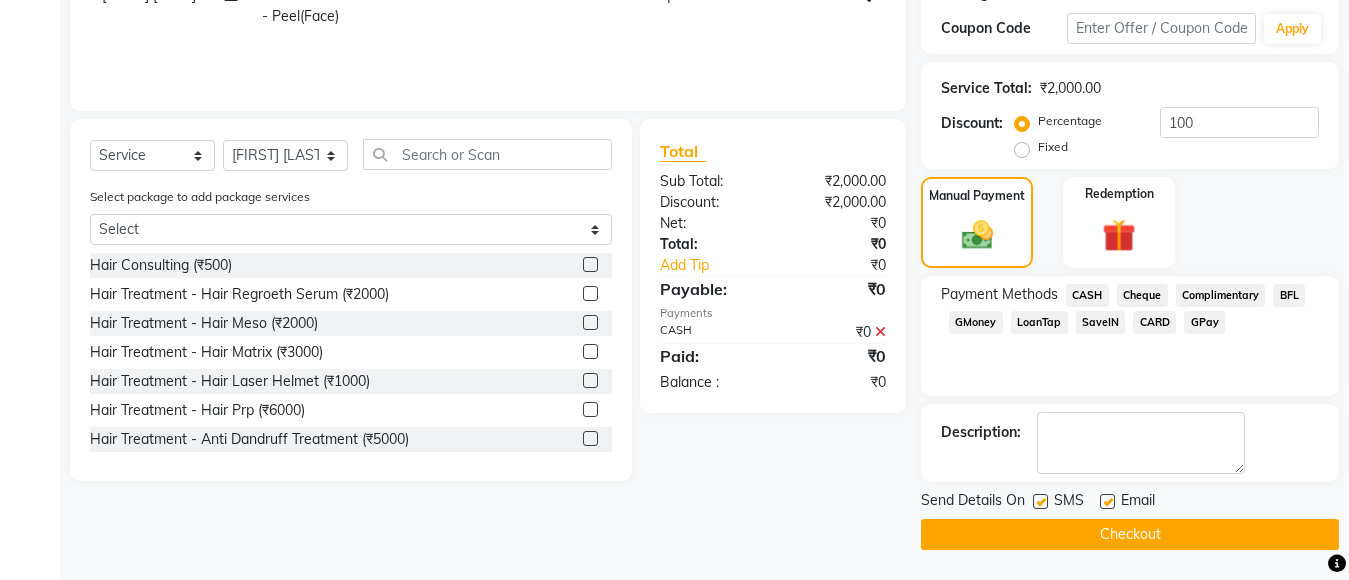 click 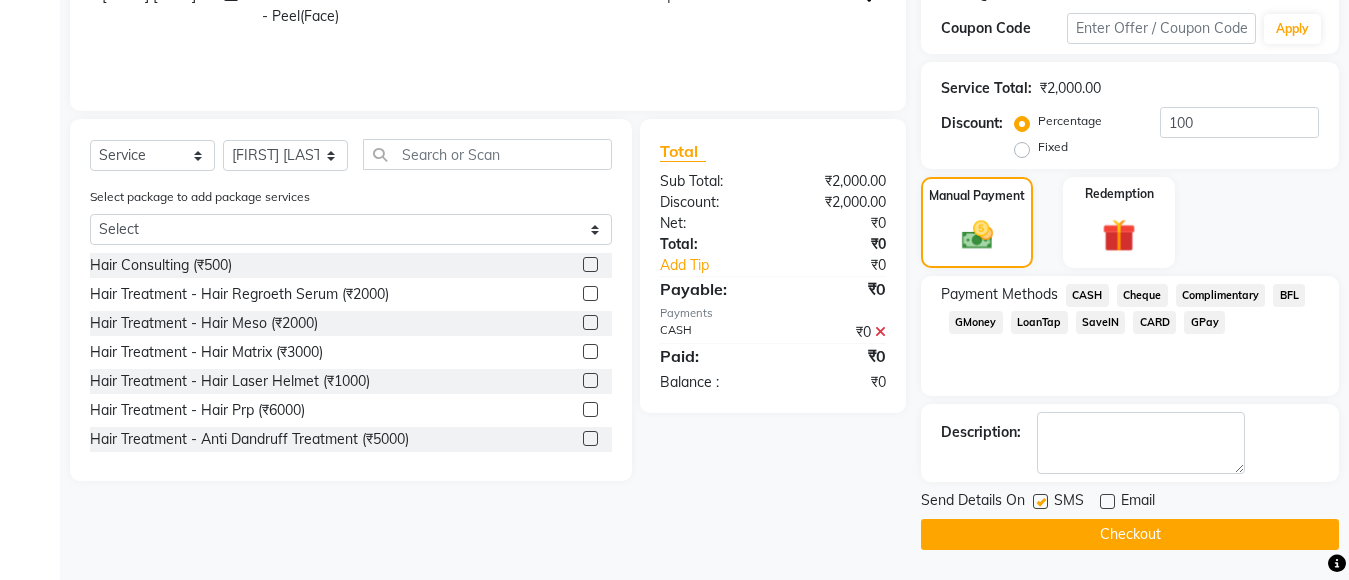 click 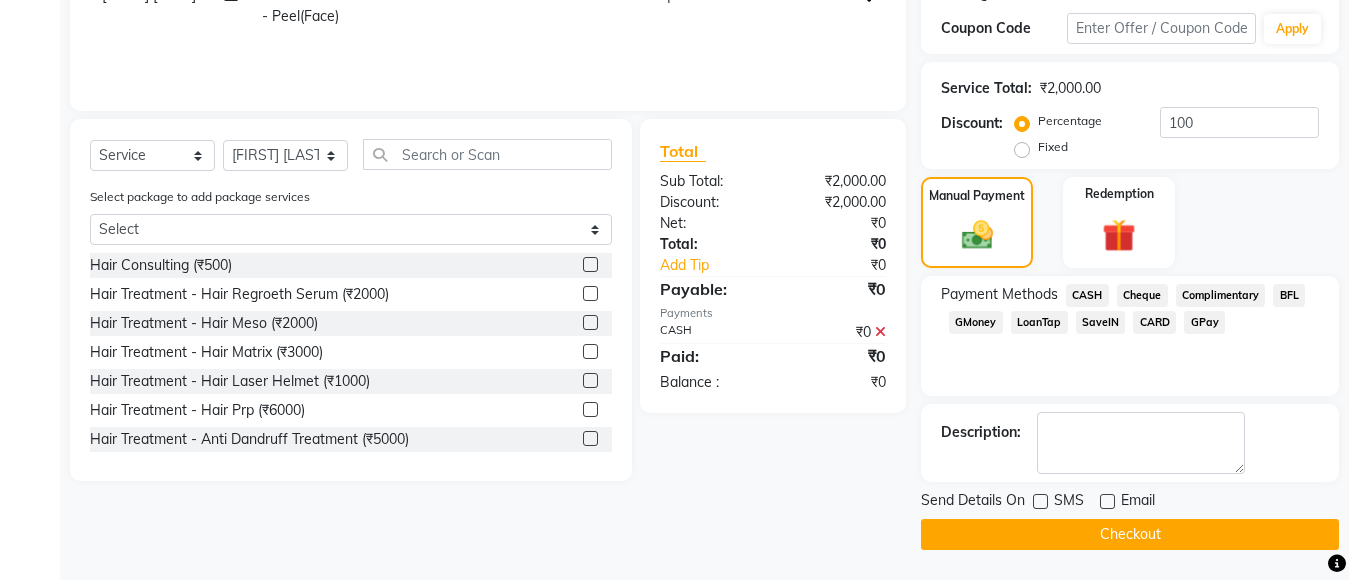 drag, startPoint x: 1182, startPoint y: 536, endPoint x: 1247, endPoint y: 536, distance: 65 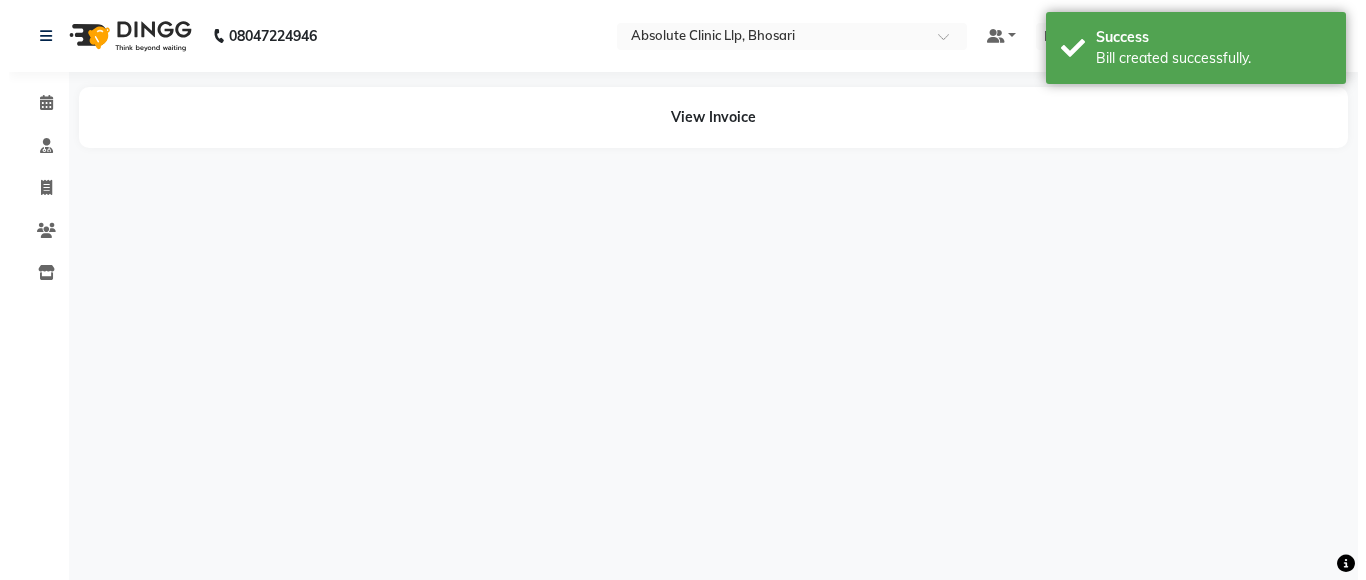 scroll, scrollTop: 0, scrollLeft: 0, axis: both 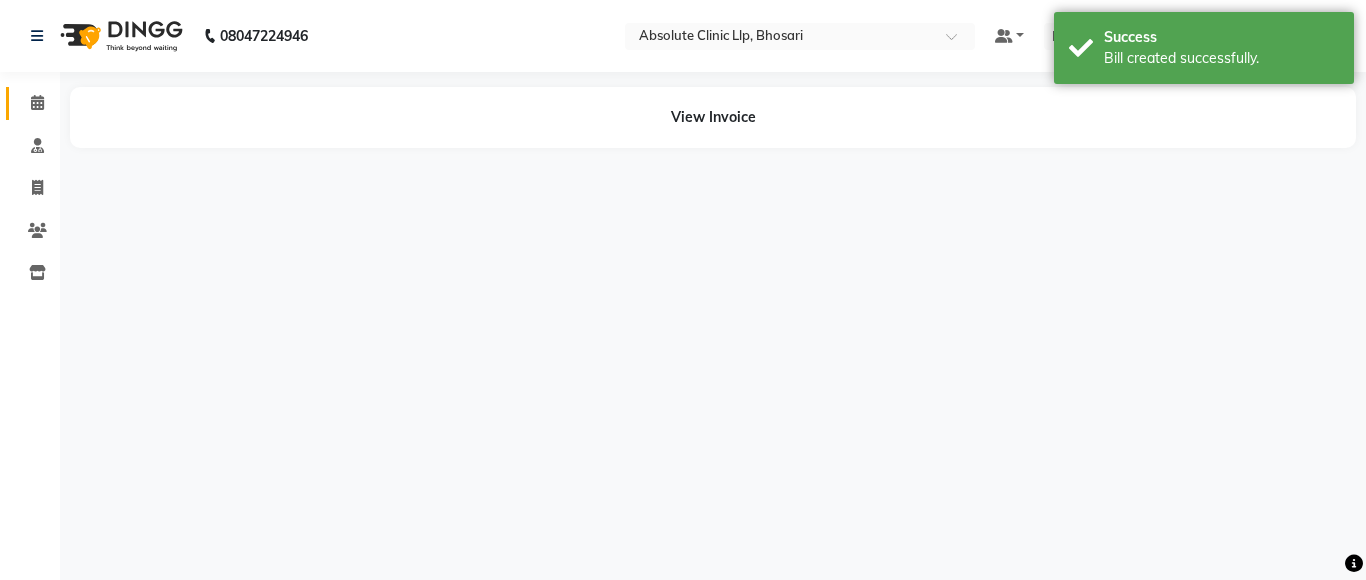 click 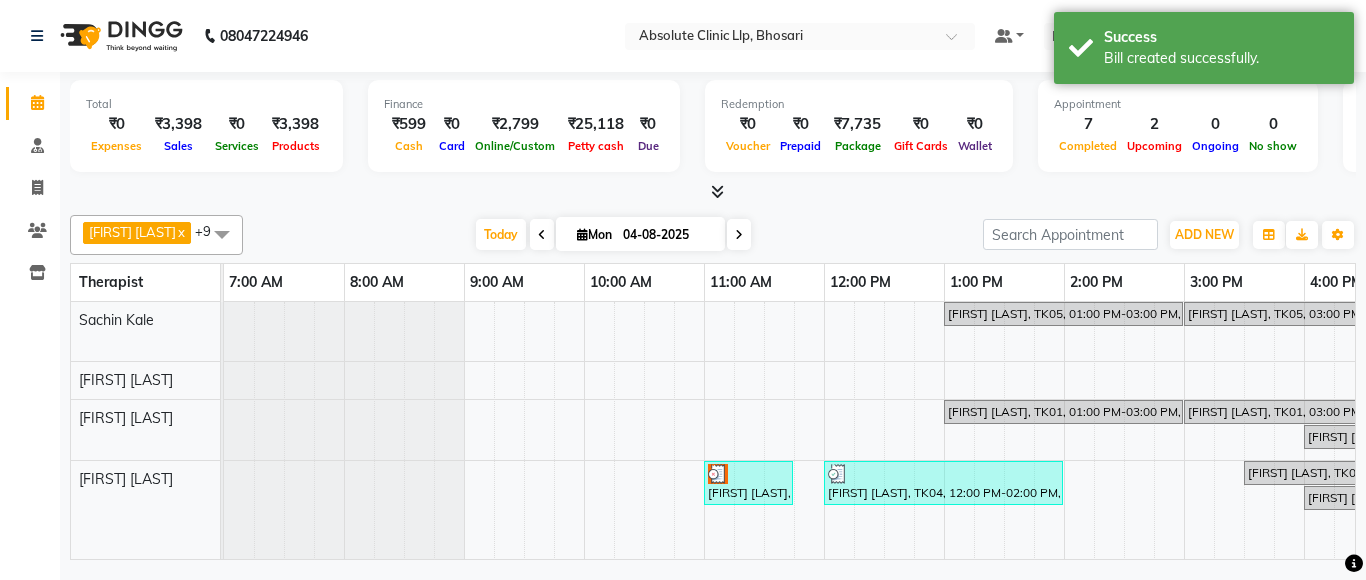 scroll, scrollTop: 0, scrollLeft: 0, axis: both 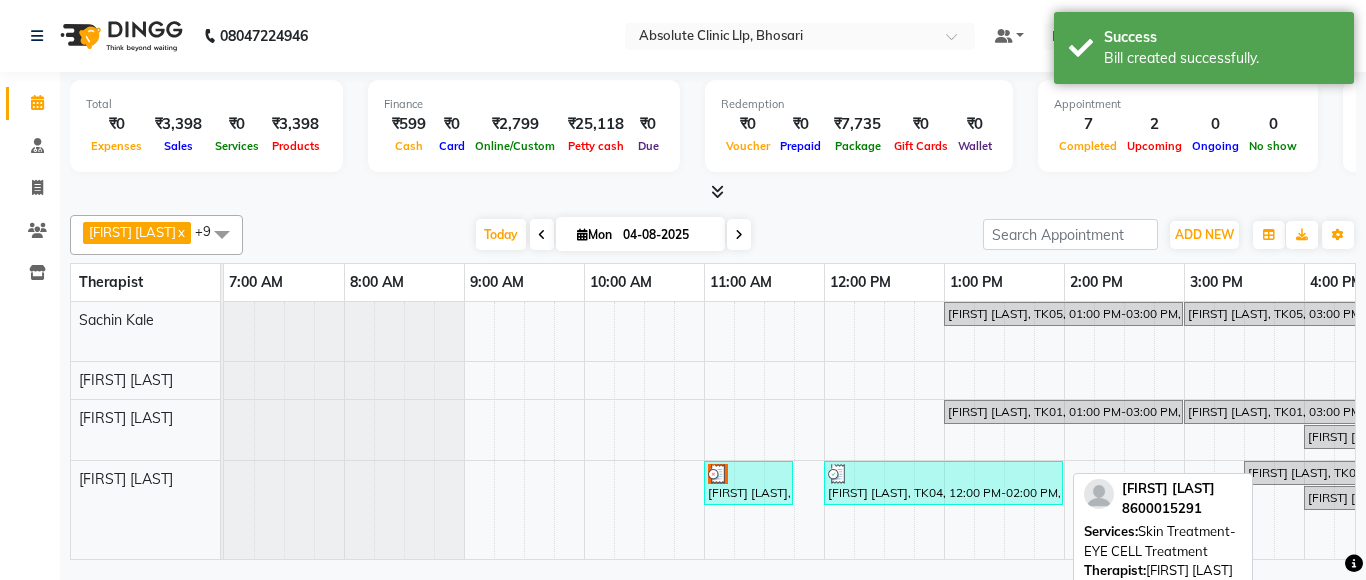 click on "[FIRST] [LAST], TK03, 11:00 AM-11:45 AM, Skin Treatment- EYE CELL Treatment" at bounding box center [748, 483] 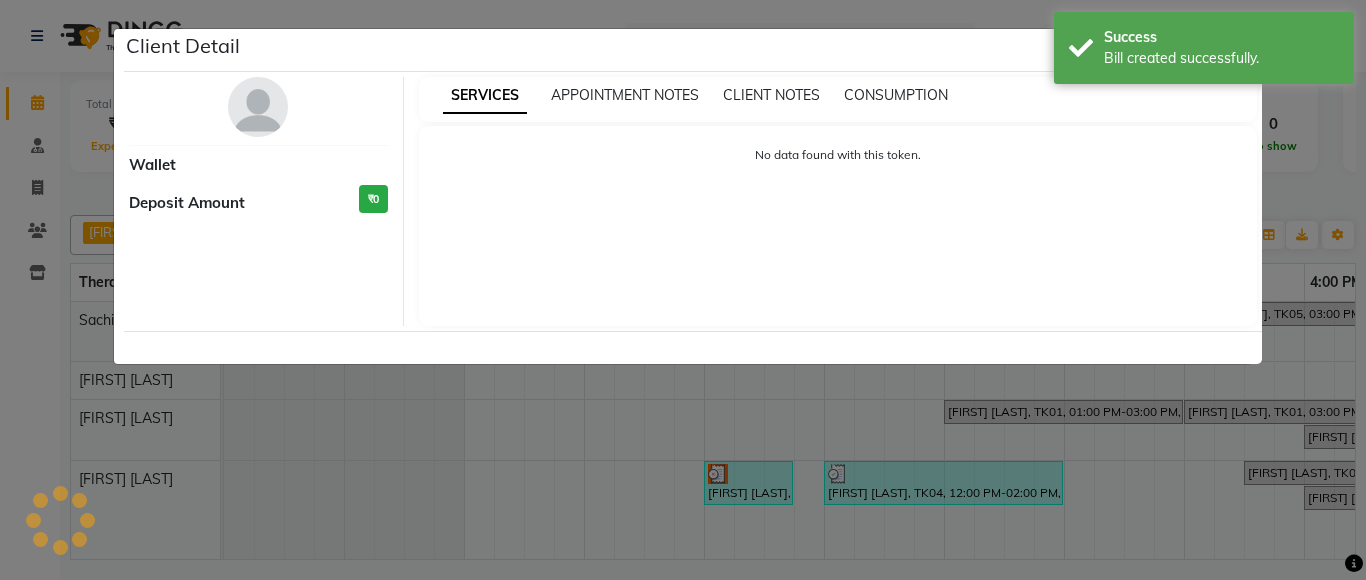 select on "3" 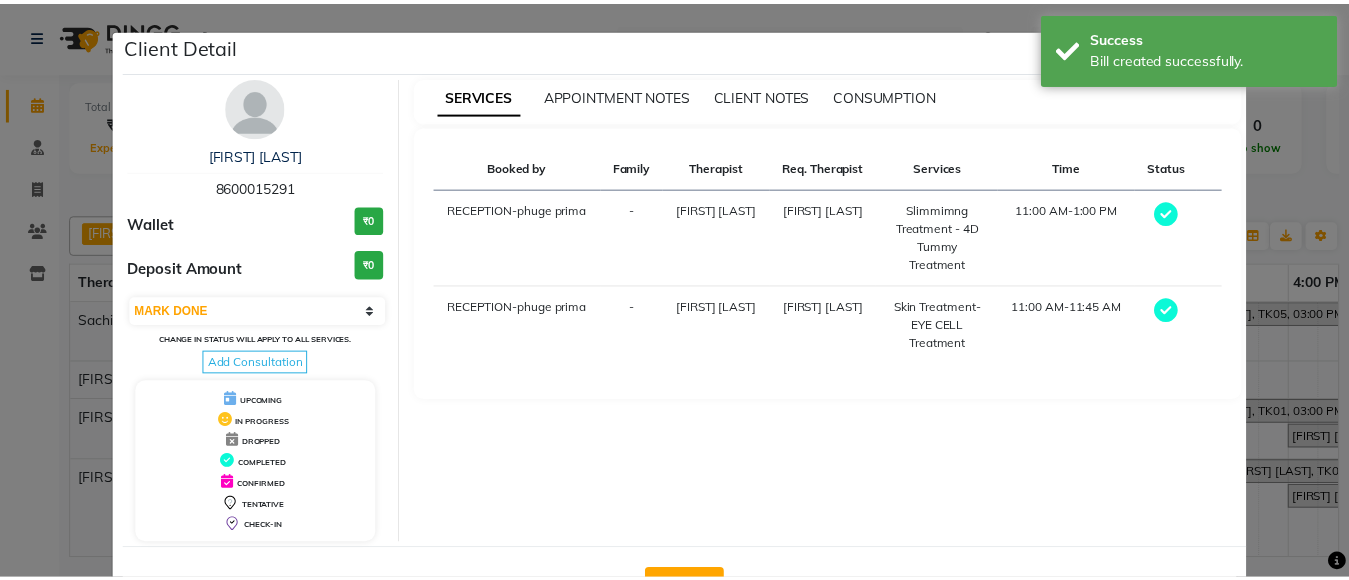 scroll, scrollTop: 71, scrollLeft: 0, axis: vertical 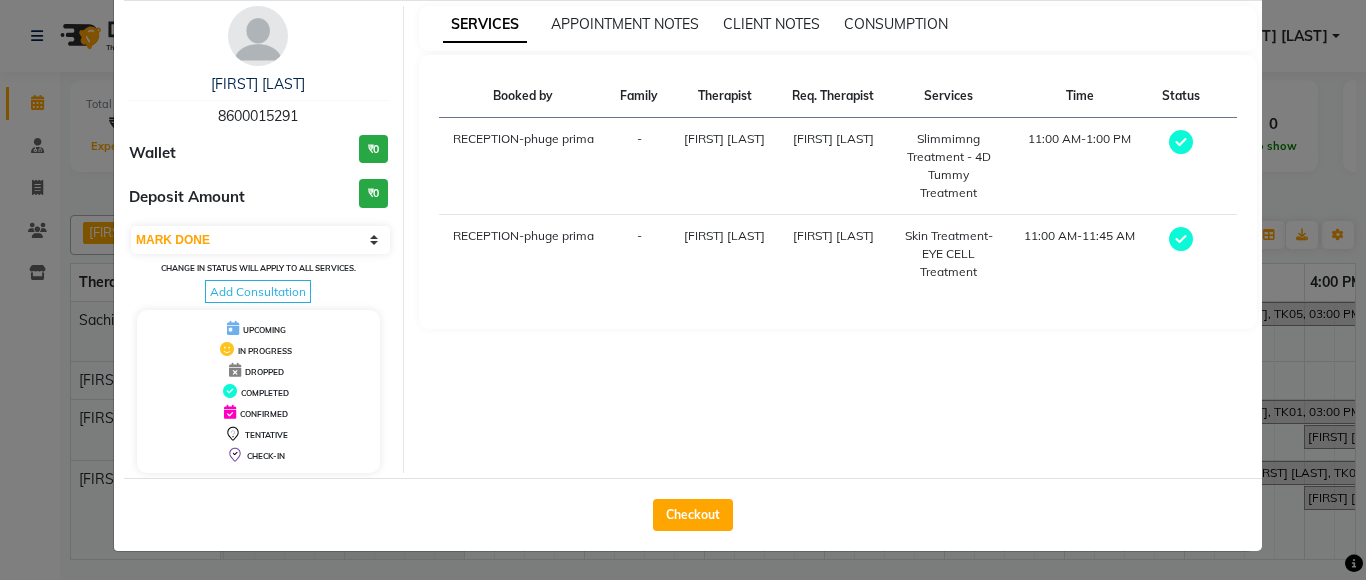 click on "Checkout" 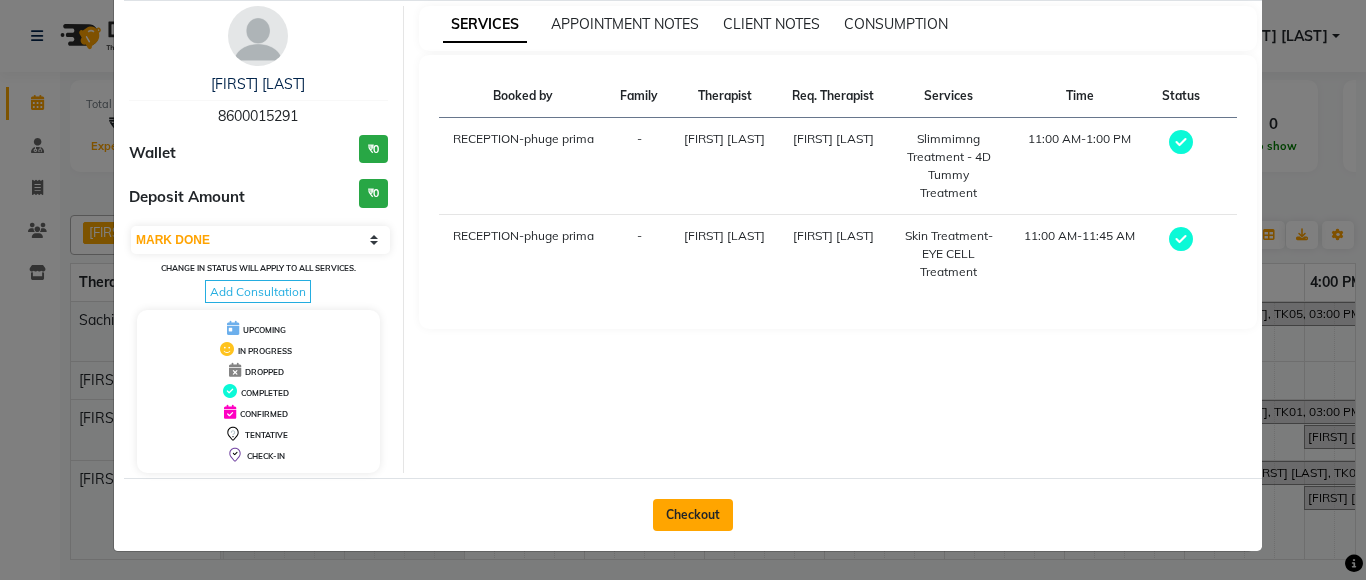 click on "Checkout" 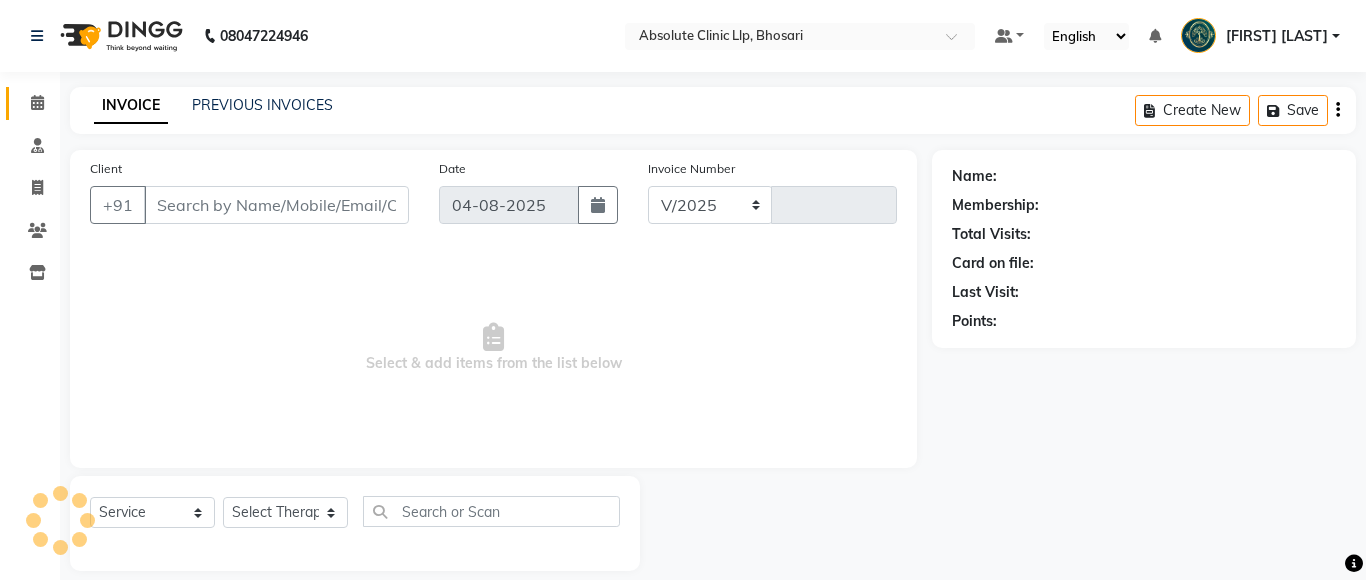 select on "4706" 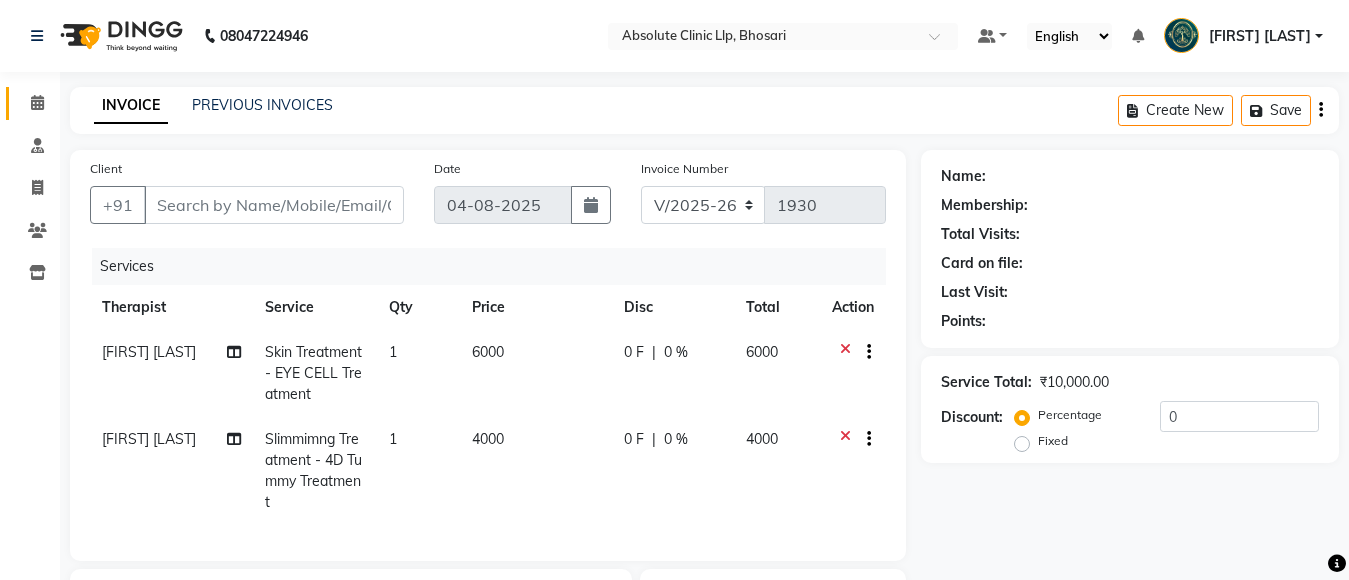 type on "8600015291" 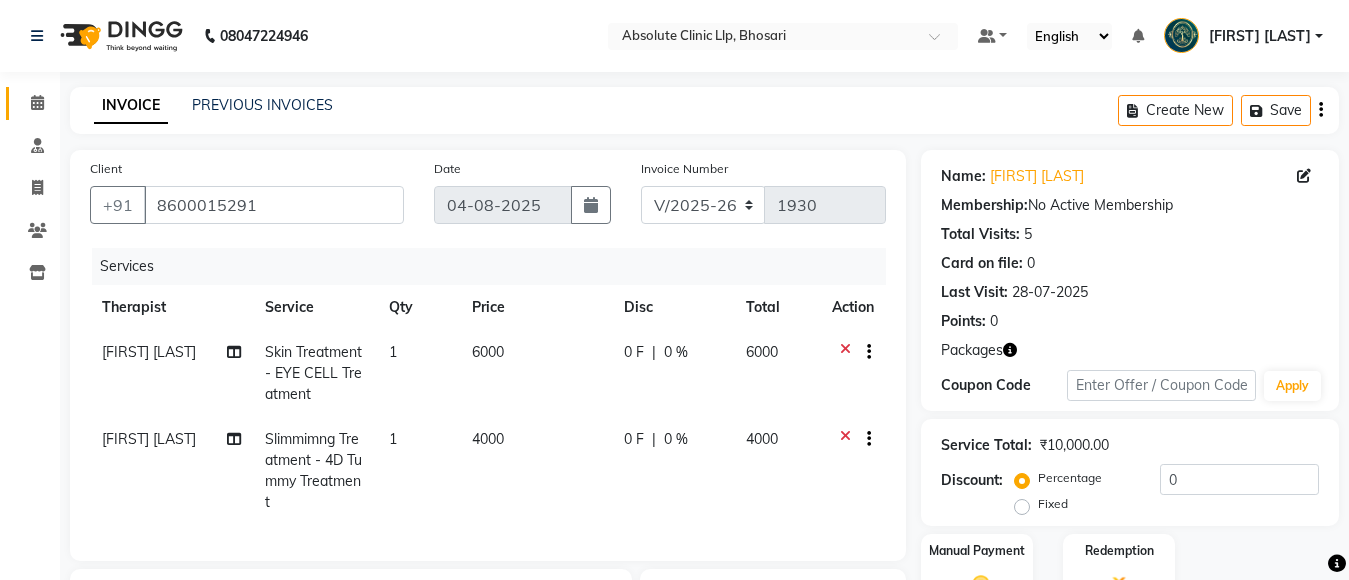 scroll, scrollTop: 331, scrollLeft: 0, axis: vertical 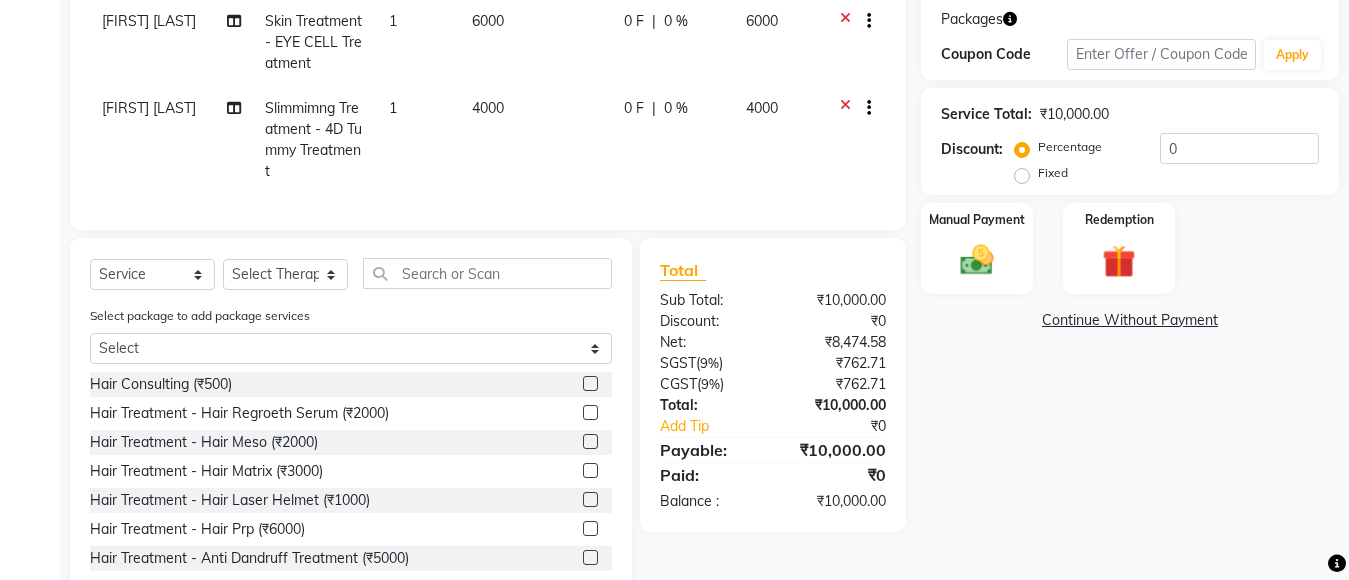 click 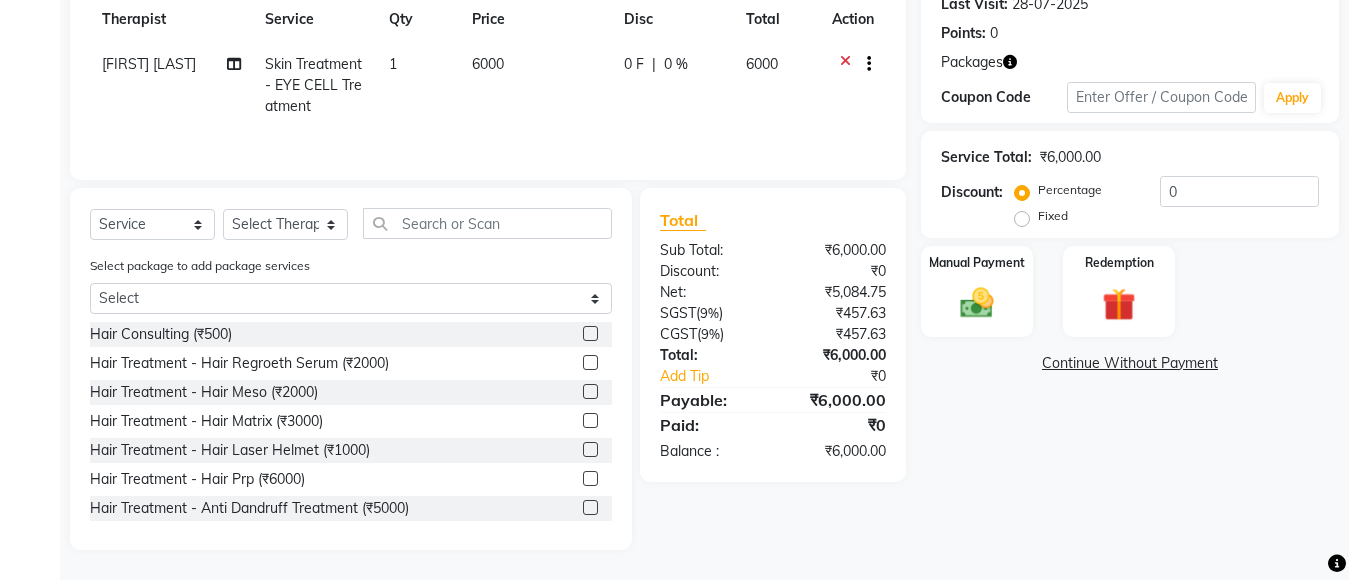 scroll, scrollTop: 290, scrollLeft: 0, axis: vertical 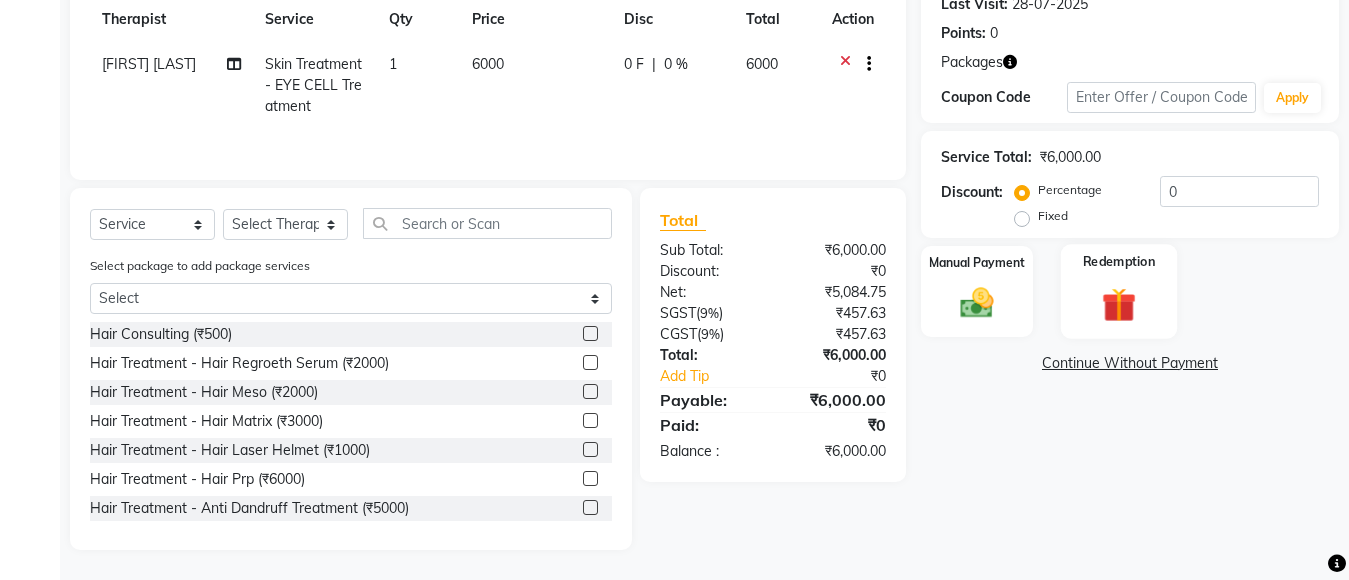 click 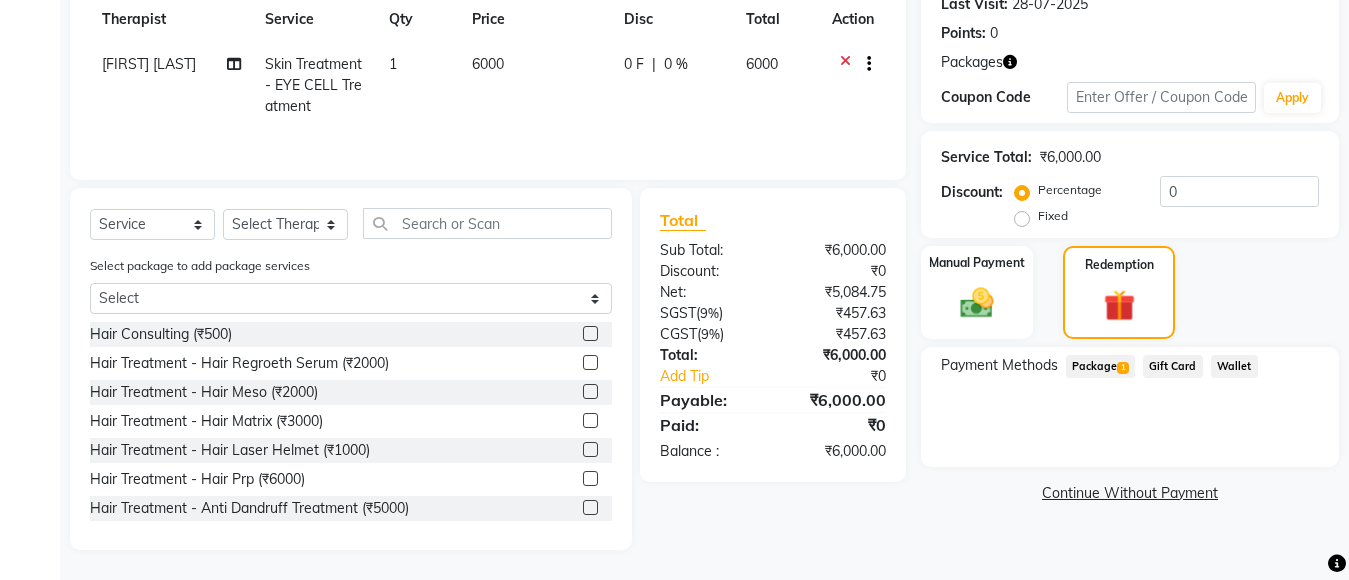 click on "Package  1" 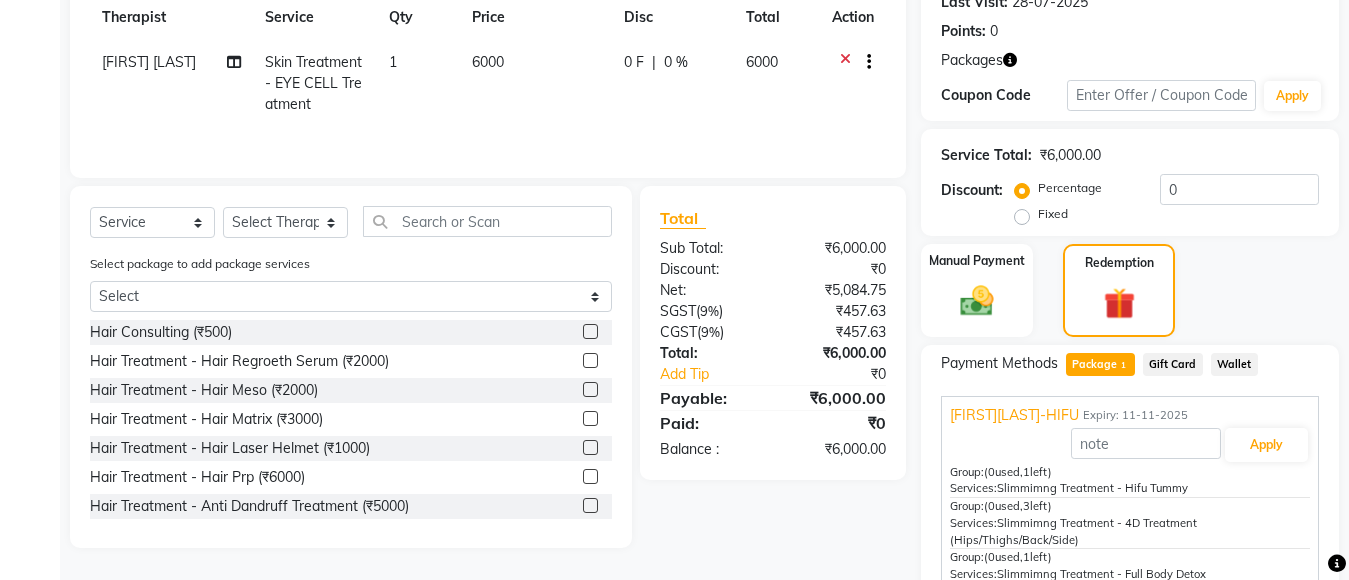 scroll, scrollTop: 331, scrollLeft: 0, axis: vertical 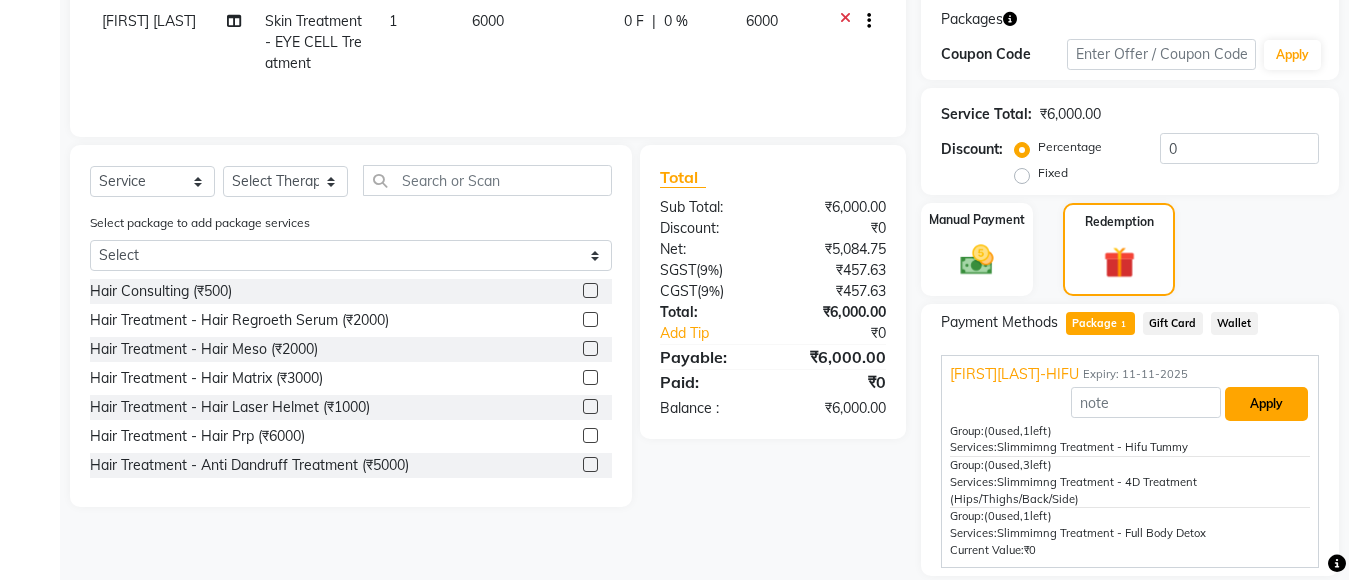 click on "Apply" at bounding box center (1266, 404) 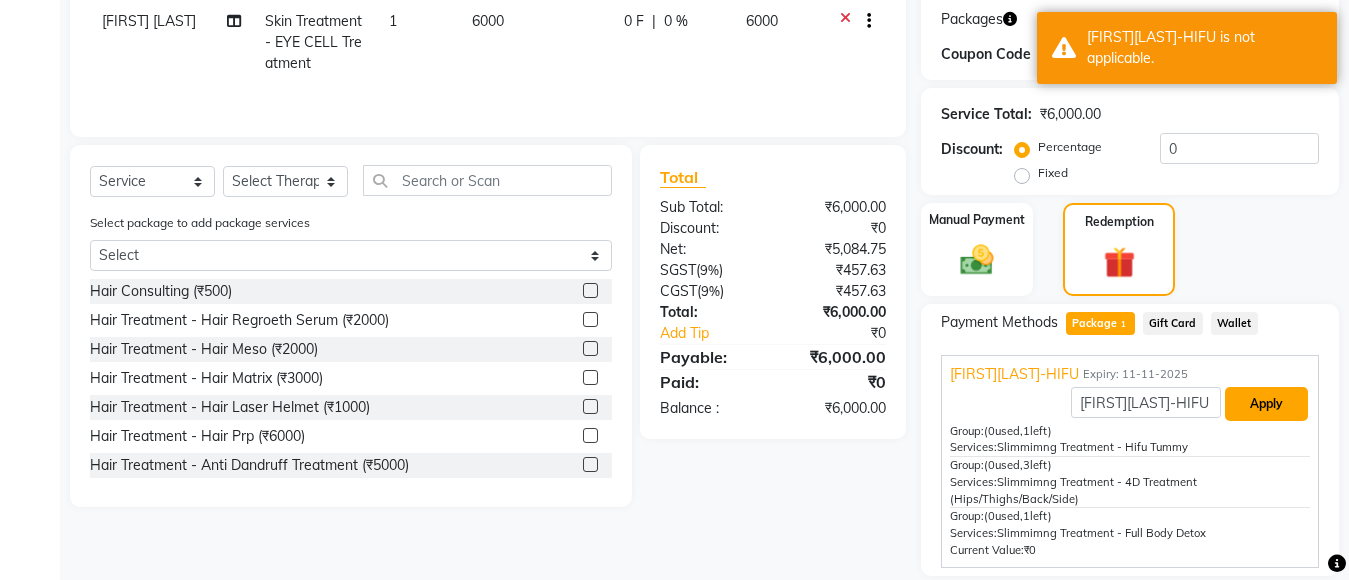 scroll, scrollTop: 398, scrollLeft: 0, axis: vertical 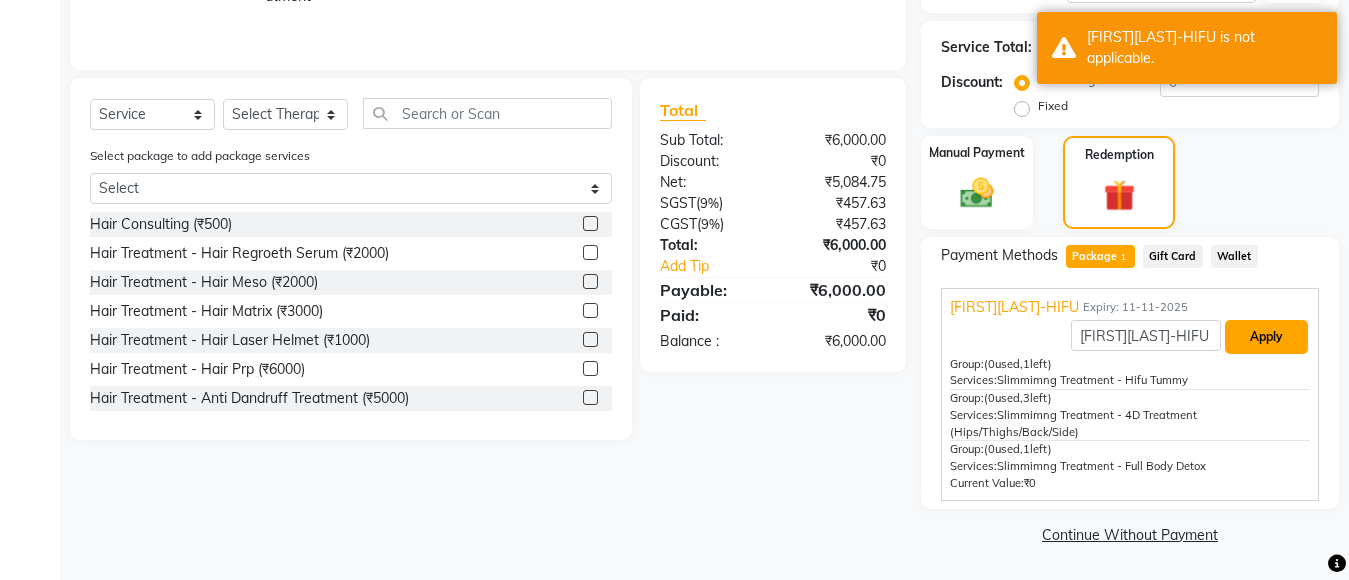 click on "Apply" at bounding box center (1266, 337) 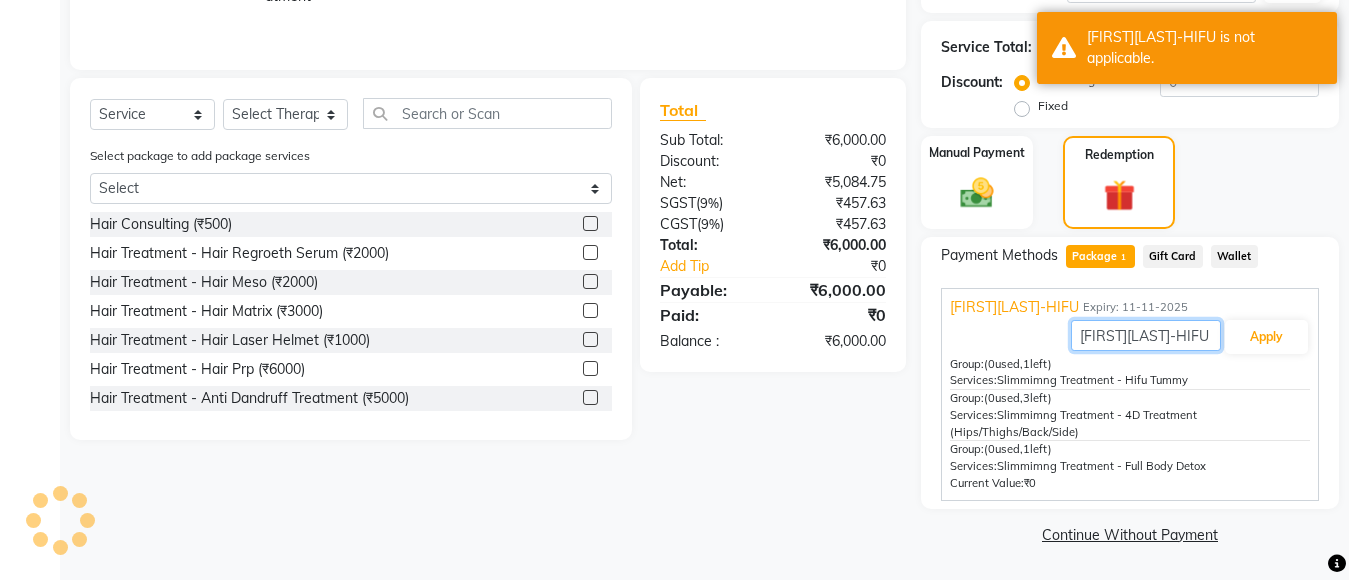 click on "[FIRST][LAST]-HIFU" at bounding box center (1146, 335) 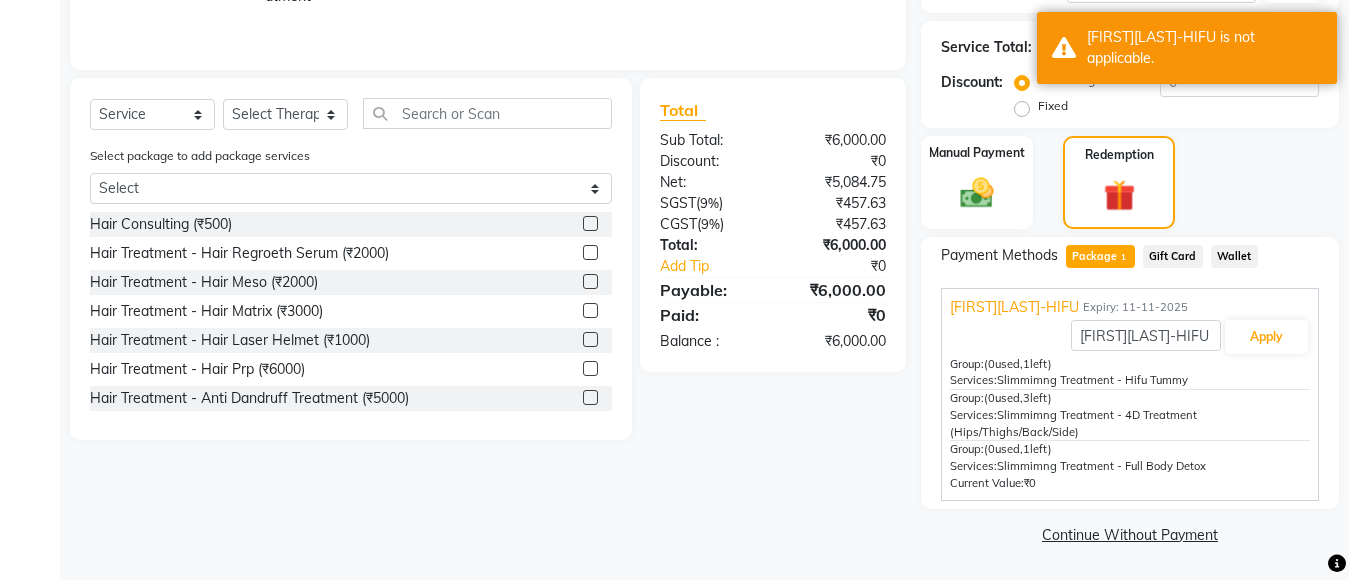 click on "[FIRST][LAST]-HIFU" at bounding box center (1014, 307) 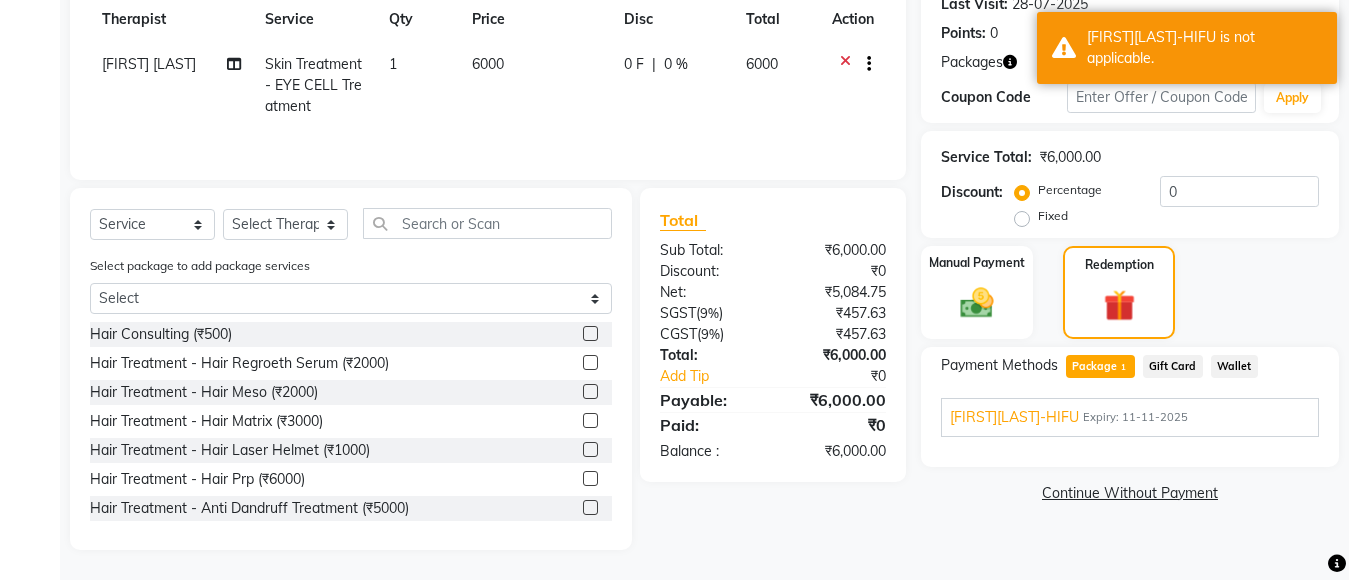 scroll, scrollTop: 290, scrollLeft: 0, axis: vertical 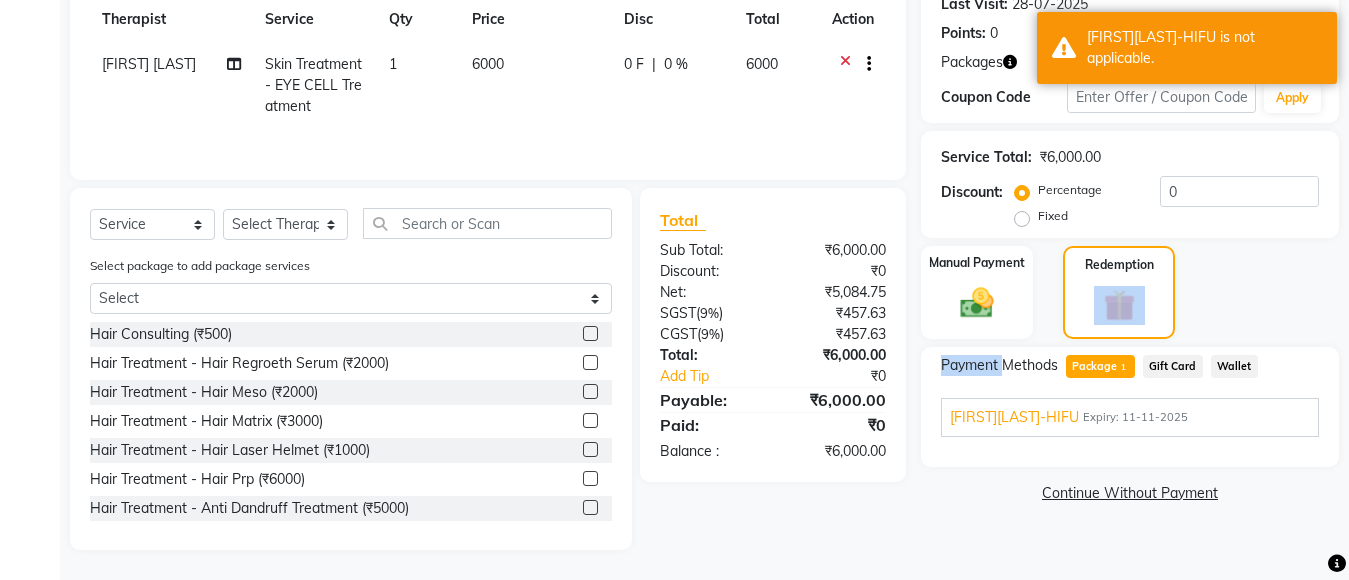 click on "Manual Payment Redemption" 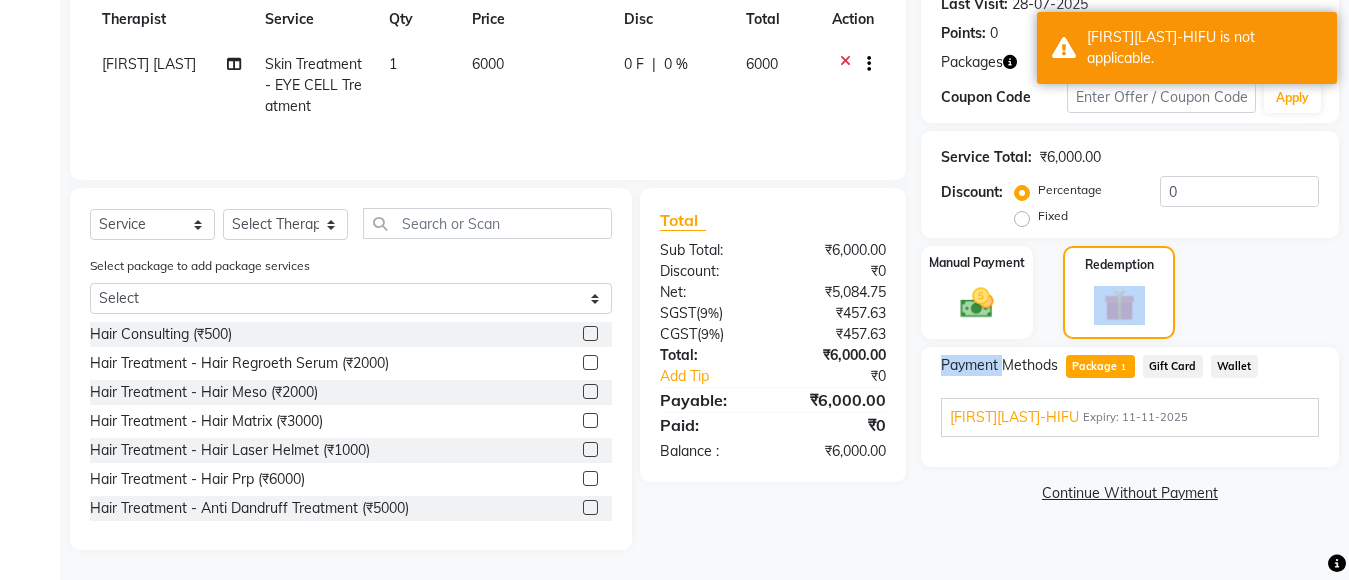 click on "Manual Payment Redemption" 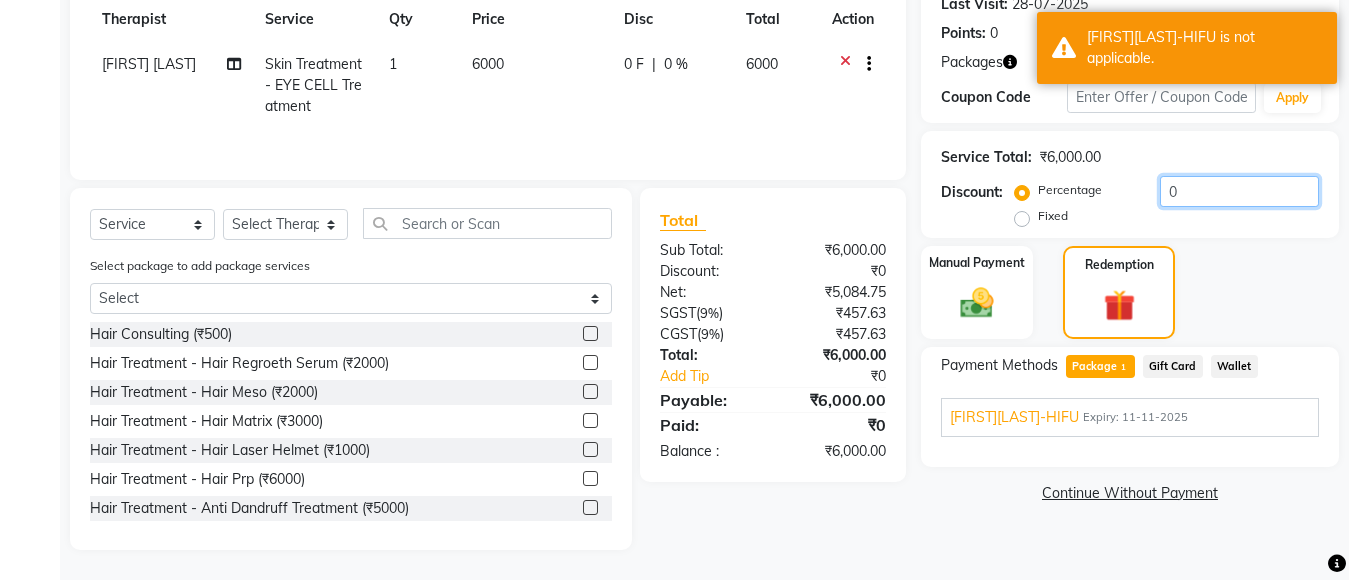 click on "0" 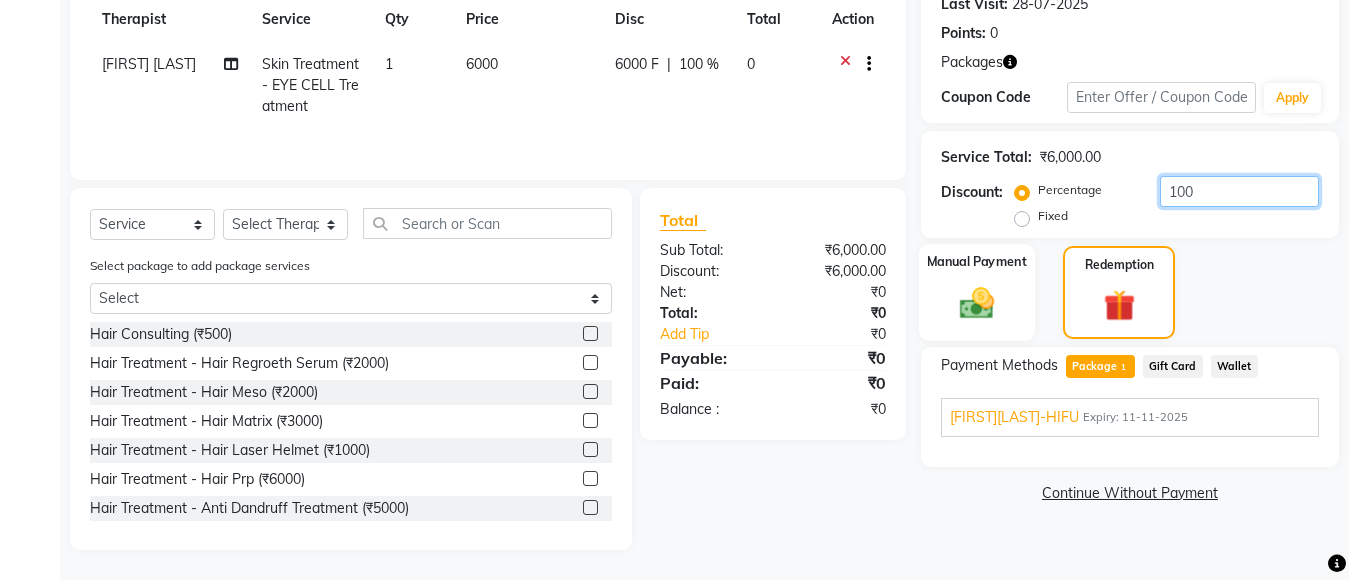 type on "100" 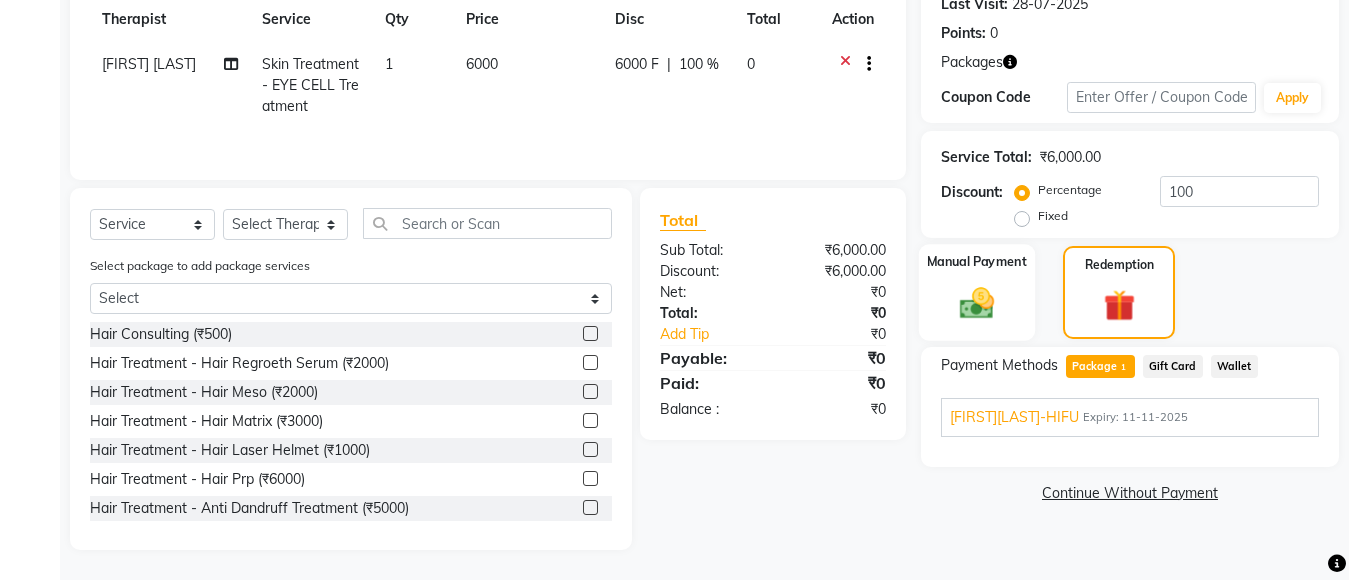 click 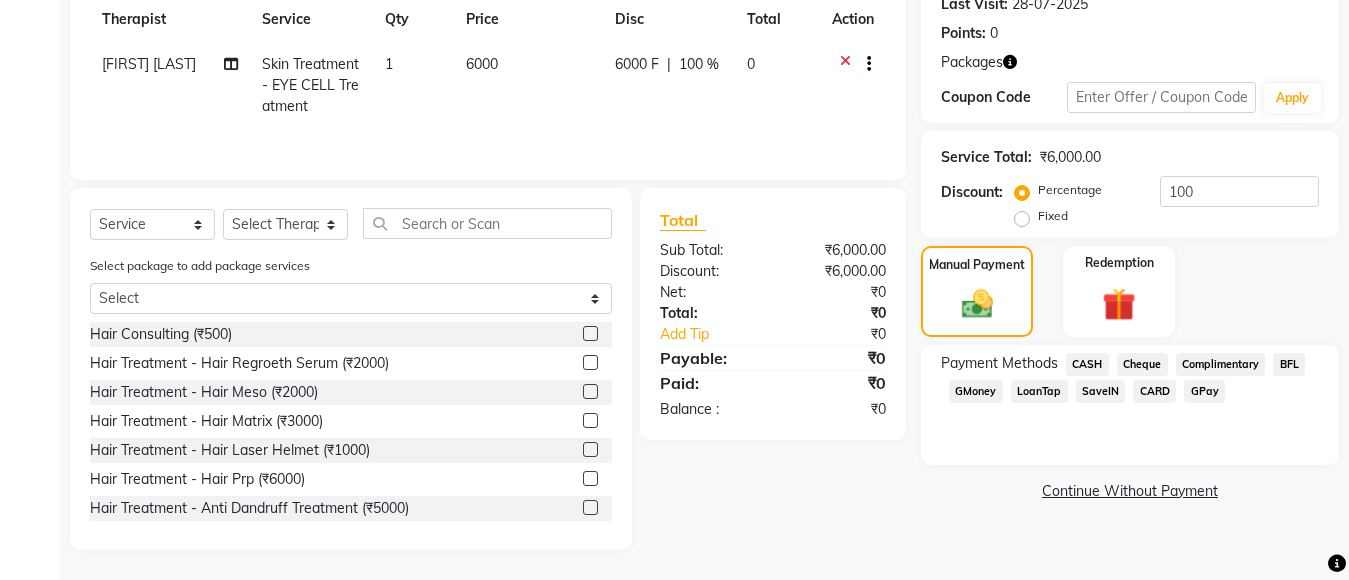 click on "CASH" 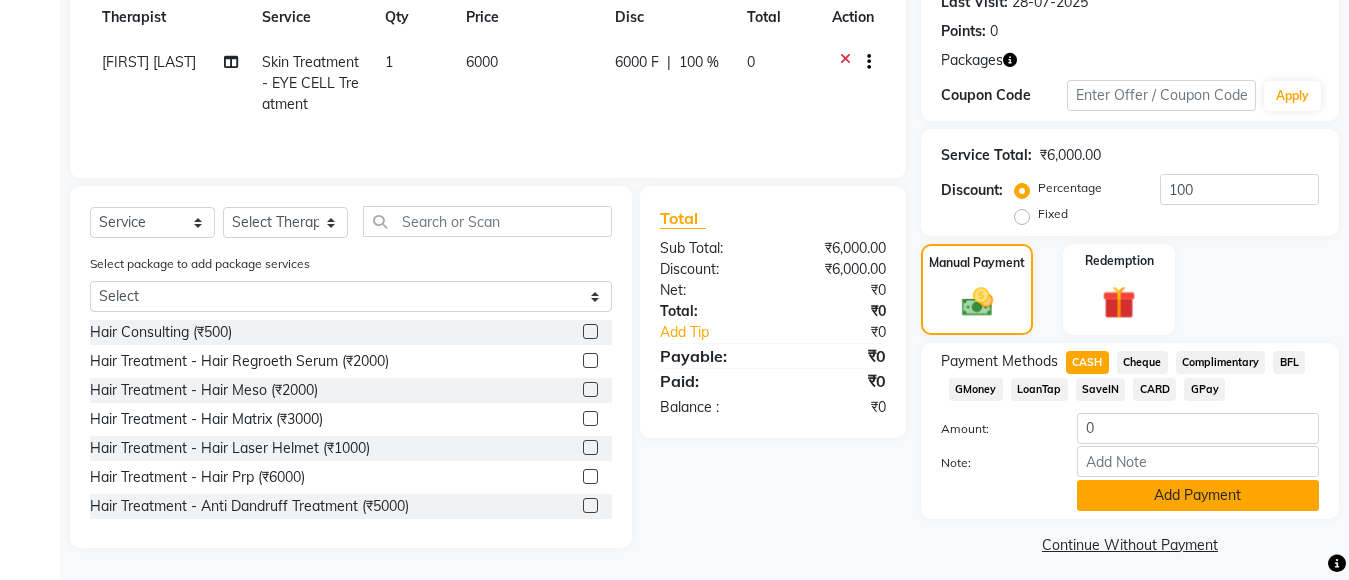 click on "Add Payment" 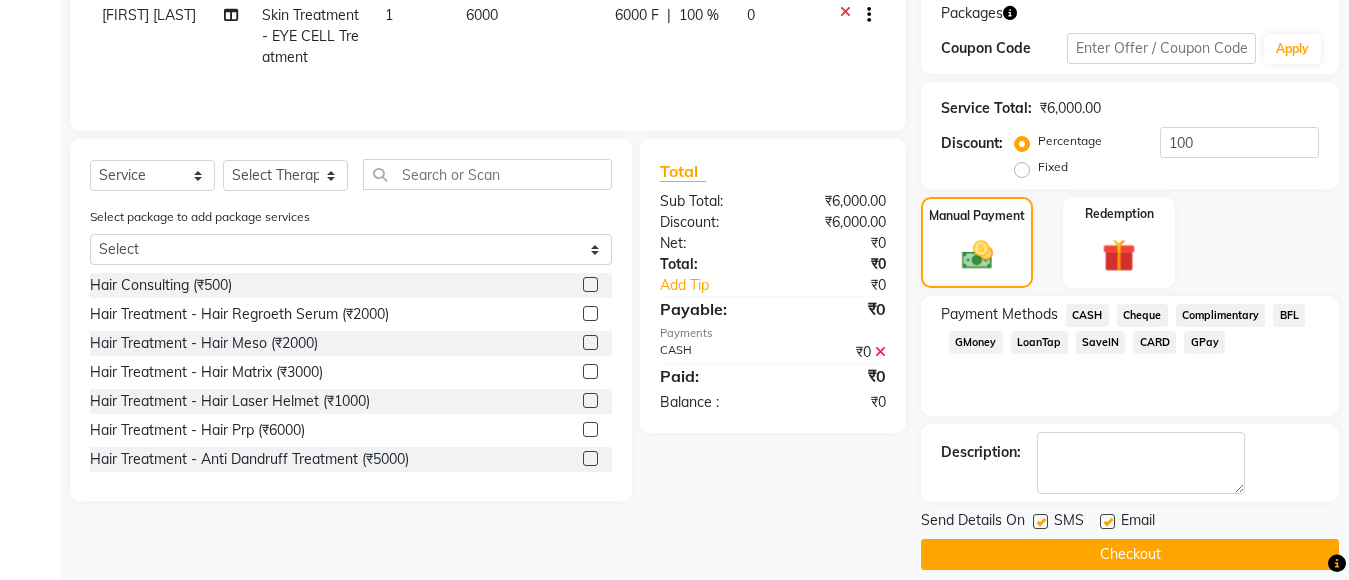 scroll, scrollTop: 357, scrollLeft: 0, axis: vertical 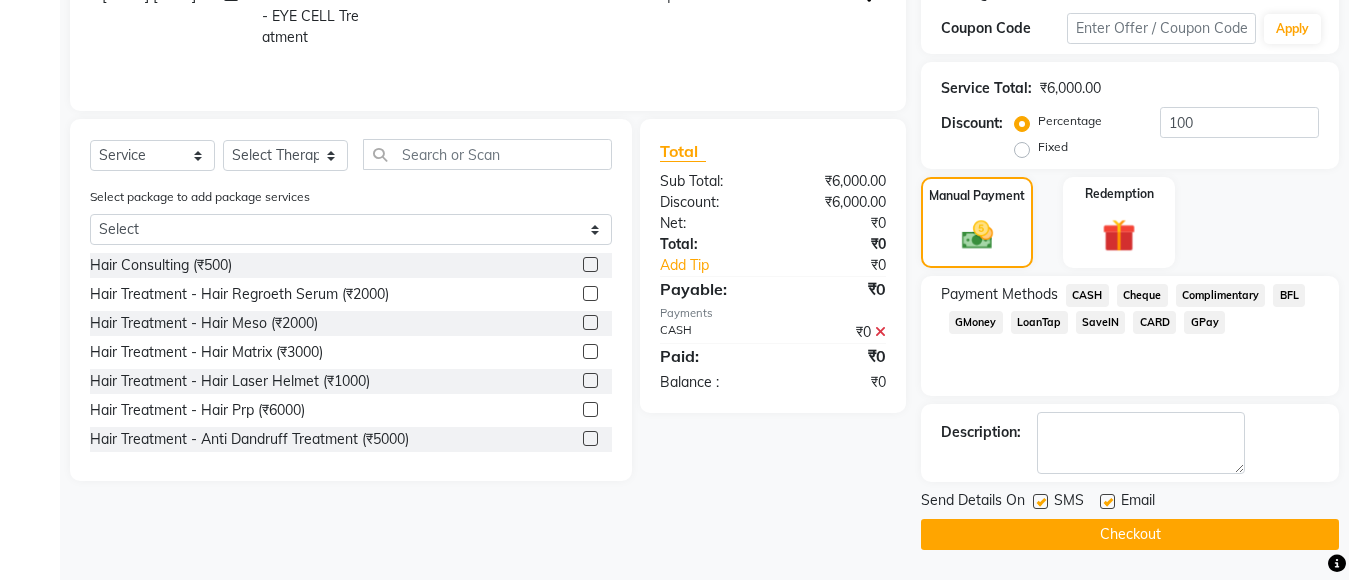 drag, startPoint x: 1133, startPoint y: 527, endPoint x: 1137, endPoint y: 537, distance: 10.770329 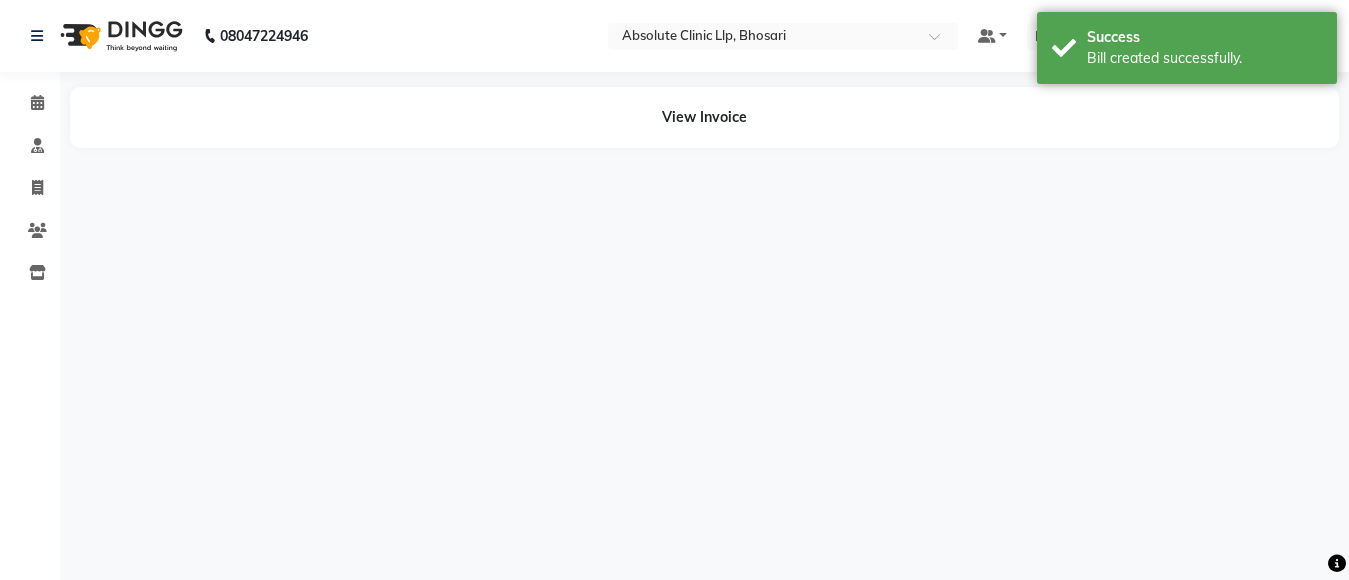 scroll, scrollTop: 0, scrollLeft: 0, axis: both 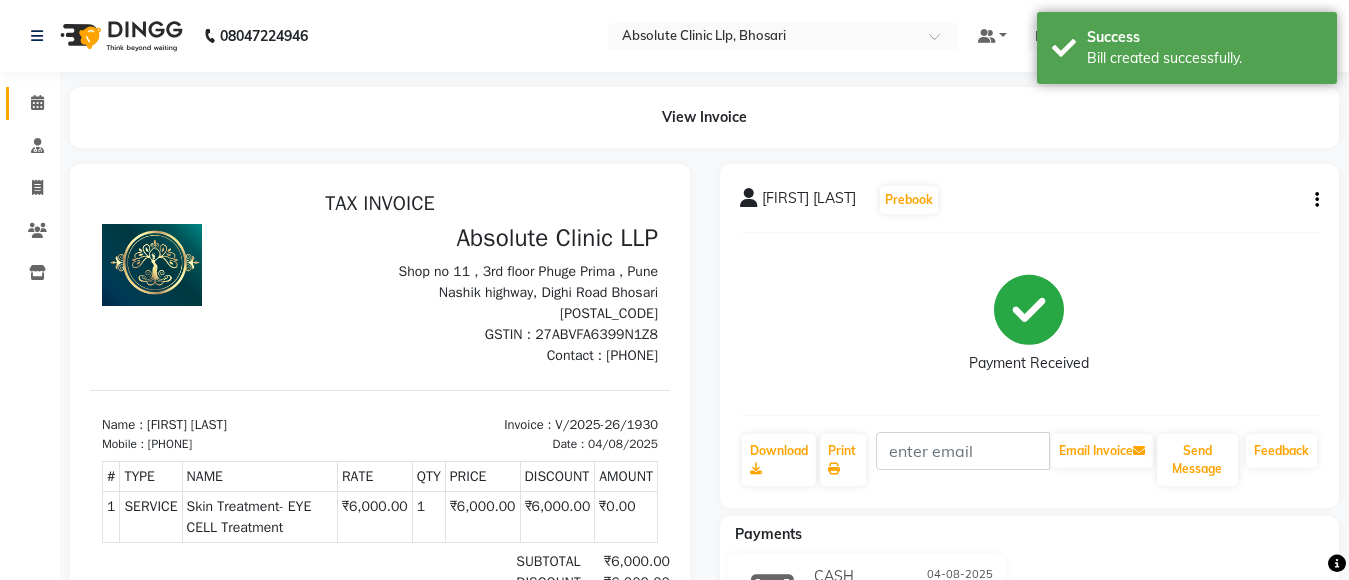 click on "Calendar" 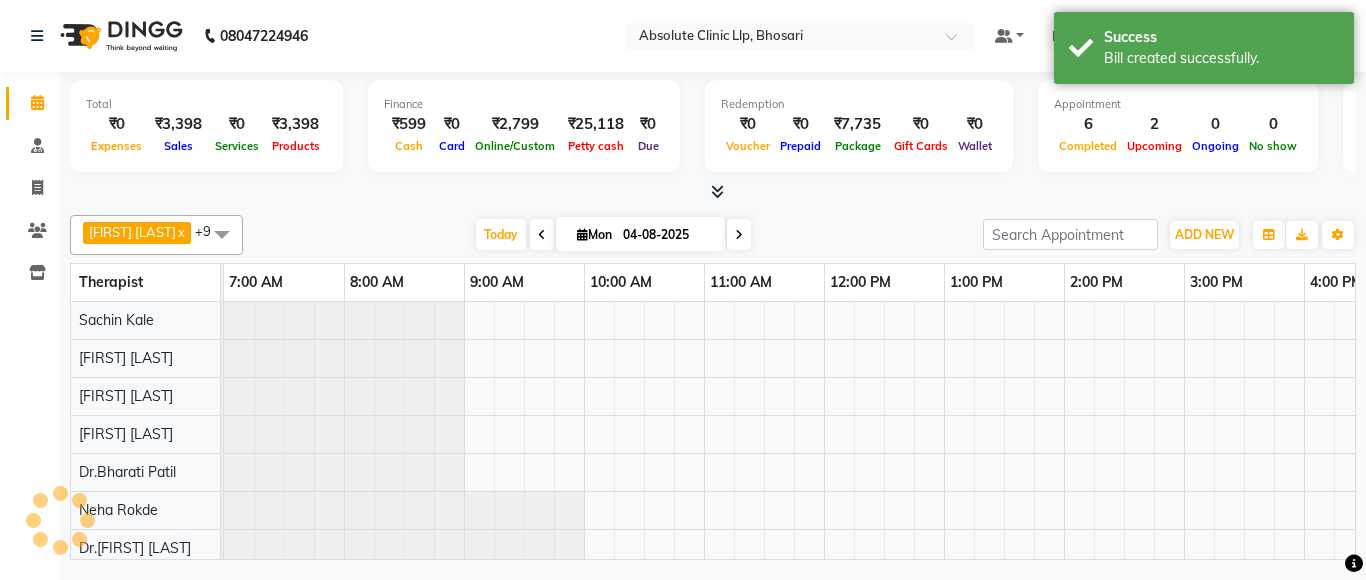 scroll, scrollTop: 0, scrollLeft: 0, axis: both 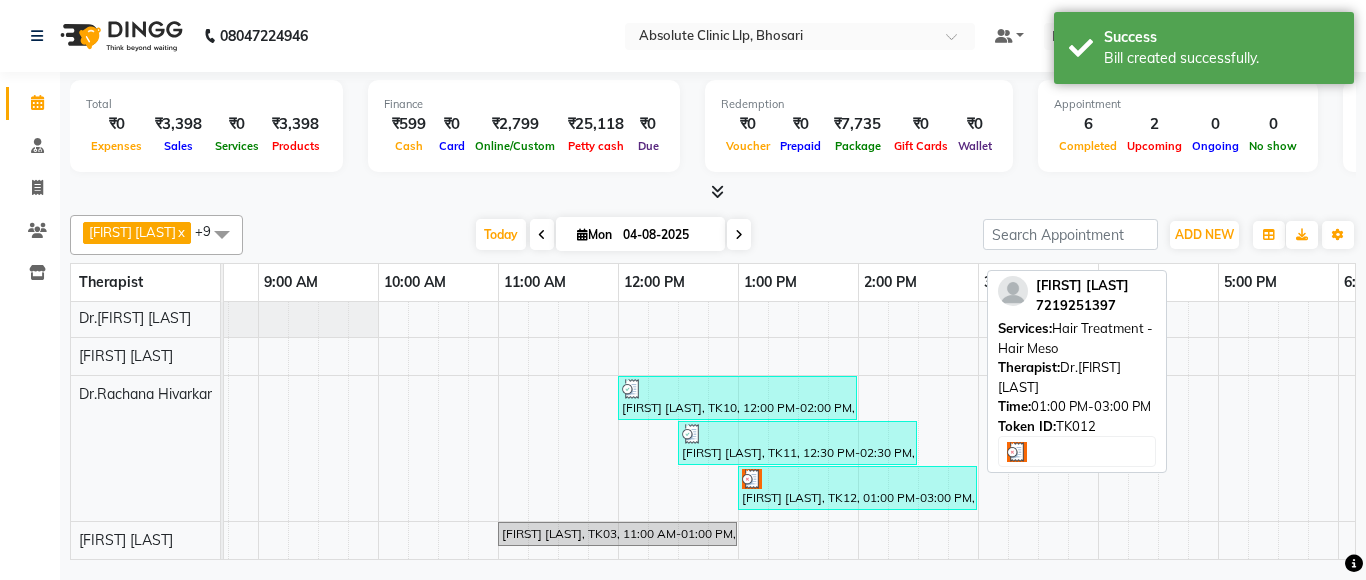 click on "[FIRST] [LAST], TK12, 01:00 PM-03:00 PM, Hair Treatment - Hair Meso" at bounding box center [857, 488] 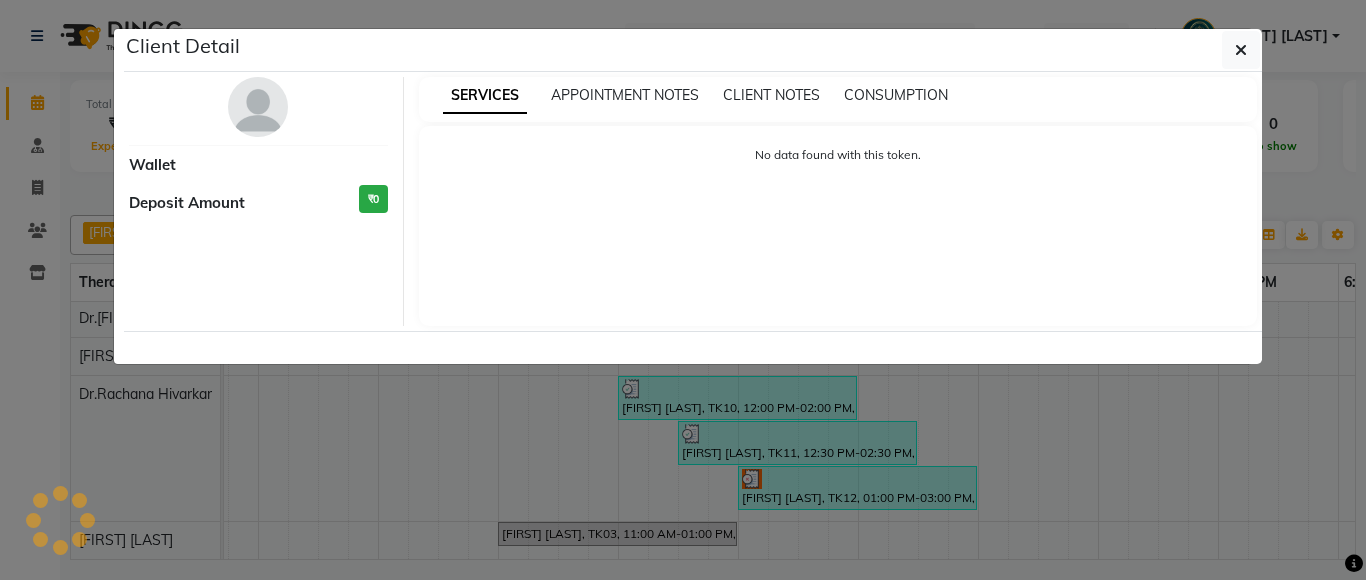 select on "3" 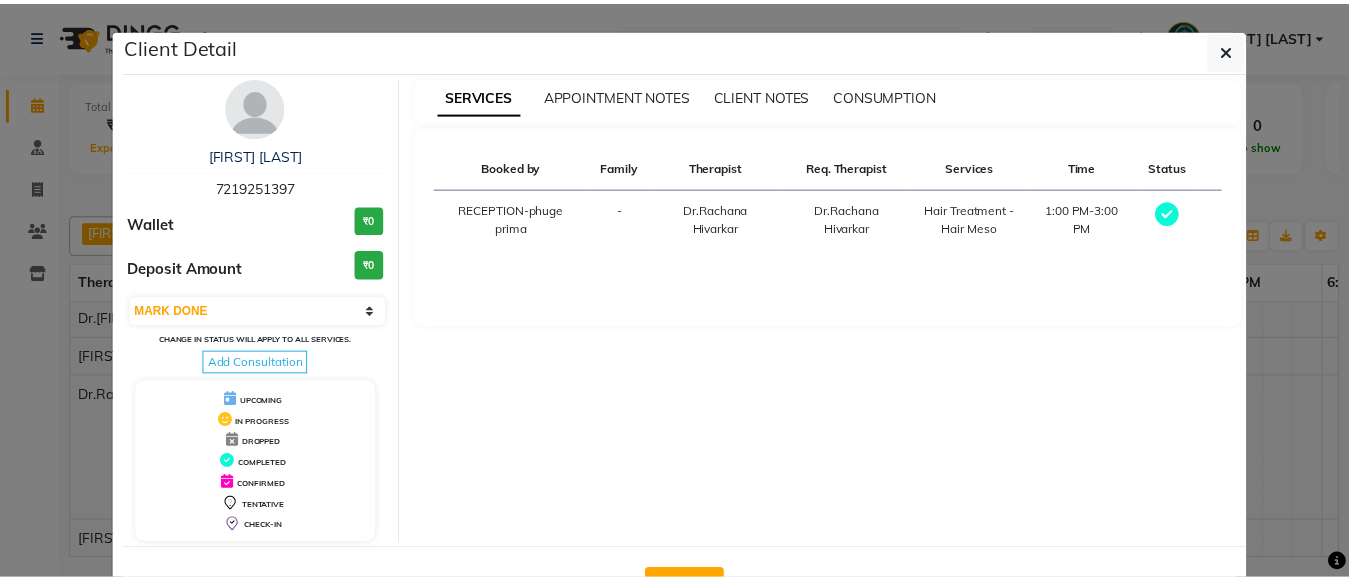 scroll, scrollTop: 71, scrollLeft: 0, axis: vertical 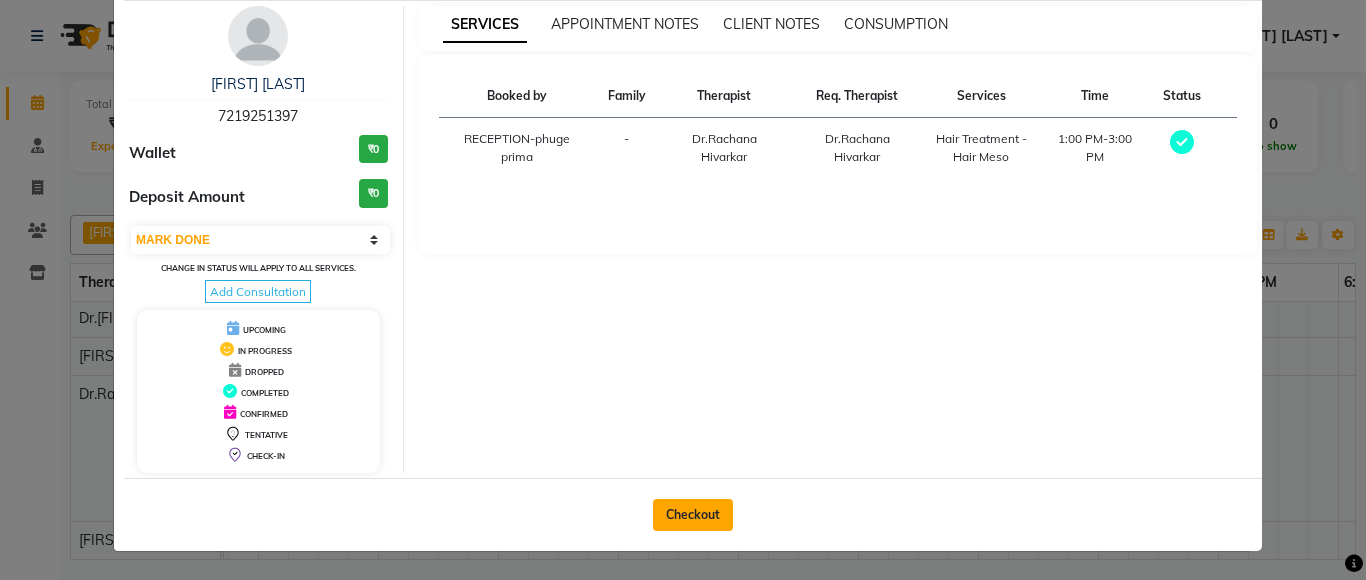 click on "Checkout" 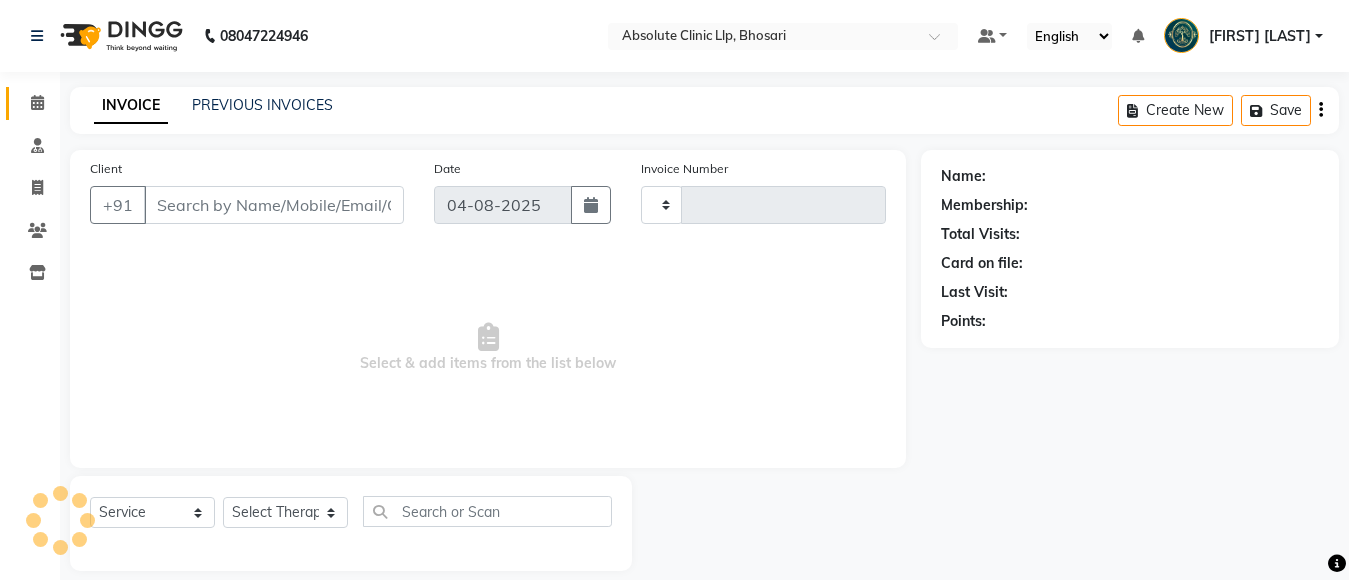 type on "1931" 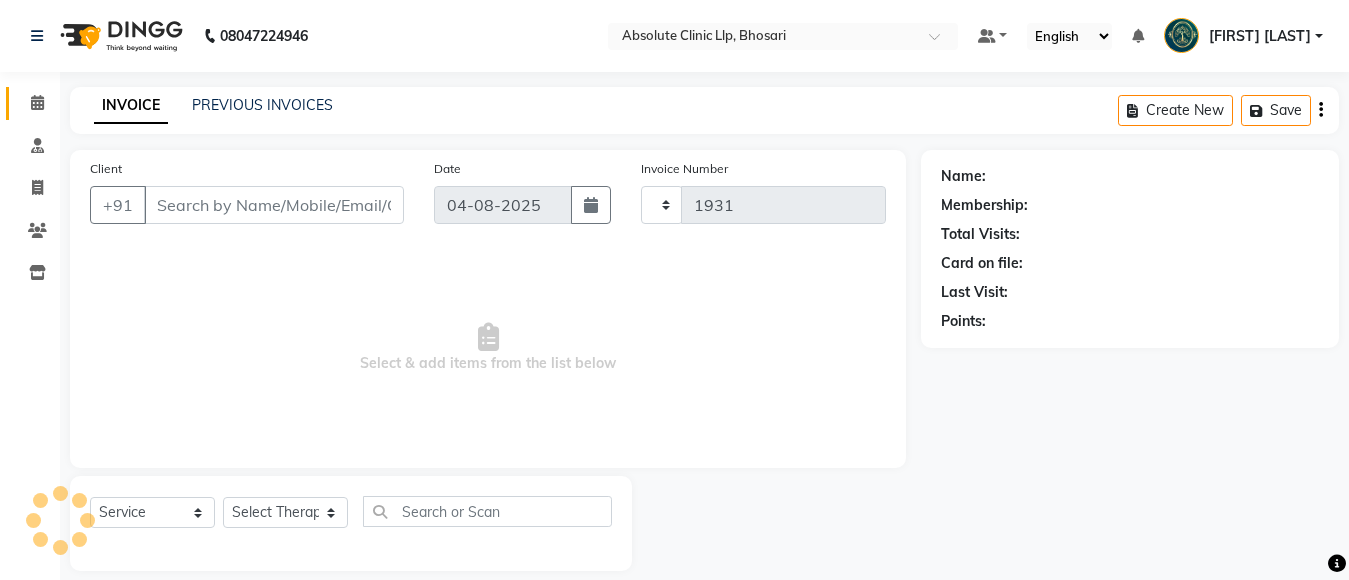 select on "4706" 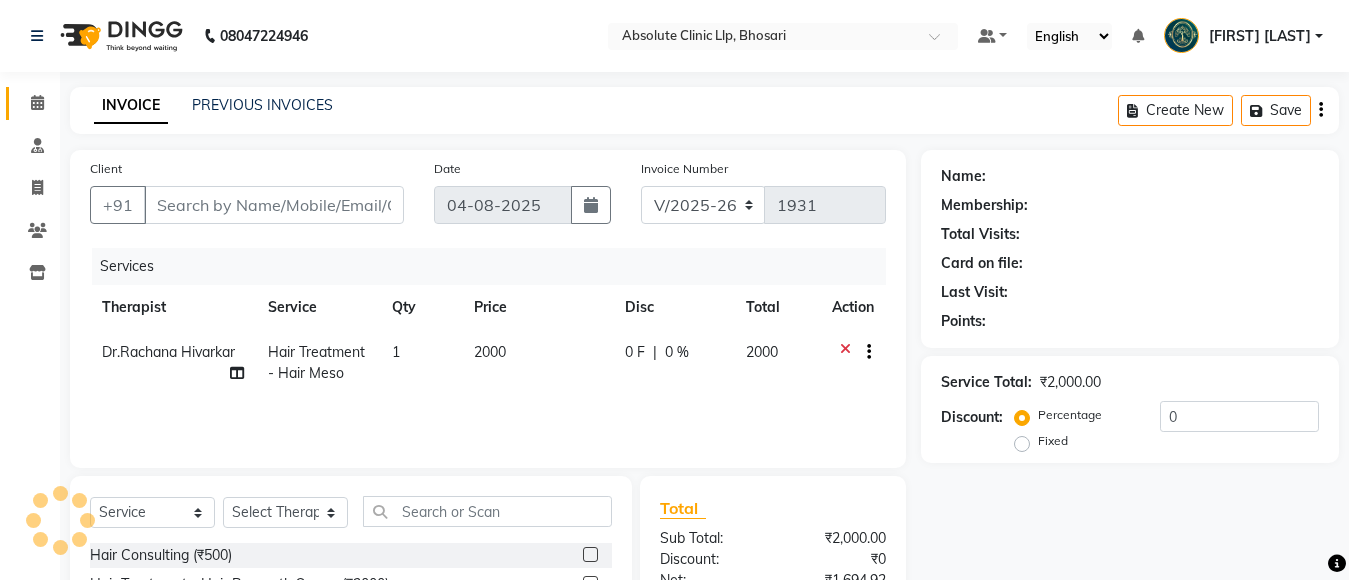 type on "7219251397" 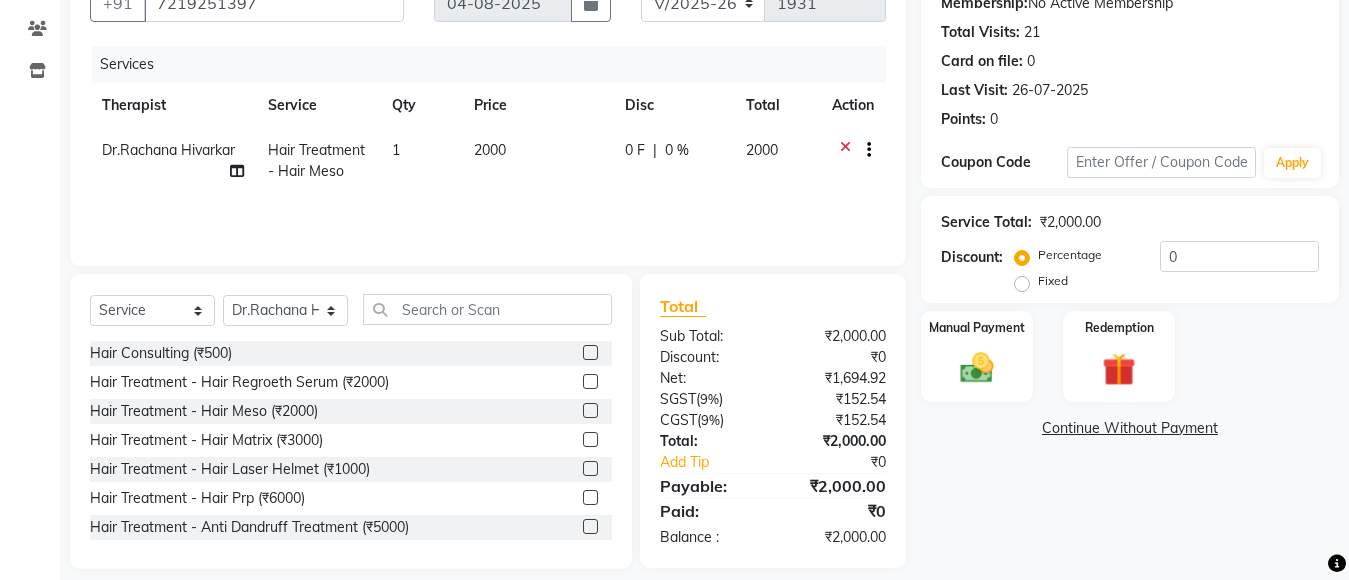 scroll, scrollTop: 221, scrollLeft: 0, axis: vertical 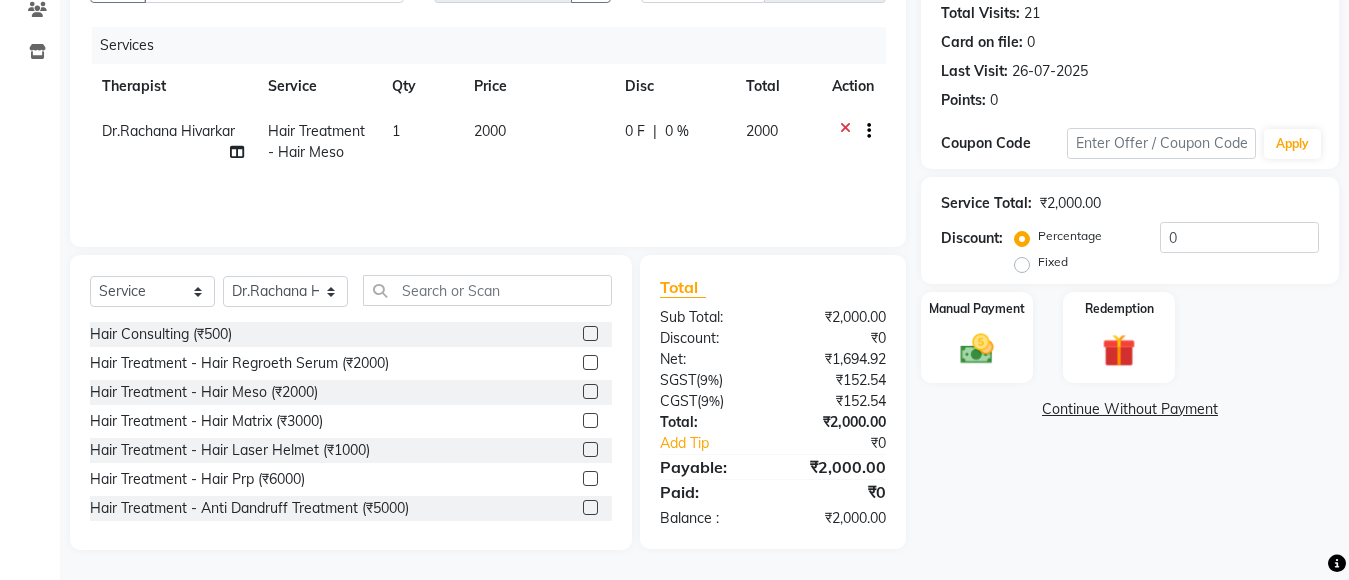 click on "Name: [FIRST] [LAST] Membership:  No Active Membership  Total Visits:  21 Card on file:  0 Last Visit:   26-07-2025 Points:   0  Coupon Code Apply Service Total:  ₹2,000.00  Discount:  Percentage   Fixed  0 Manual Payment Redemption  Continue Without Payment" 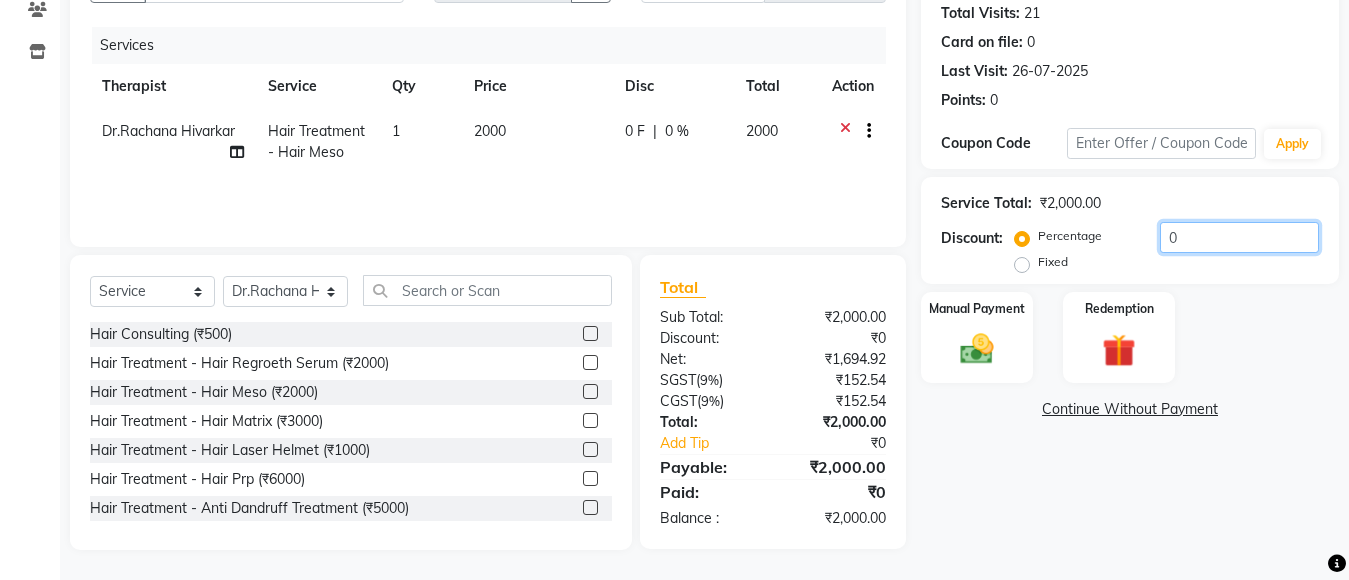 click on "0" 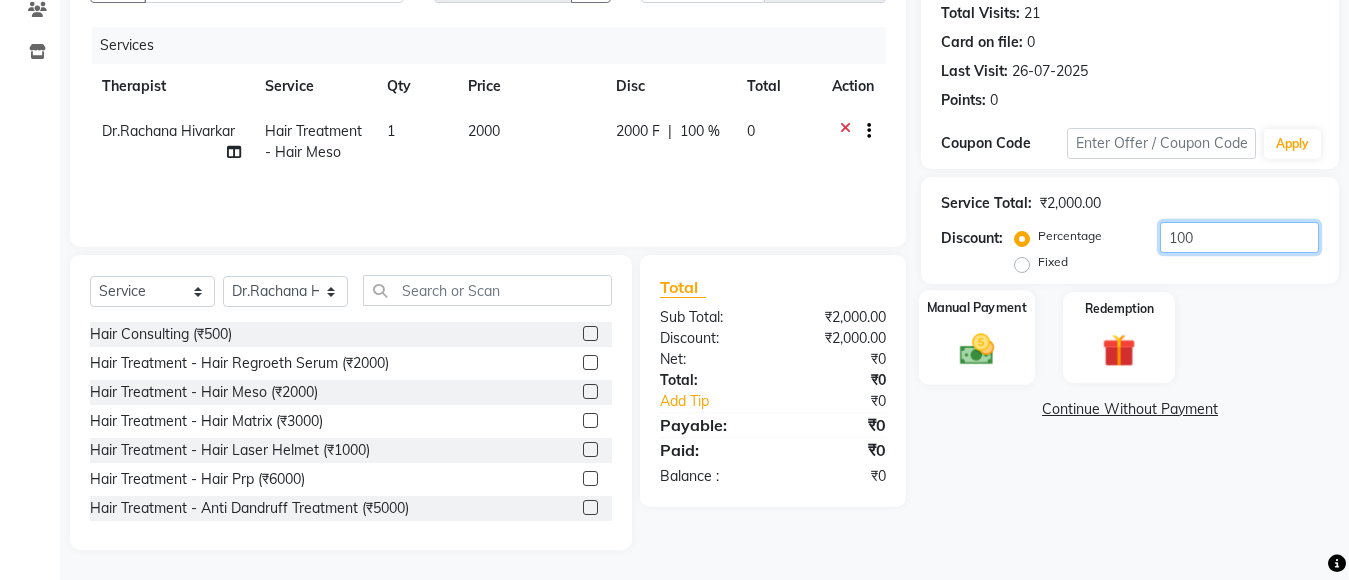 type on "100" 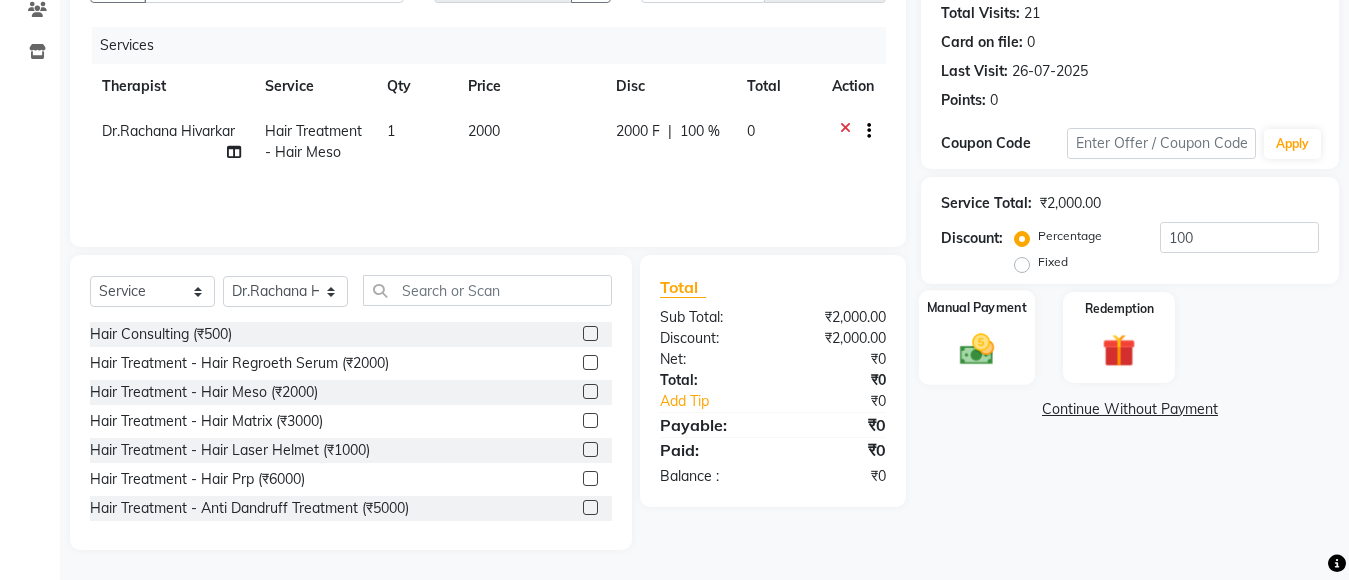click 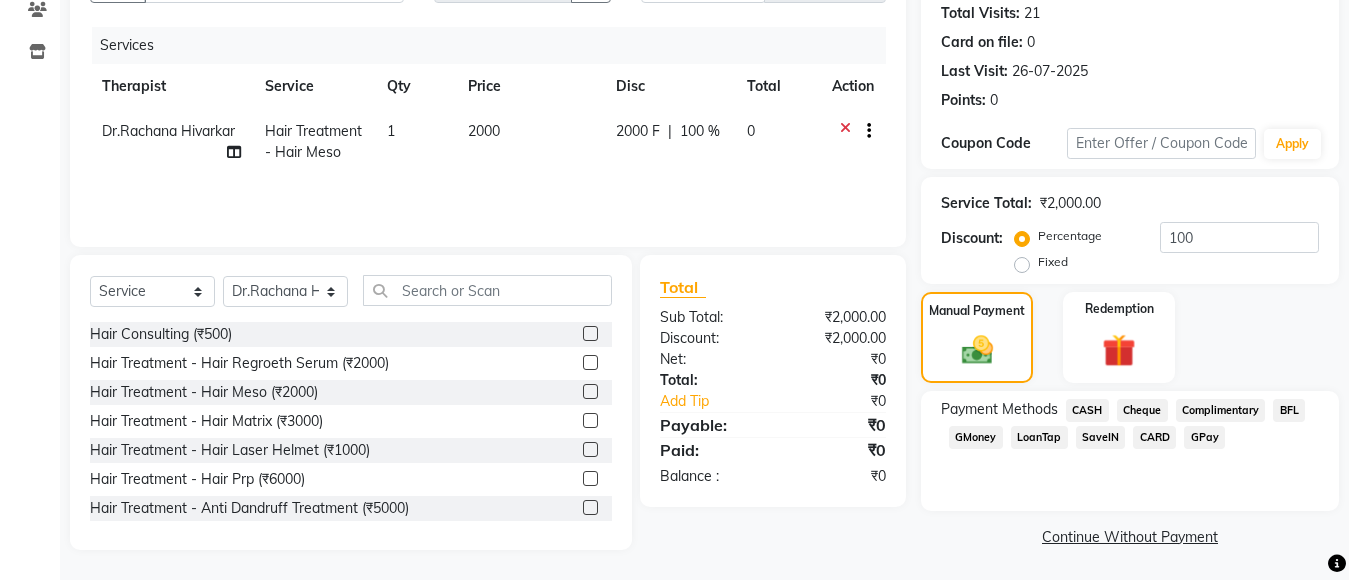 click on "CASH" 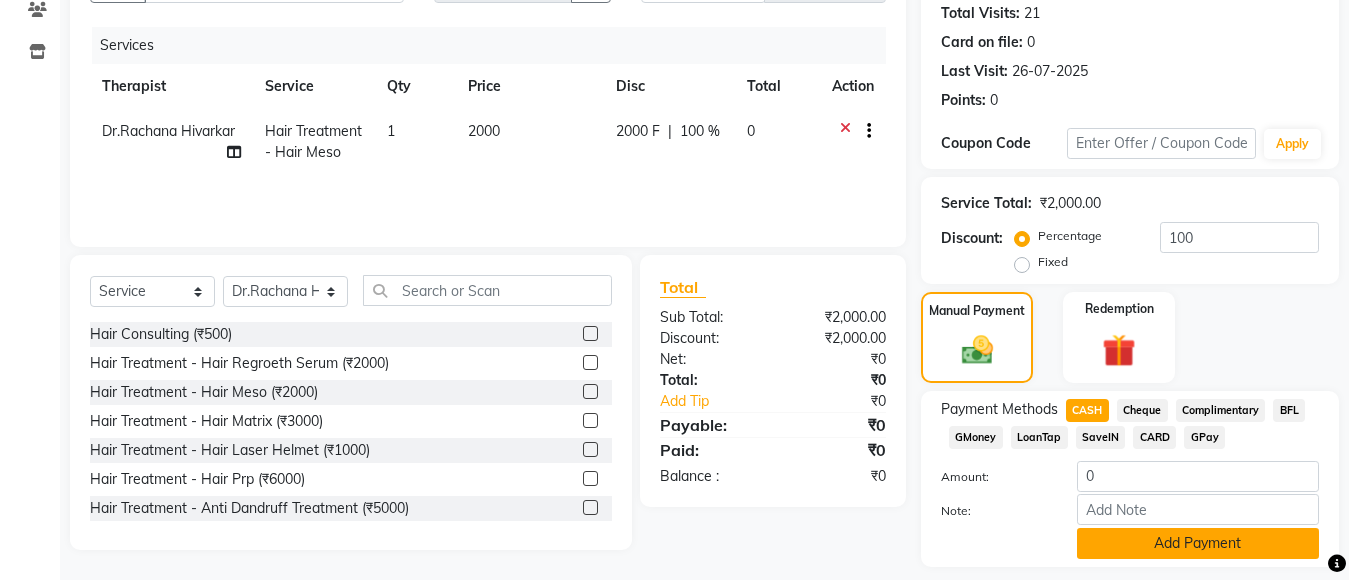 click on "Add Payment" 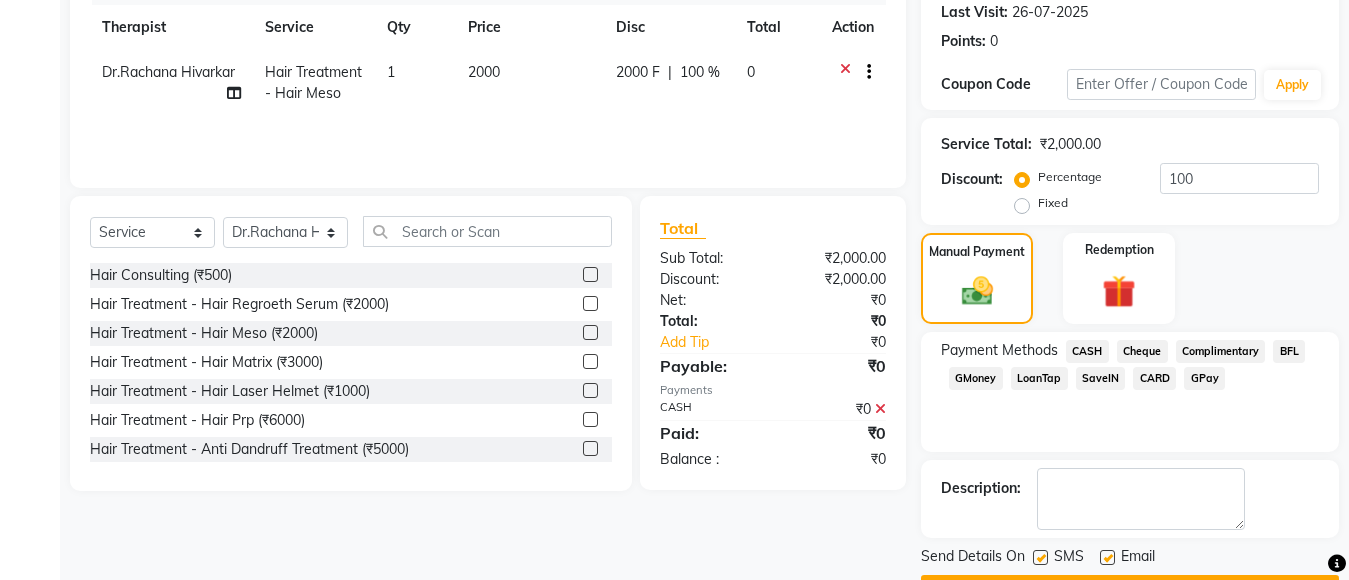scroll, scrollTop: 336, scrollLeft: 0, axis: vertical 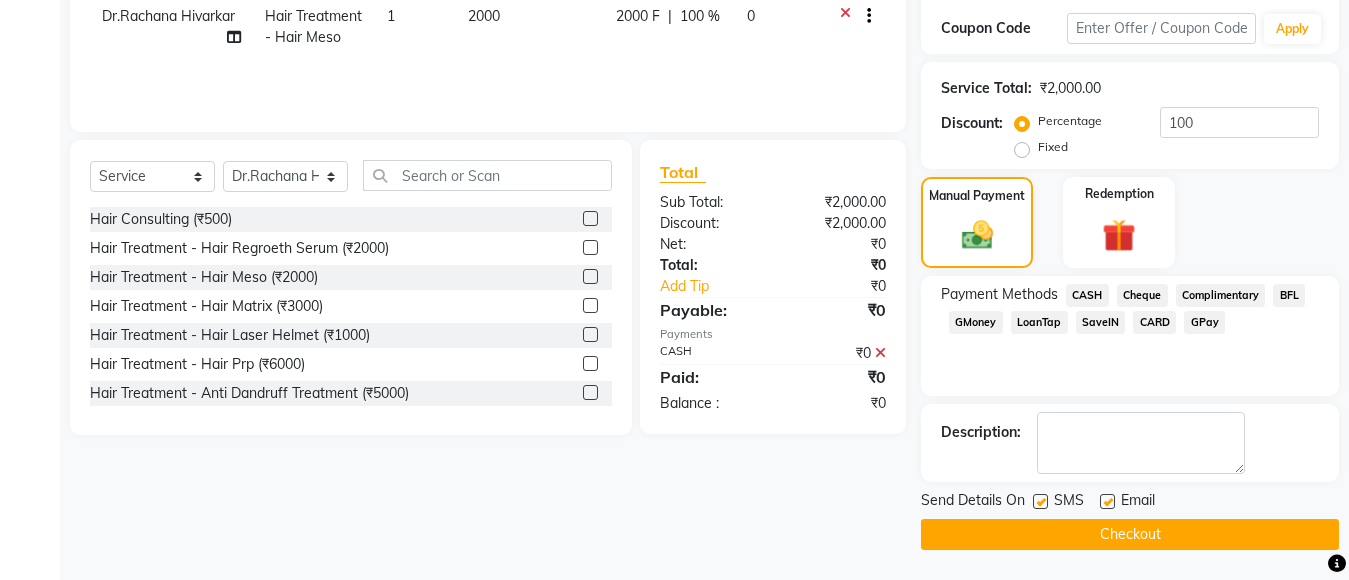 click on "Checkout" 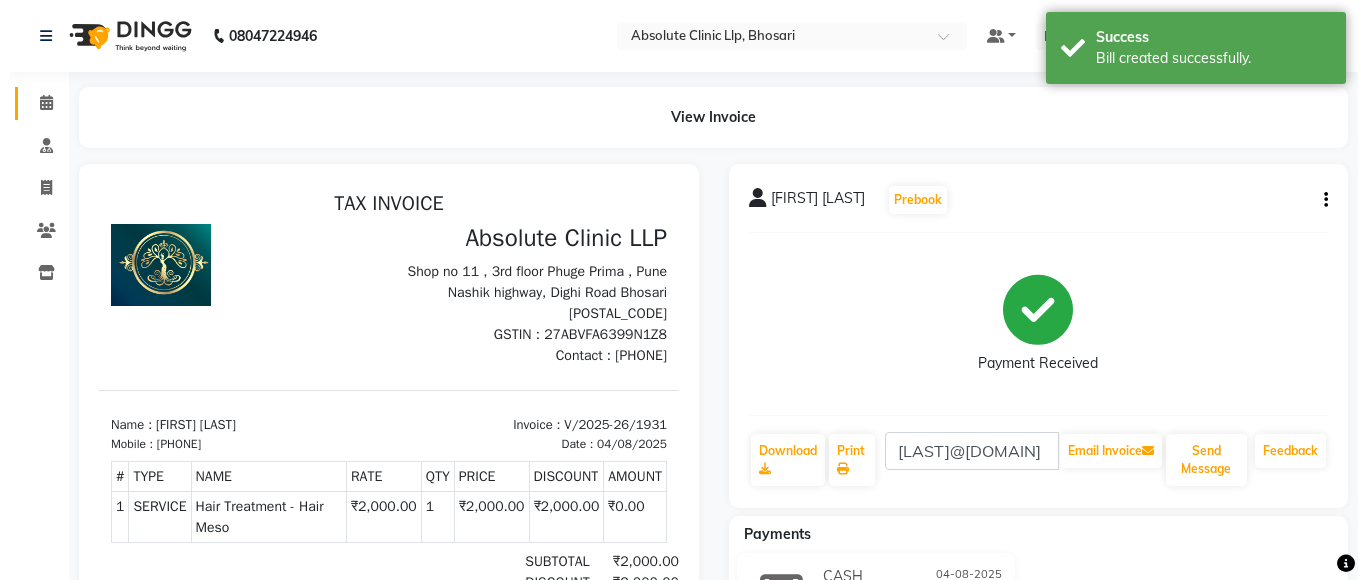 scroll, scrollTop: 0, scrollLeft: 0, axis: both 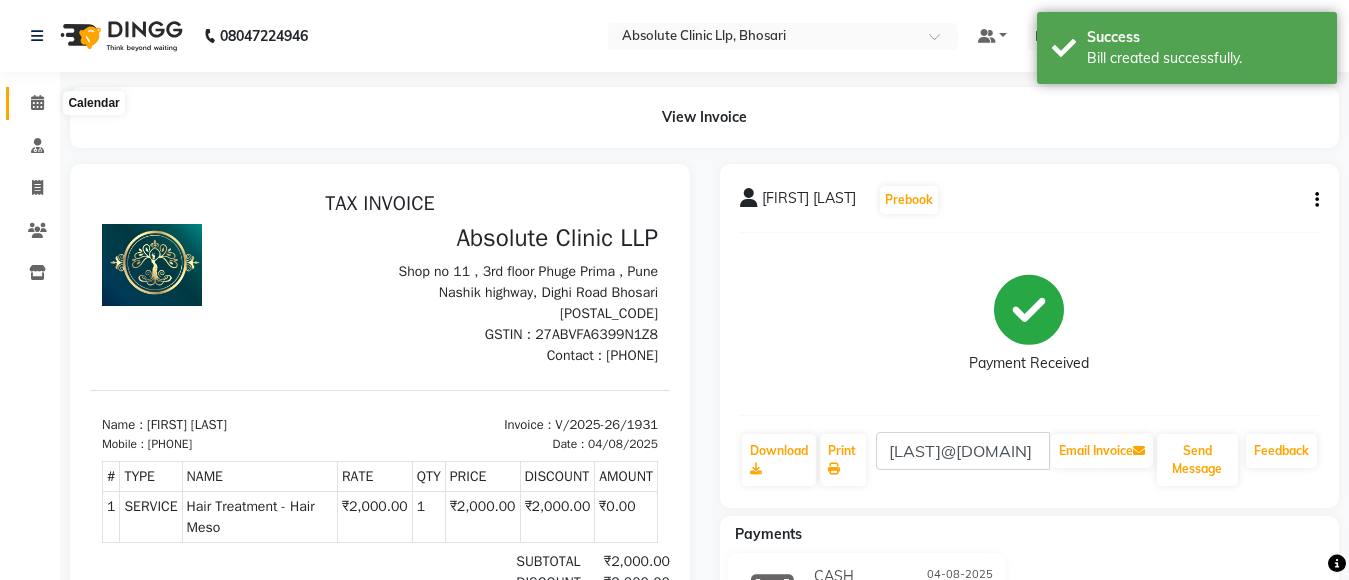 click 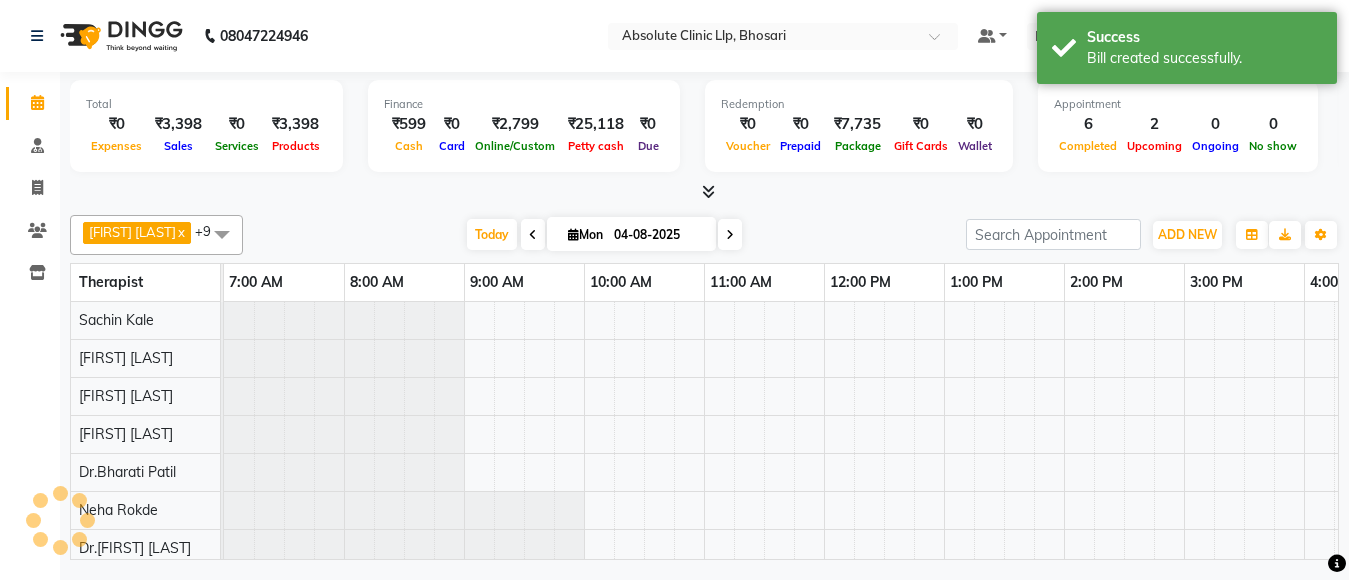 click on "Today  Mon 04-08-2025" at bounding box center [604, 235] 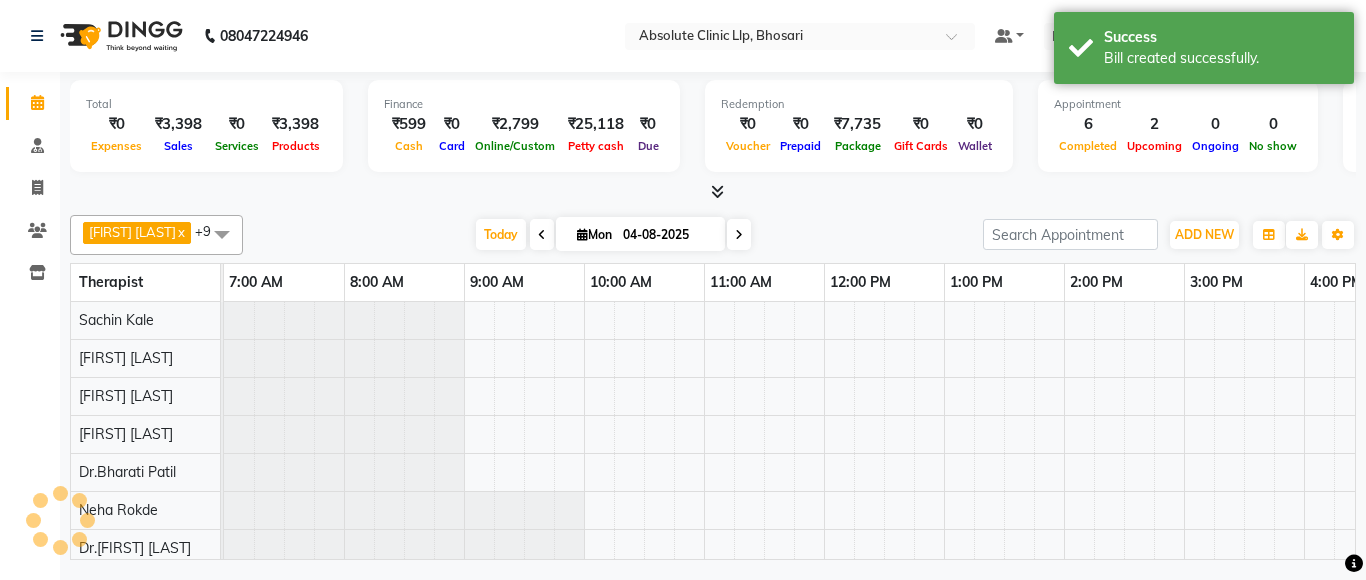 scroll, scrollTop: 0, scrollLeft: 0, axis: both 